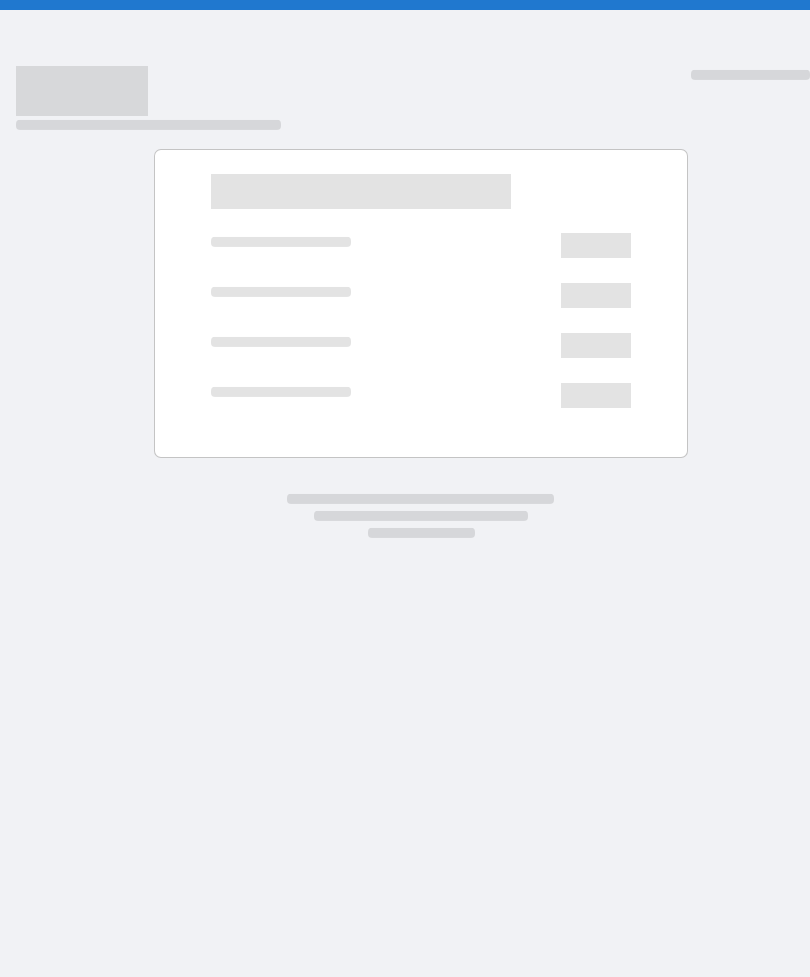 scroll, scrollTop: 0, scrollLeft: 0, axis: both 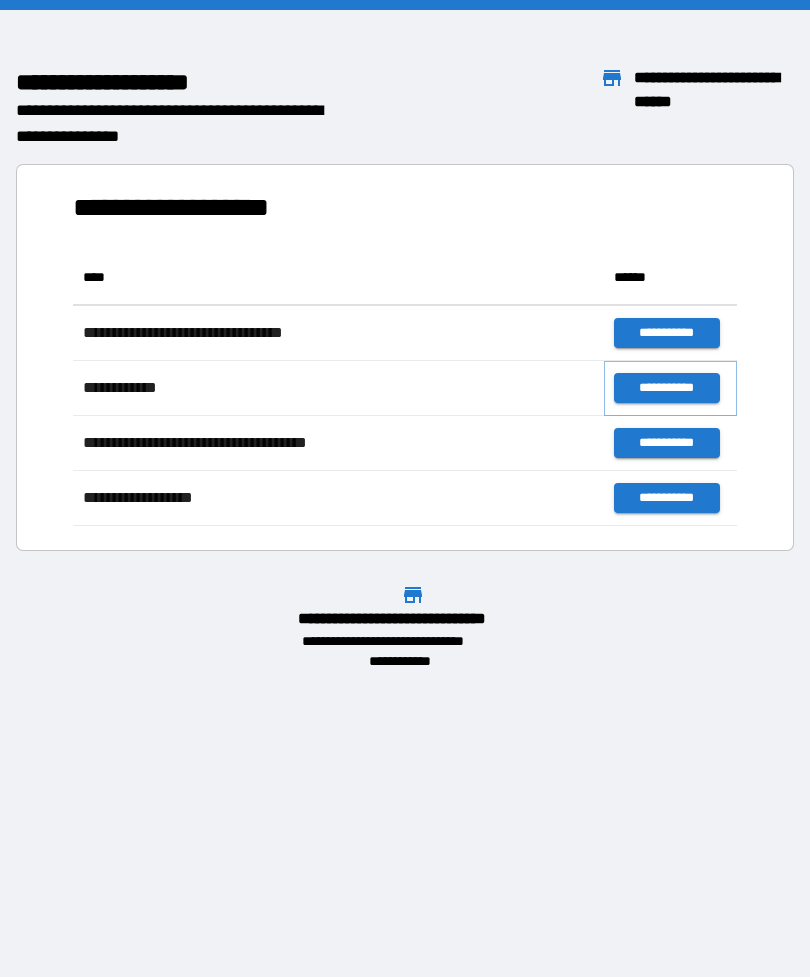 click on "**********" at bounding box center (666, 388) 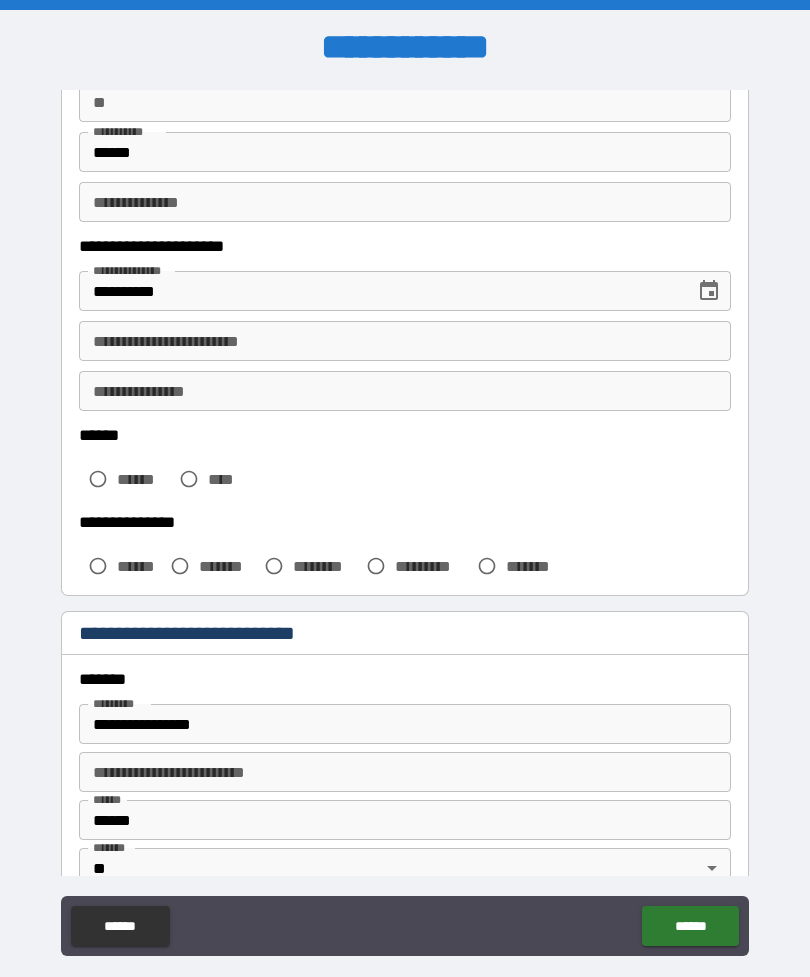 scroll, scrollTop: 208, scrollLeft: 0, axis: vertical 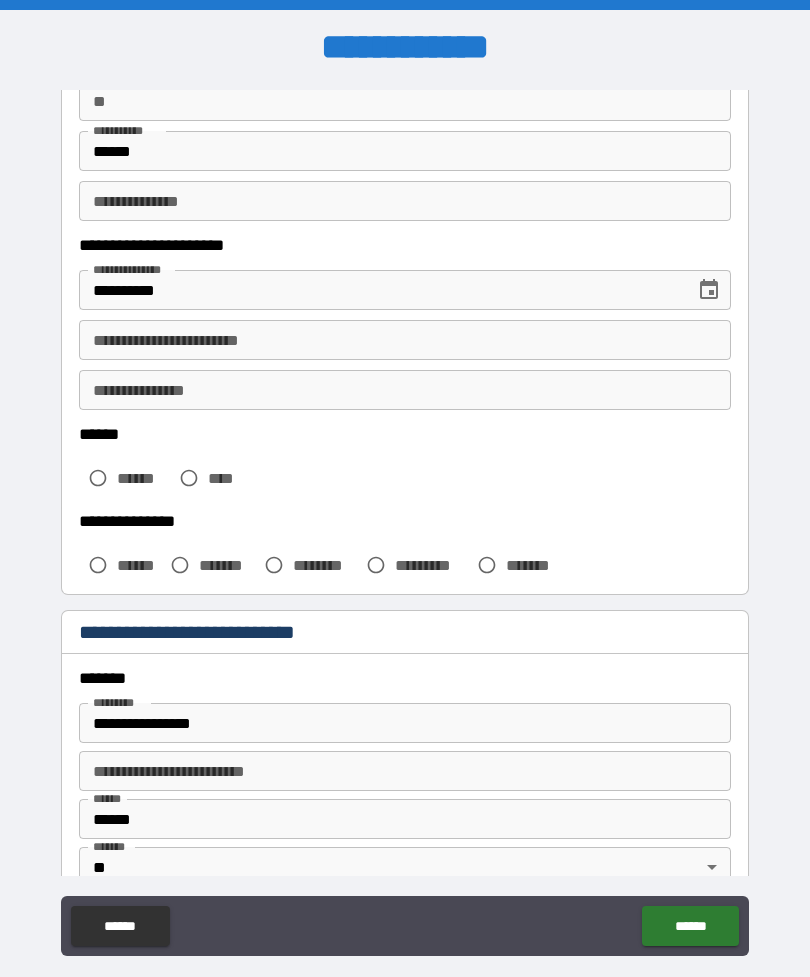 click on "**********" at bounding box center (405, 340) 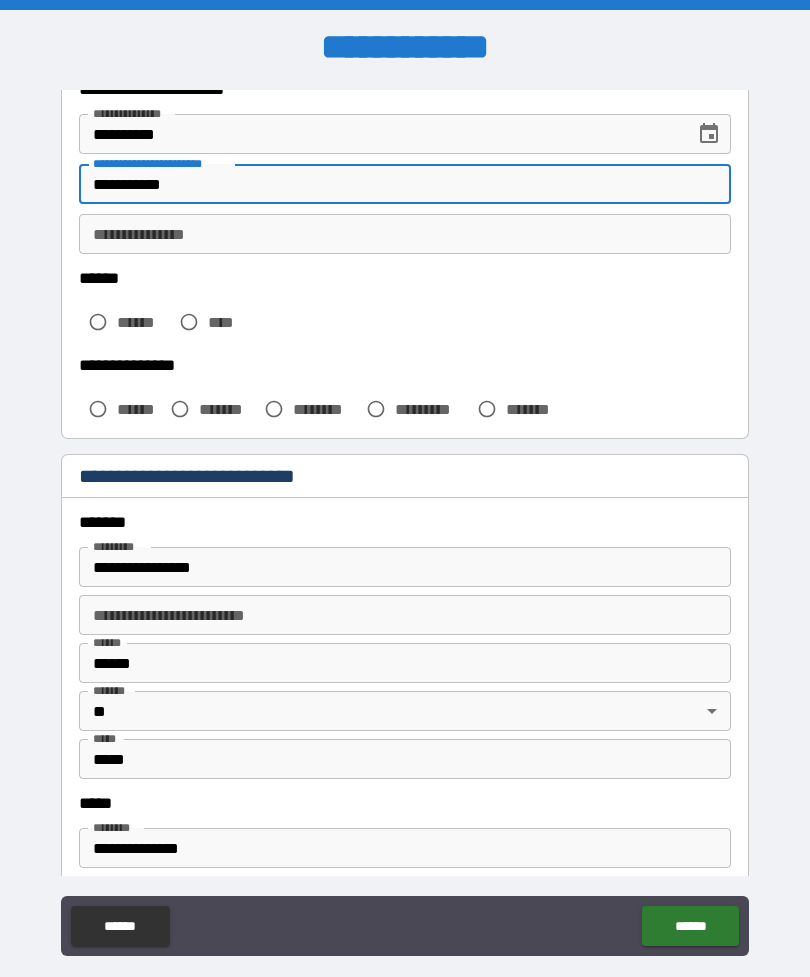 scroll, scrollTop: 325, scrollLeft: 0, axis: vertical 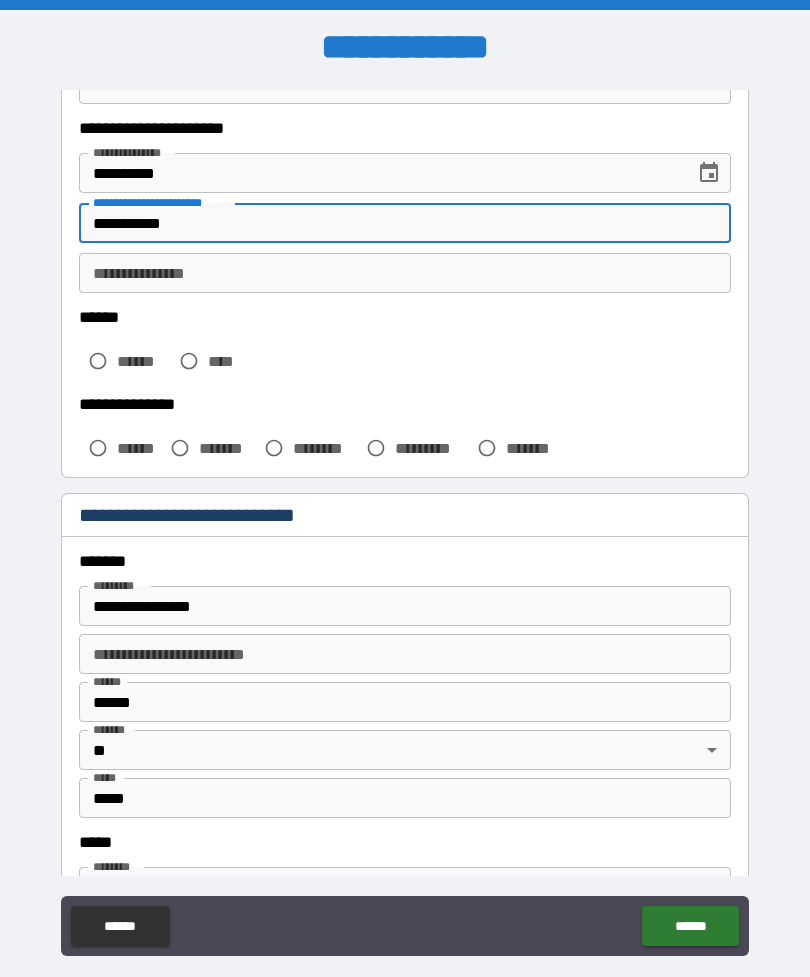 type on "**********" 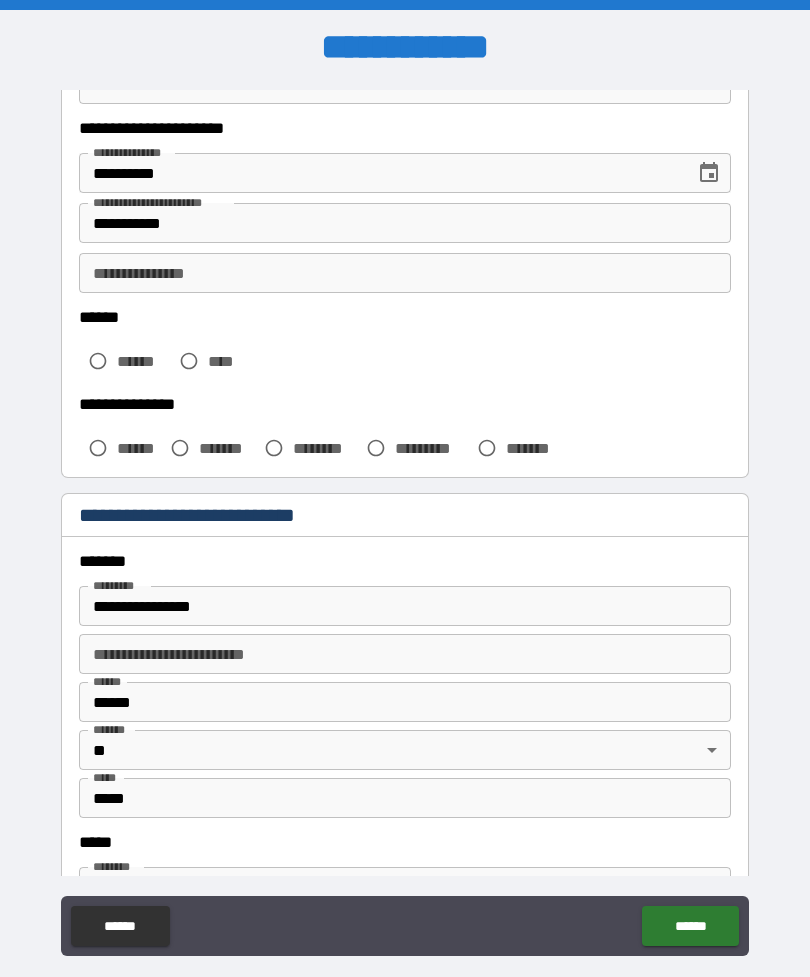 click on "******" at bounding box center [143, 361] 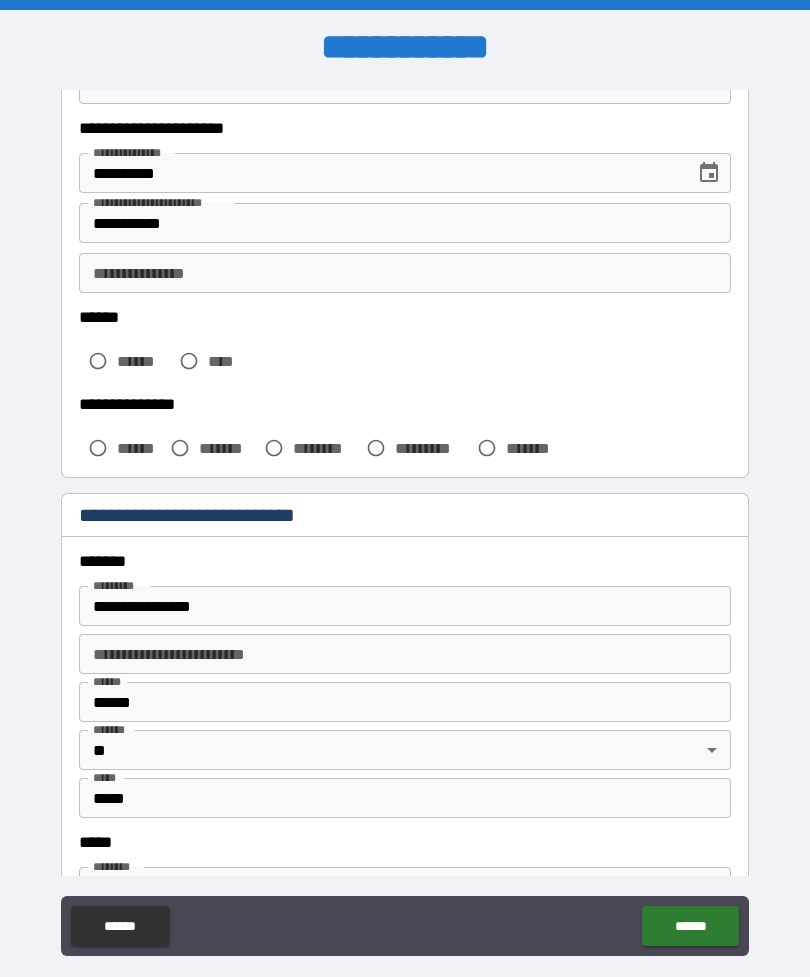 click on "******" at bounding box center (143, 361) 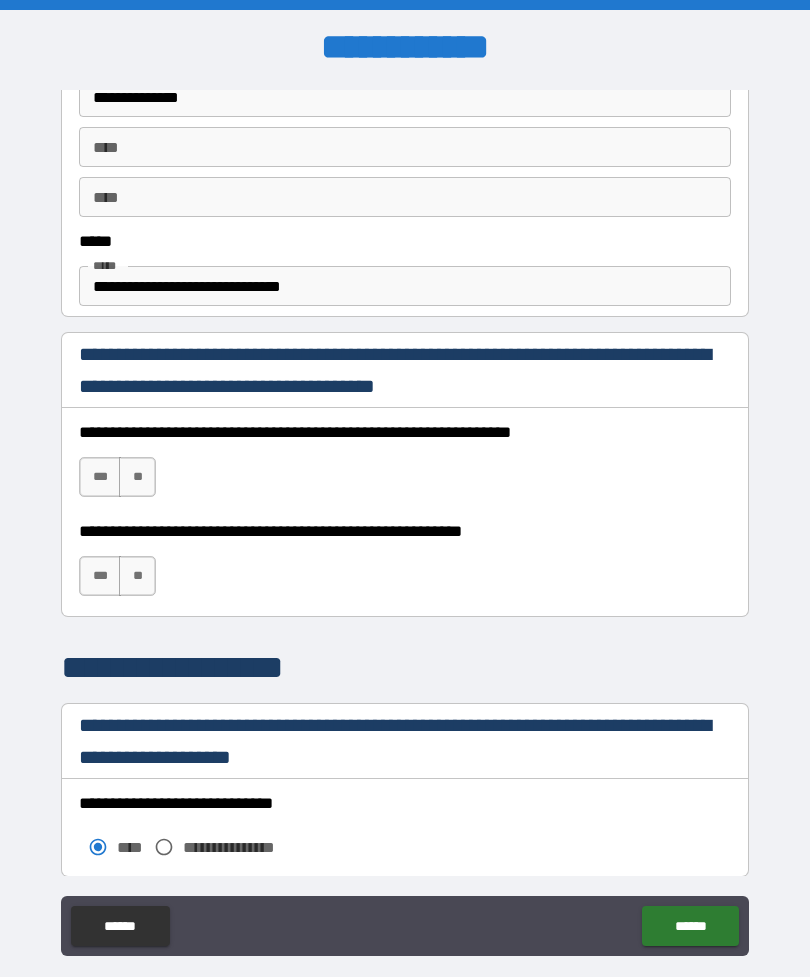scroll, scrollTop: 1160, scrollLeft: 0, axis: vertical 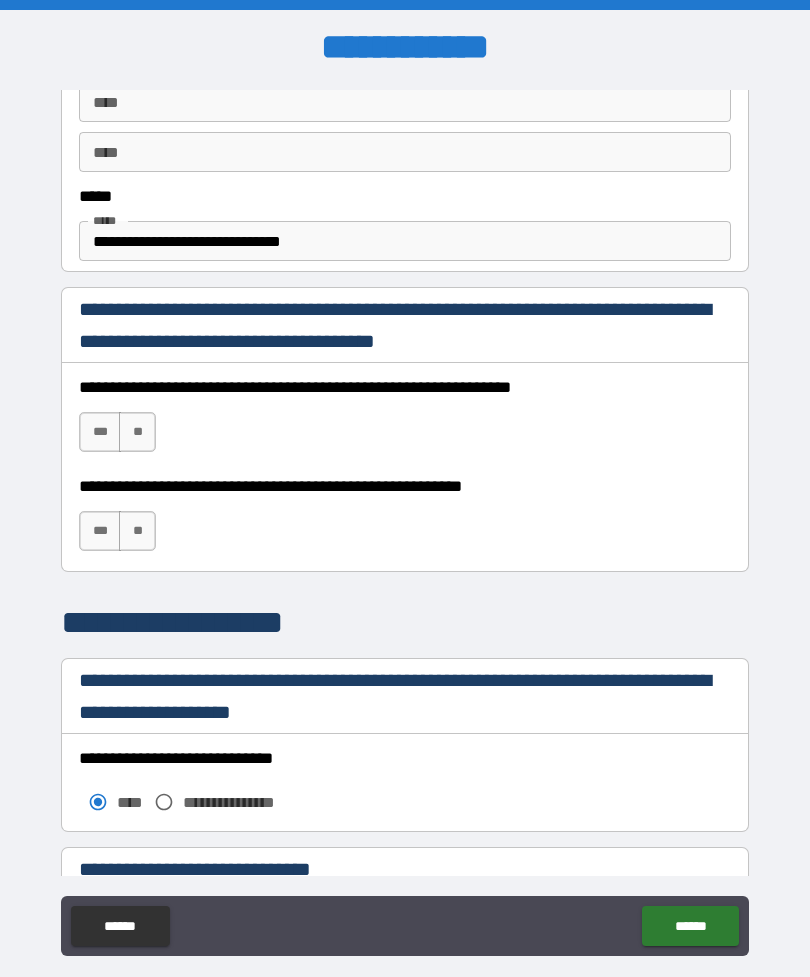 click on "***" at bounding box center (100, 432) 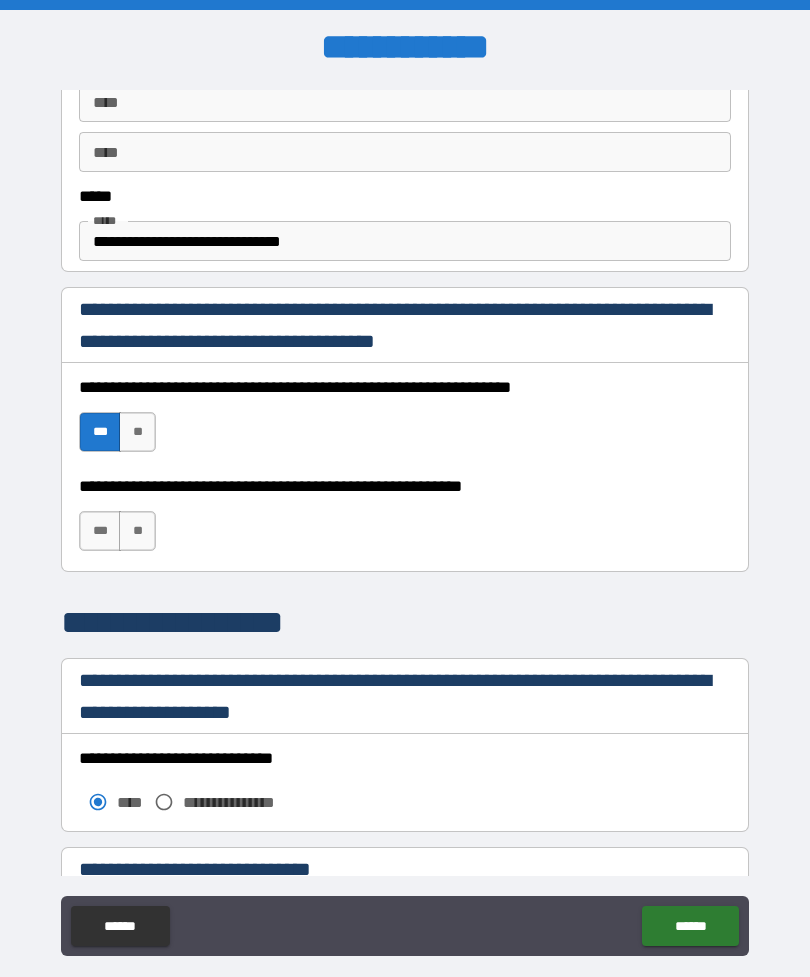 click on "***" at bounding box center [100, 531] 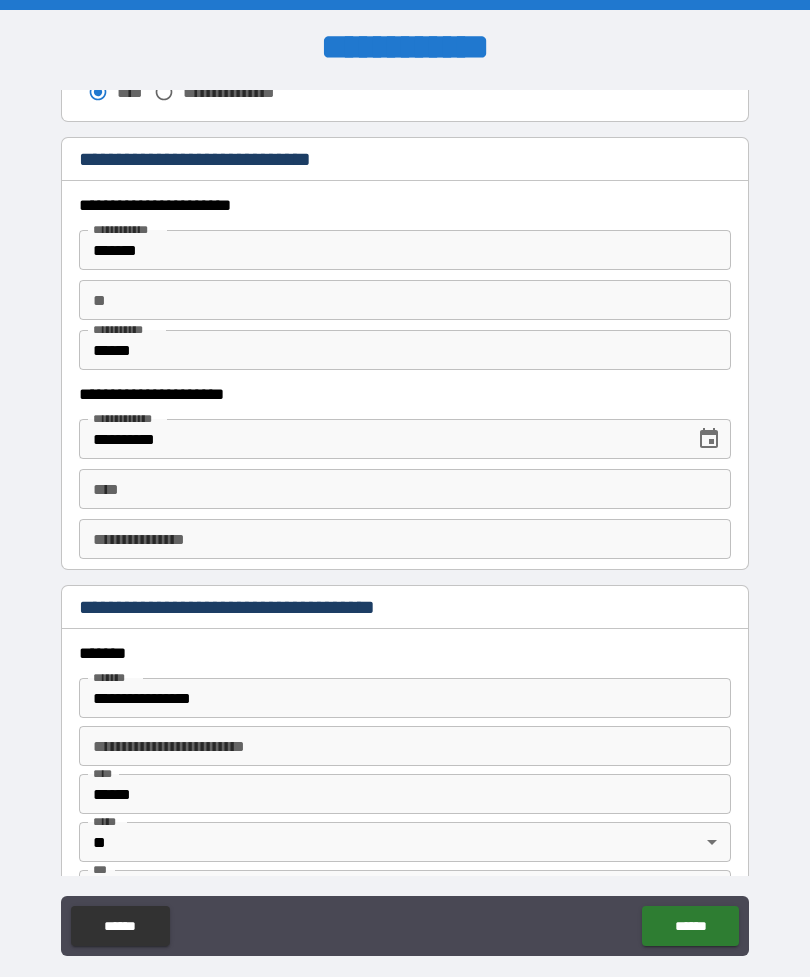 scroll, scrollTop: 1883, scrollLeft: 0, axis: vertical 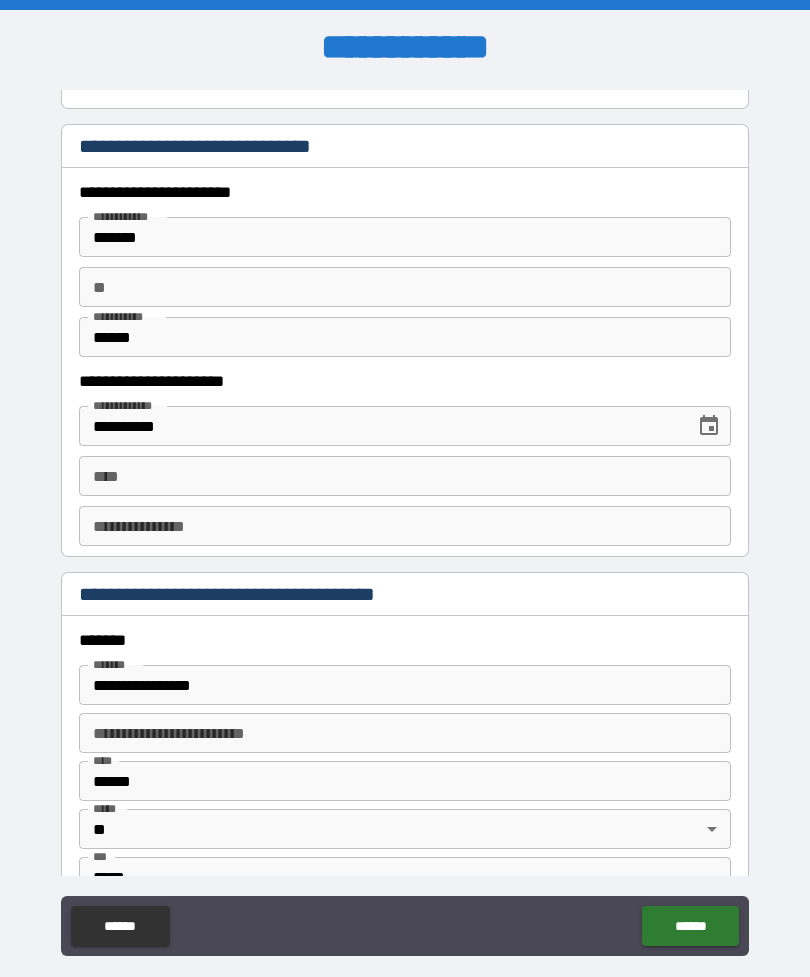 click on "****" at bounding box center (405, 476) 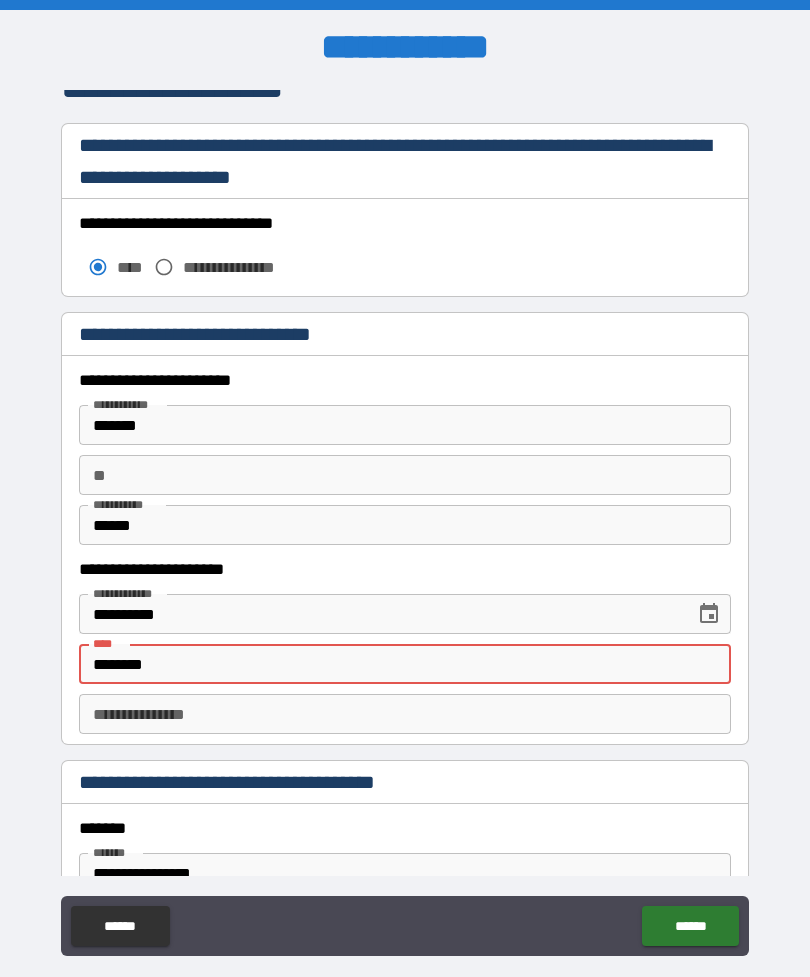 click on "**********" at bounding box center (405, 523) 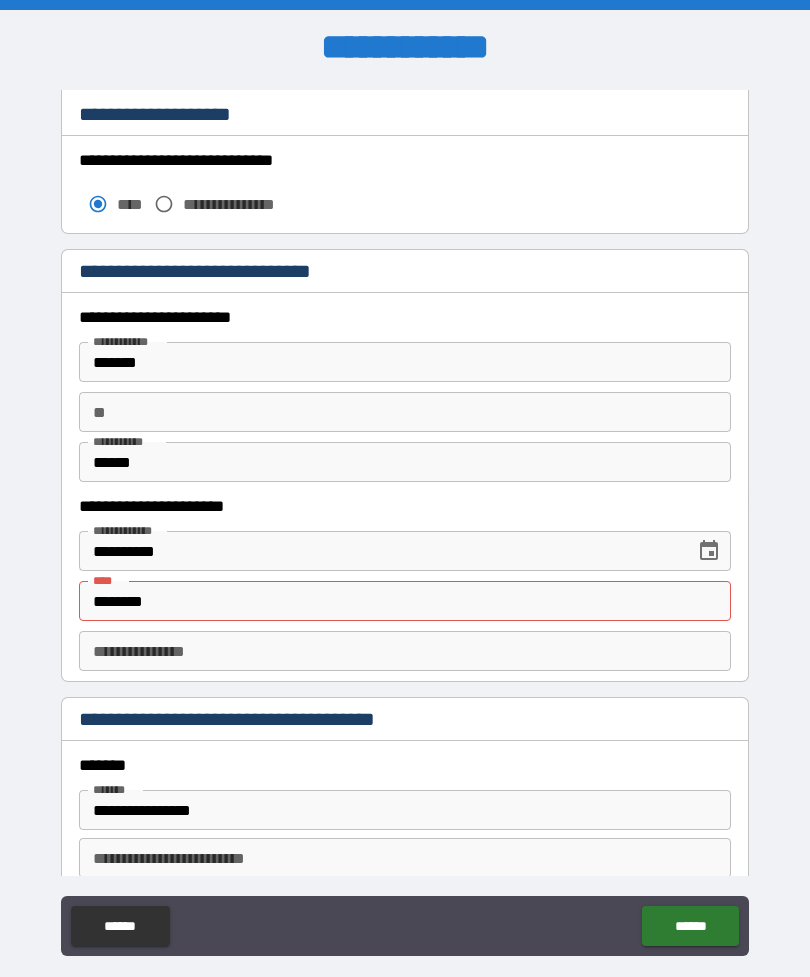 scroll, scrollTop: 1766, scrollLeft: 0, axis: vertical 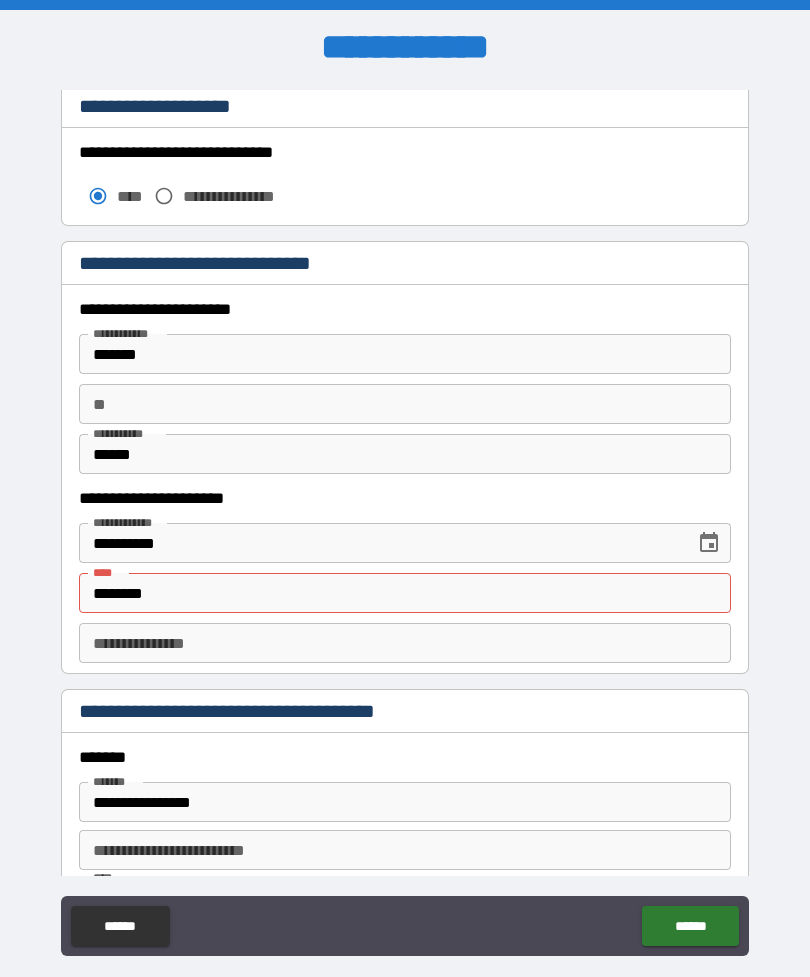 click on "********" at bounding box center (405, 593) 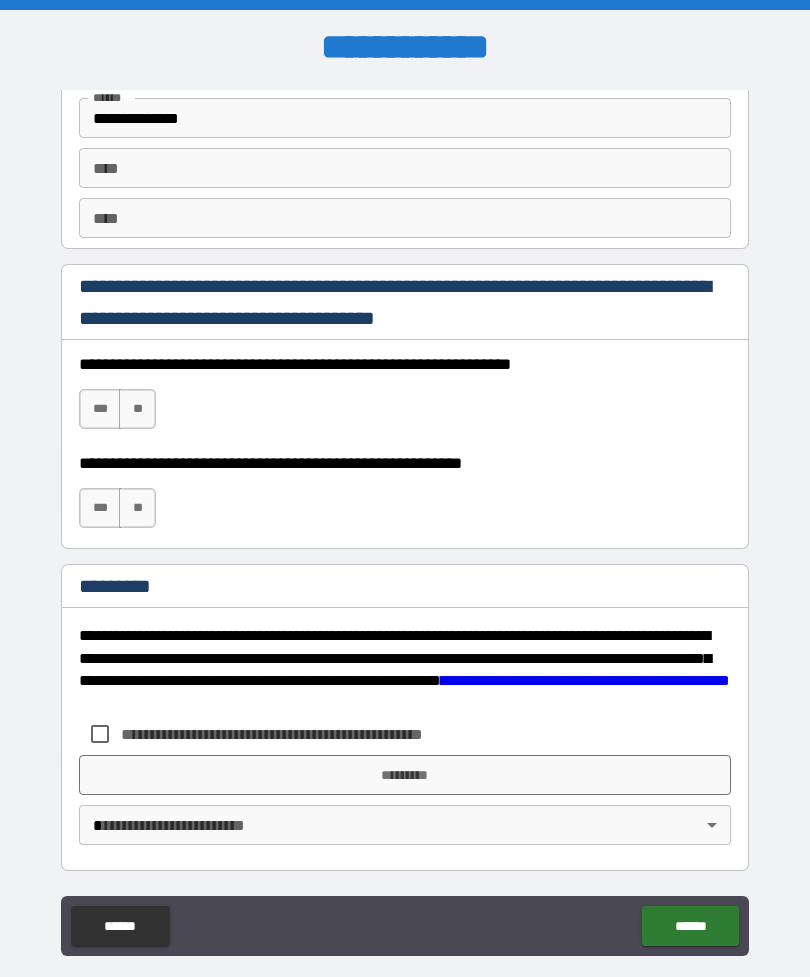 scroll, scrollTop: 2820, scrollLeft: 0, axis: vertical 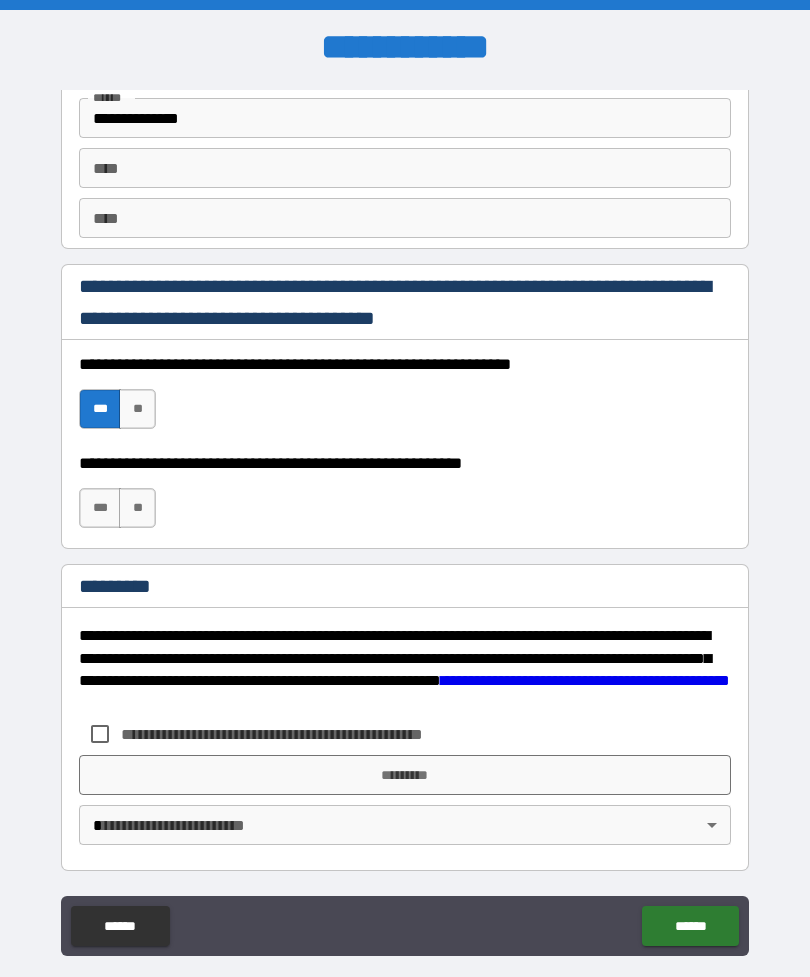 click on "***" at bounding box center [100, 508] 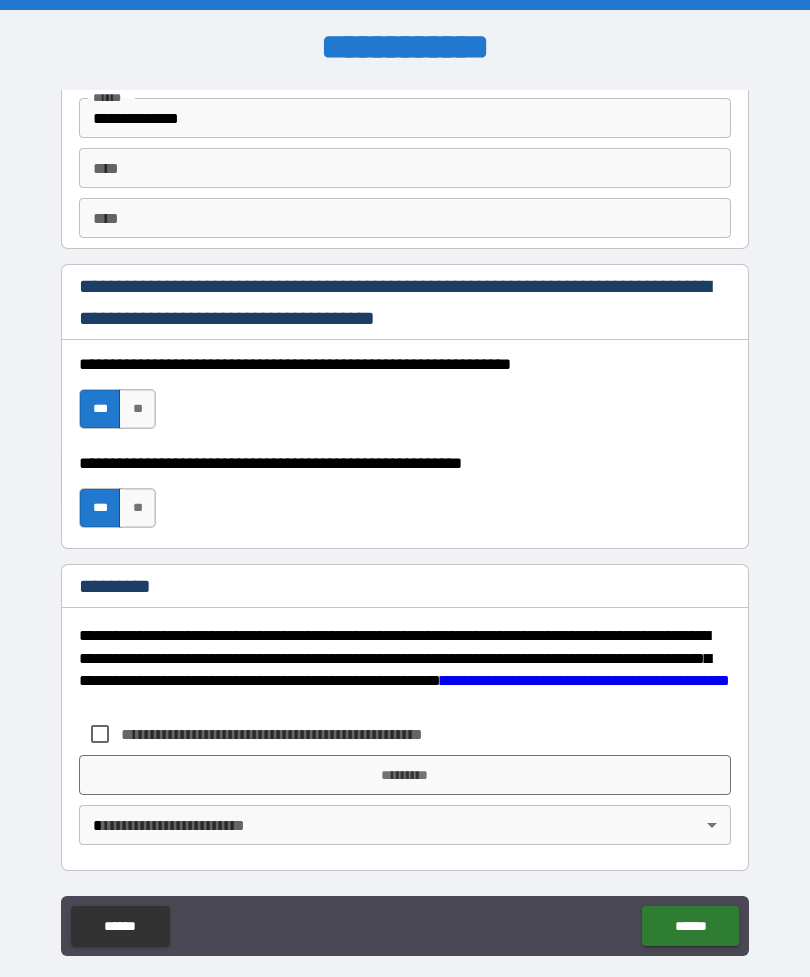 scroll, scrollTop: 2820, scrollLeft: 0, axis: vertical 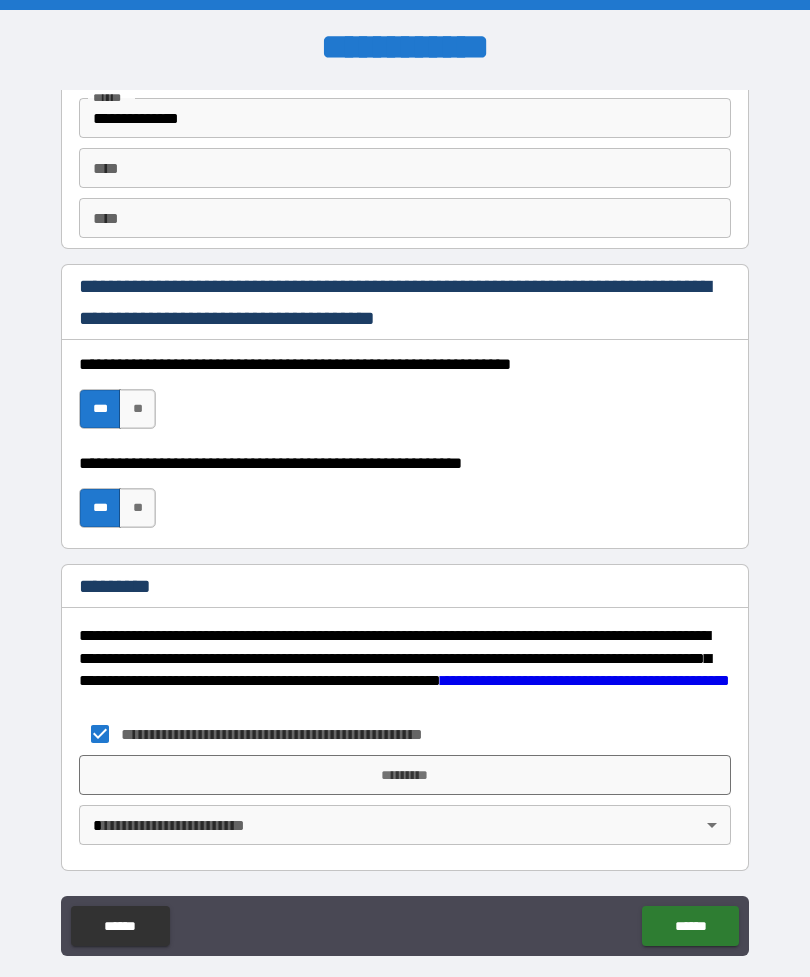 click on "**********" at bounding box center [405, 520] 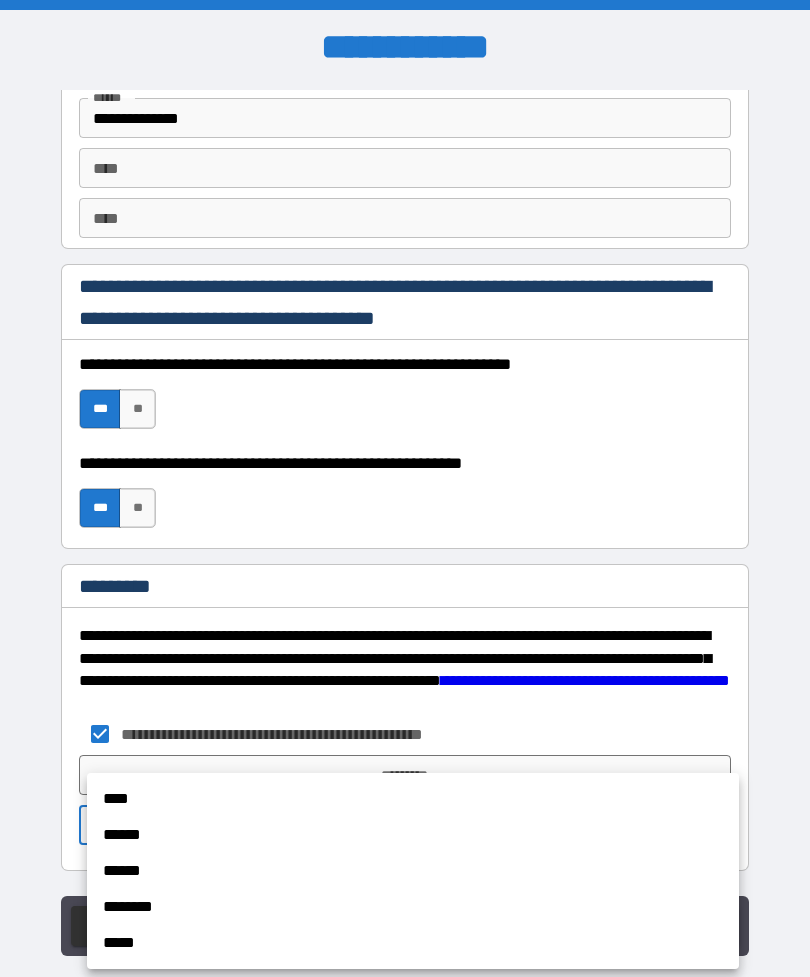 click on "****" at bounding box center [413, 799] 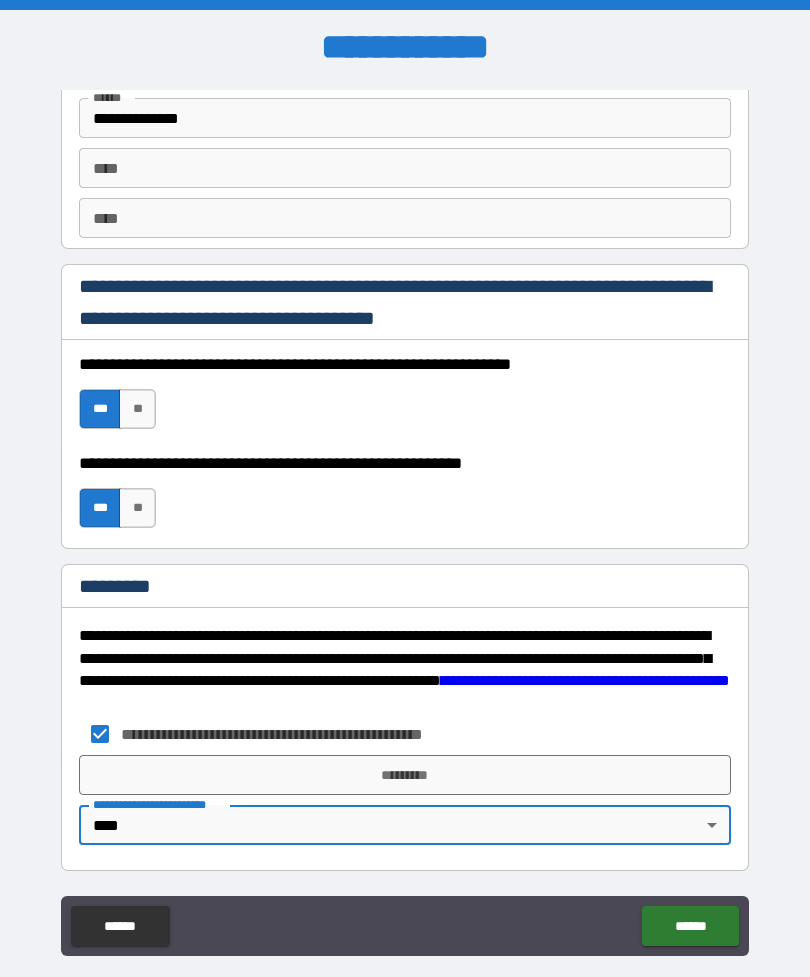 click on "*********" at bounding box center (405, 775) 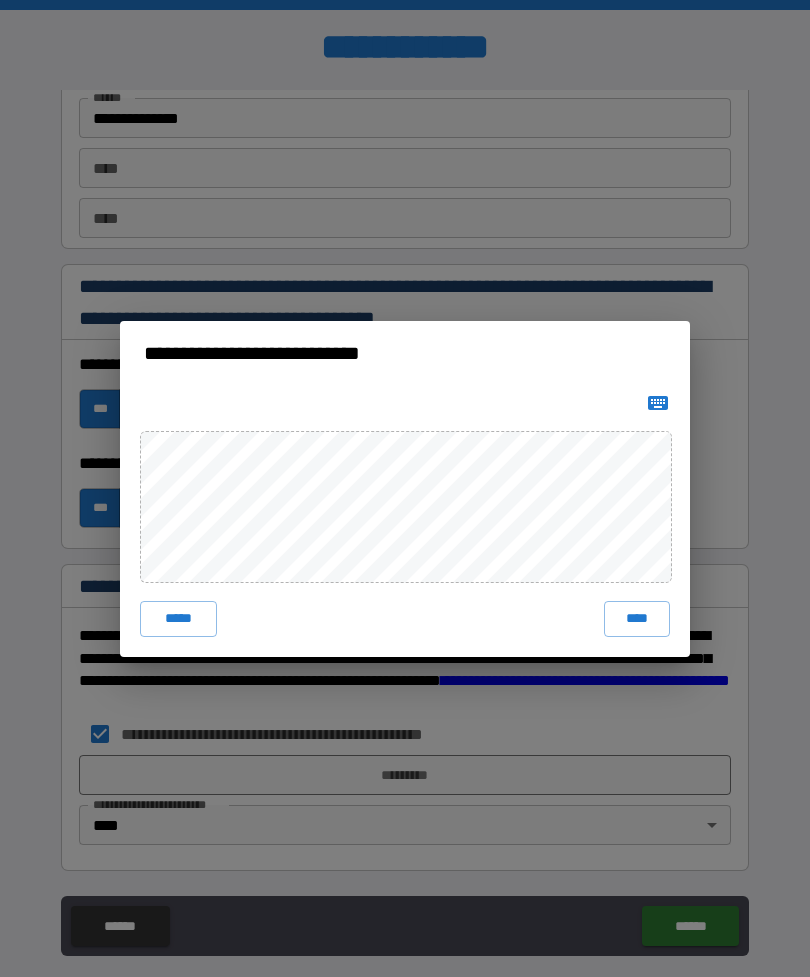 click on "****" at bounding box center (637, 619) 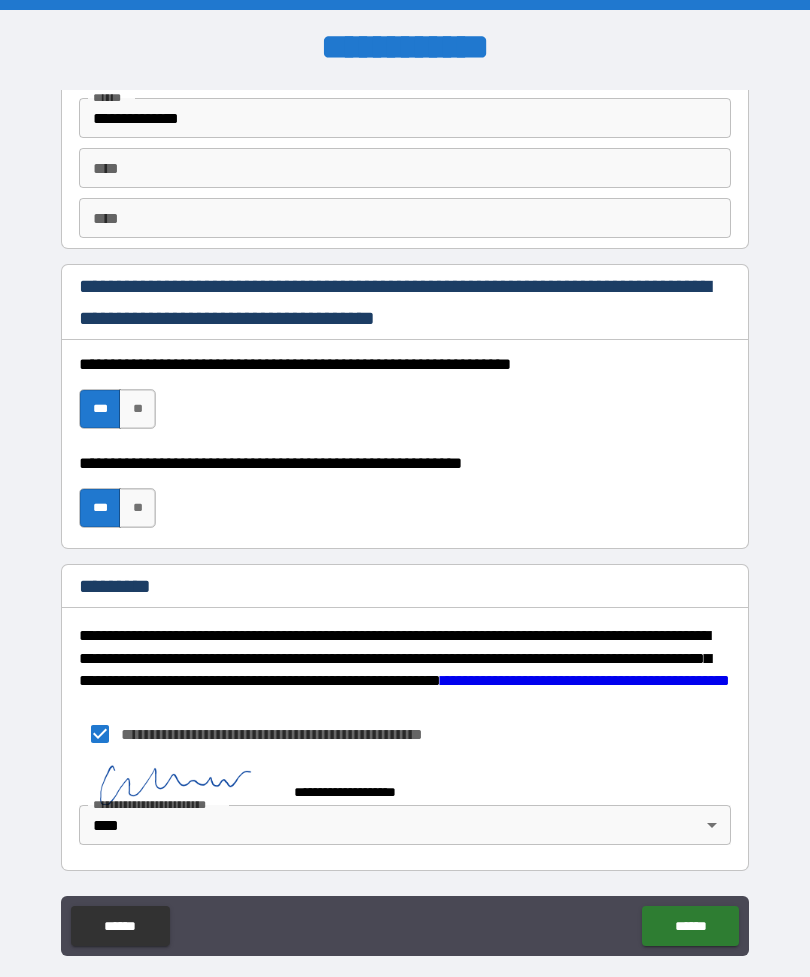 scroll, scrollTop: 2810, scrollLeft: 0, axis: vertical 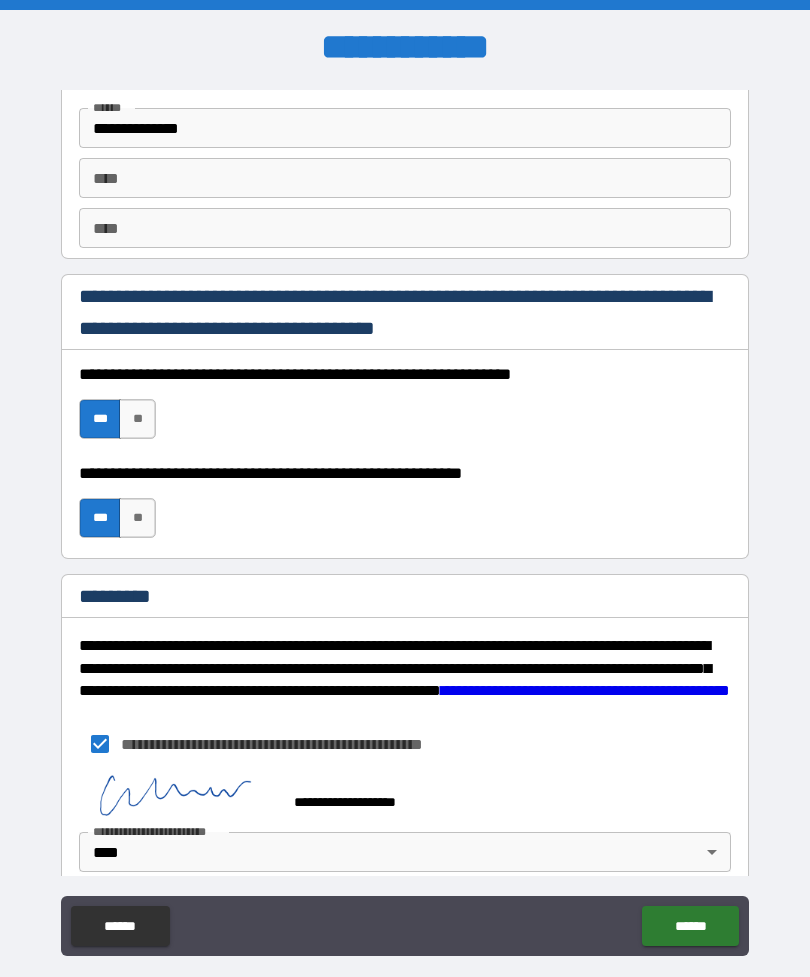 click on "******" at bounding box center (690, 926) 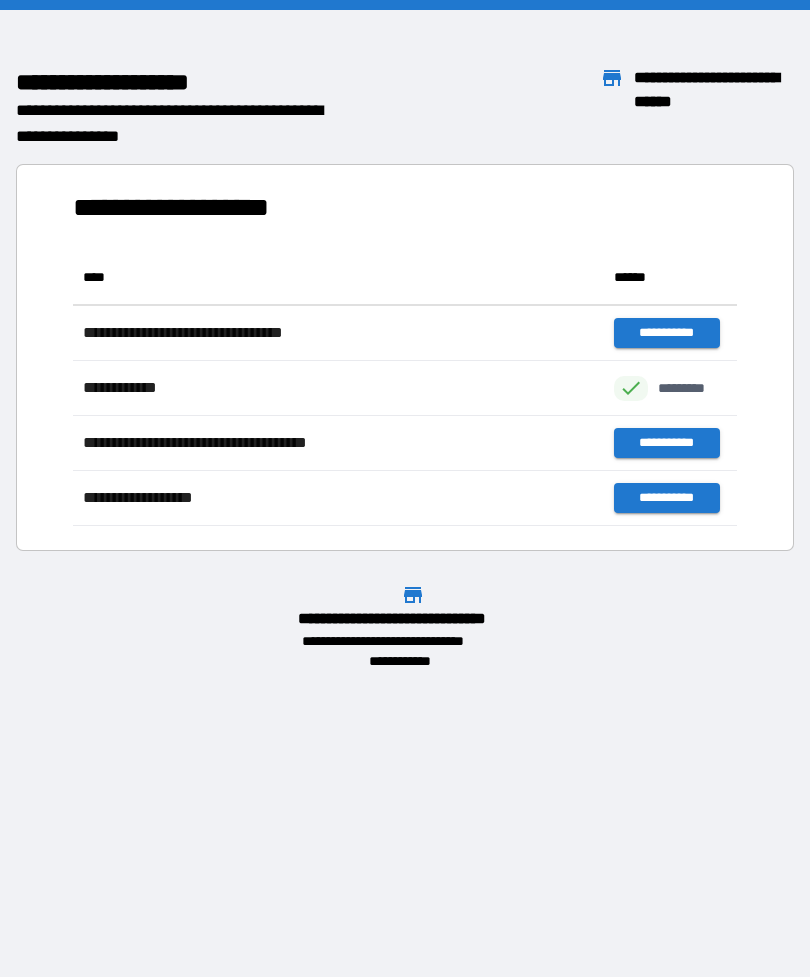 scroll, scrollTop: 1, scrollLeft: 1, axis: both 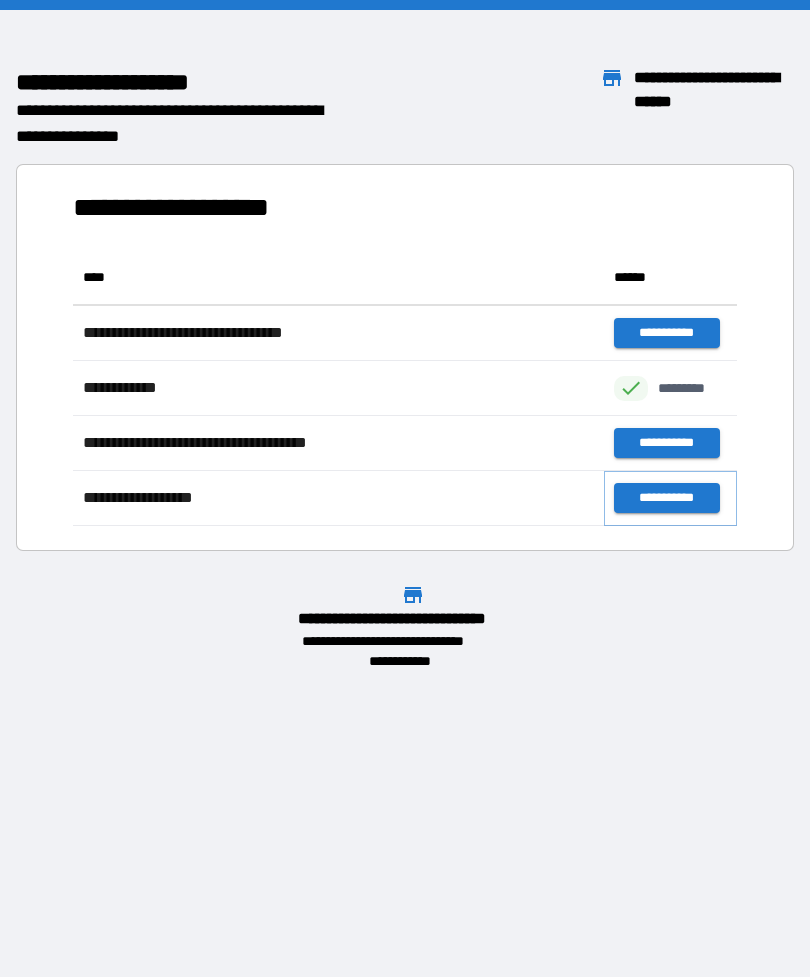 click on "**********" at bounding box center [666, 498] 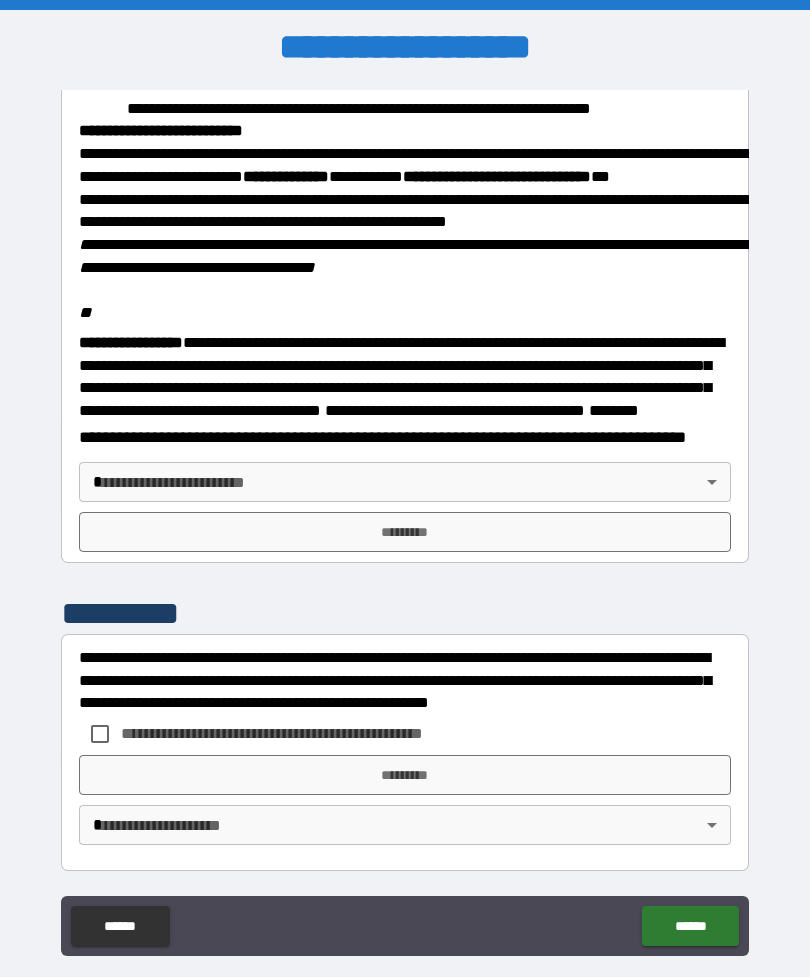 scroll, scrollTop: 2323, scrollLeft: 0, axis: vertical 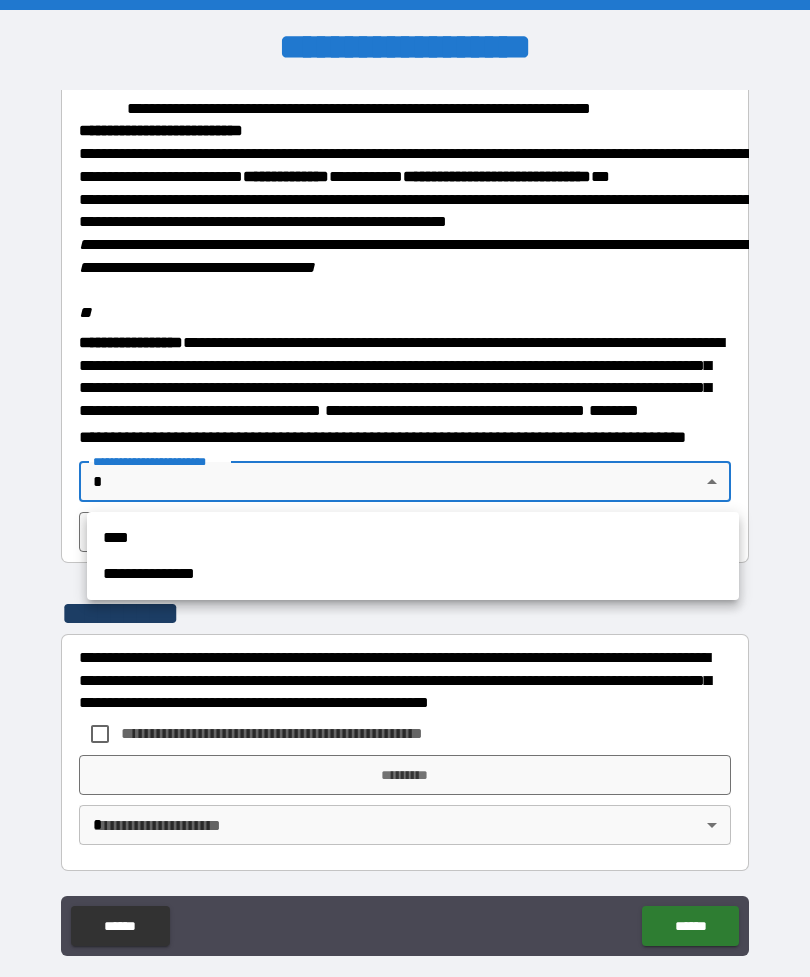 click on "****" at bounding box center (413, 538) 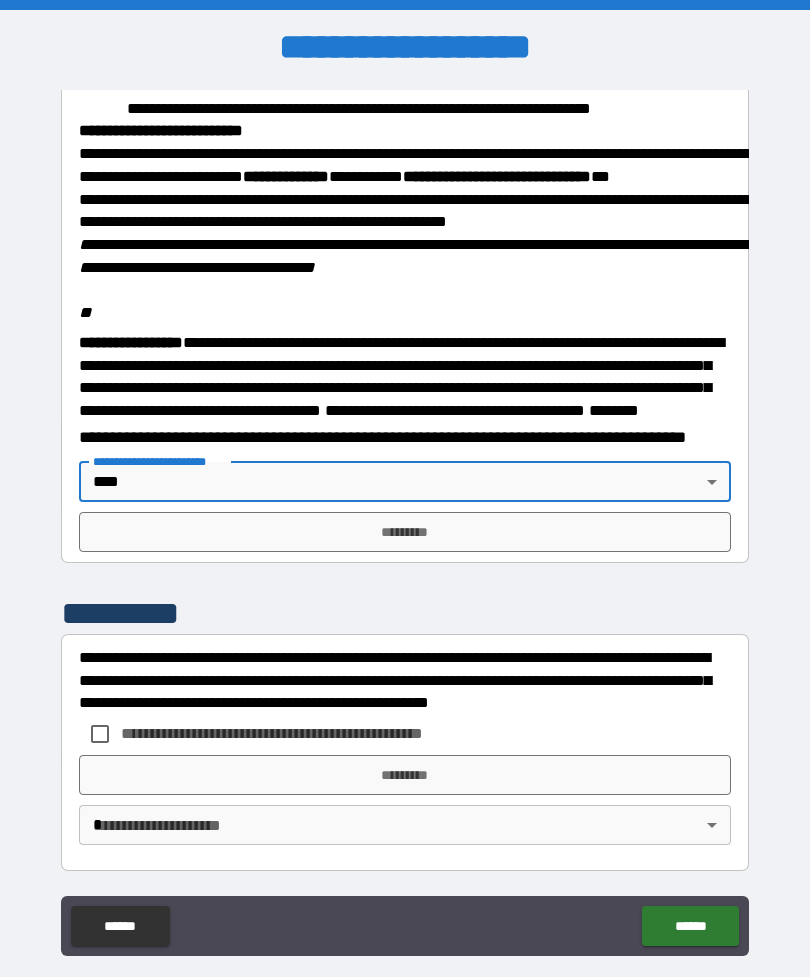 click on "*********" at bounding box center (405, 532) 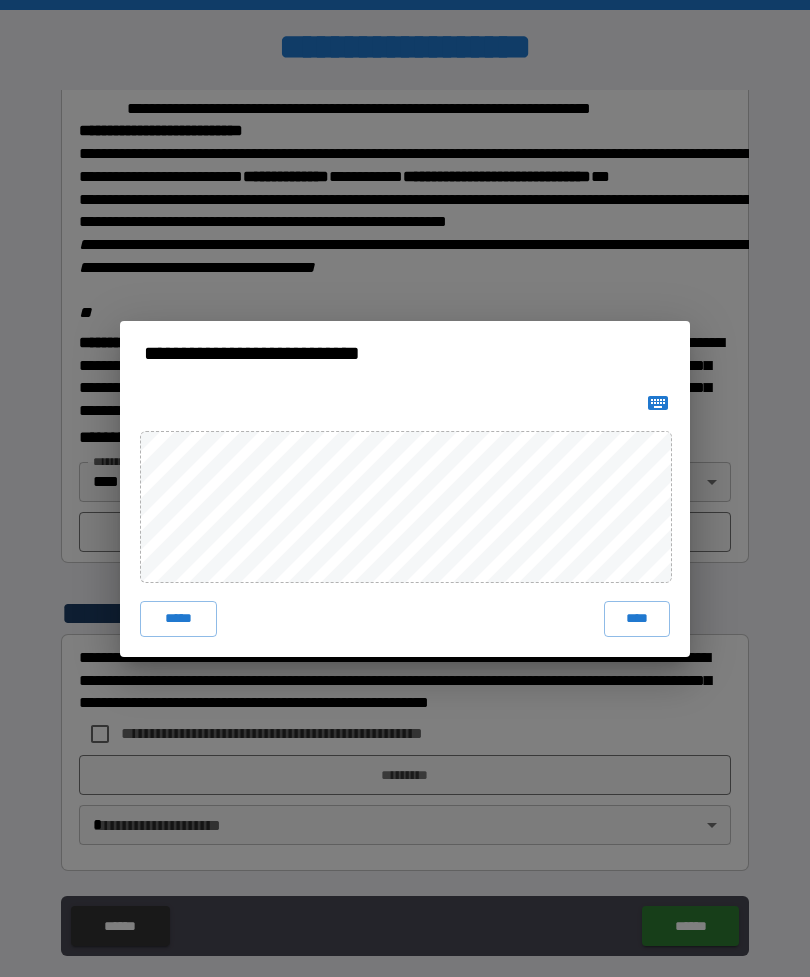click on "****" at bounding box center [637, 619] 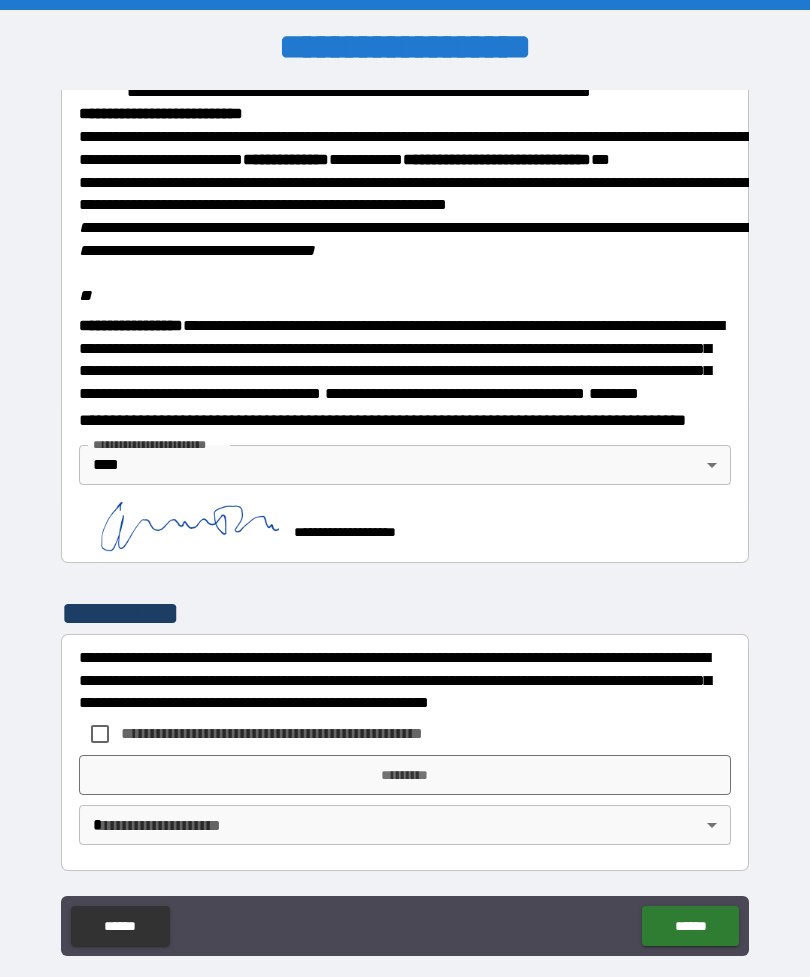 scroll, scrollTop: 2340, scrollLeft: 0, axis: vertical 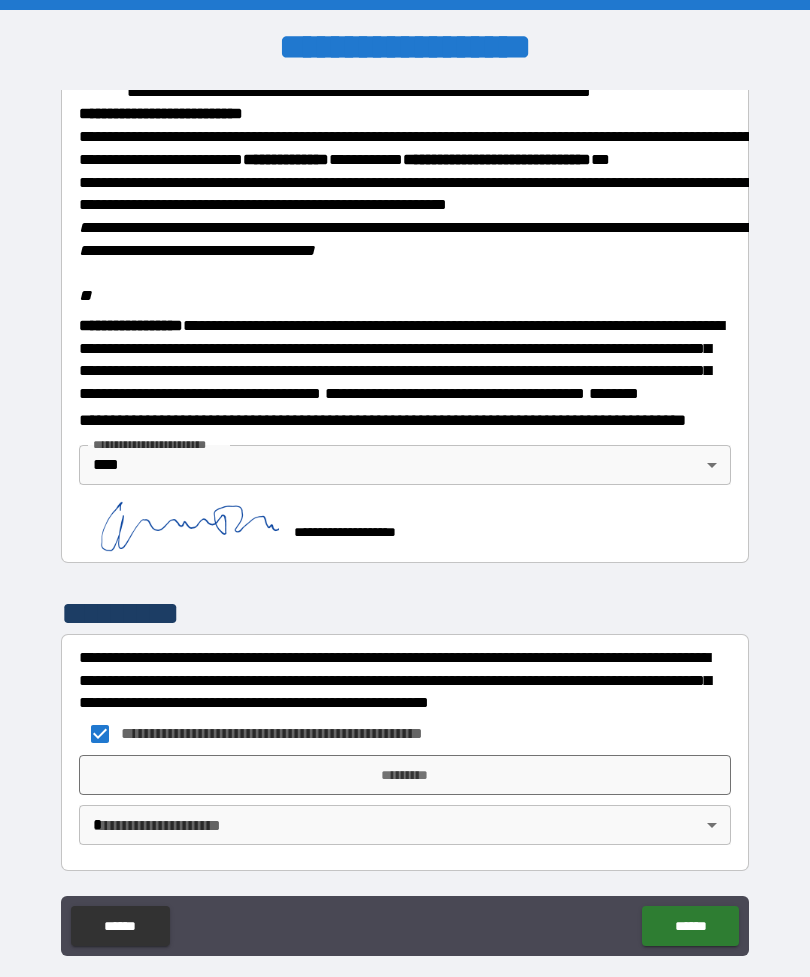click on "*********" at bounding box center [405, 775] 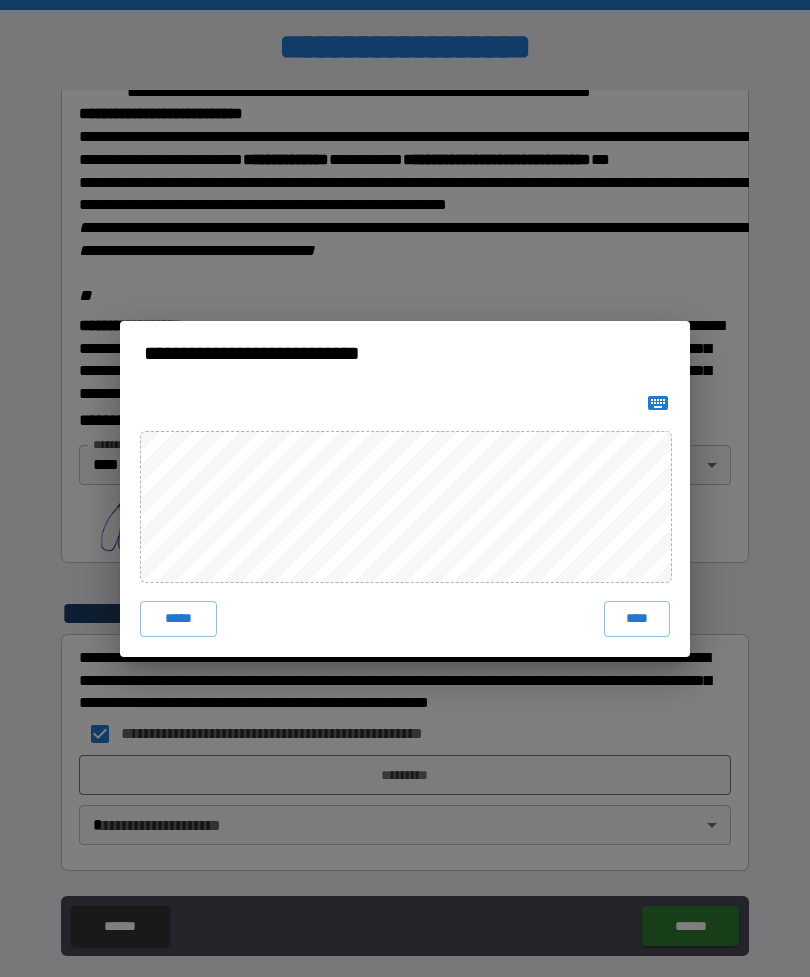 click on "****" at bounding box center [637, 619] 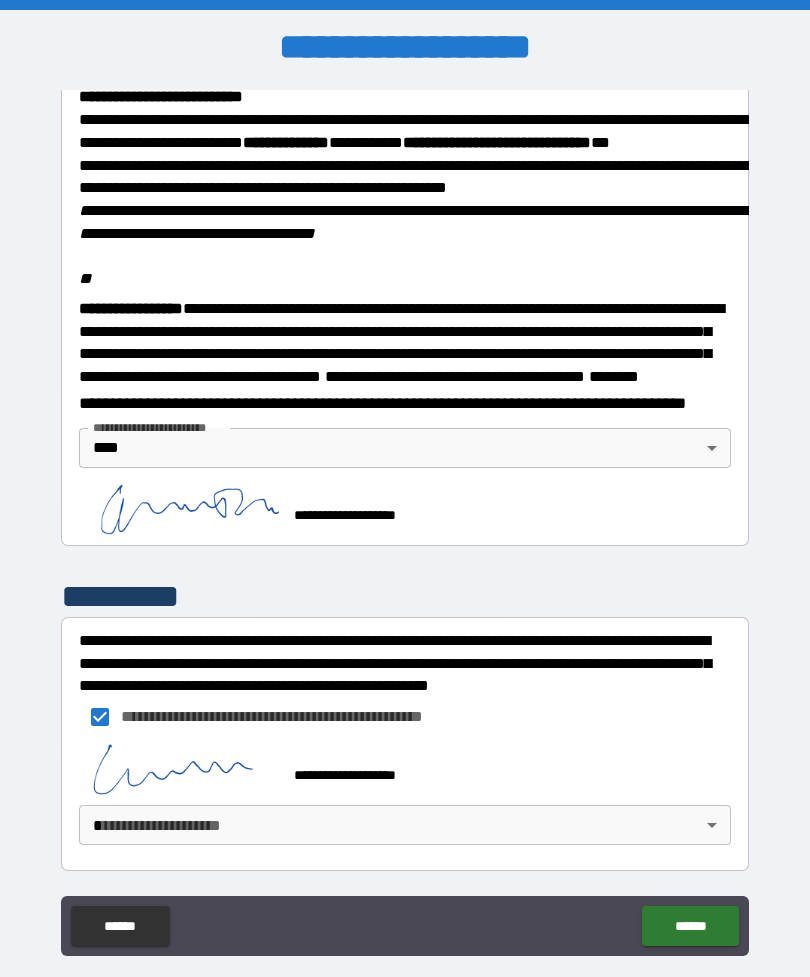 scroll, scrollTop: 2330, scrollLeft: 0, axis: vertical 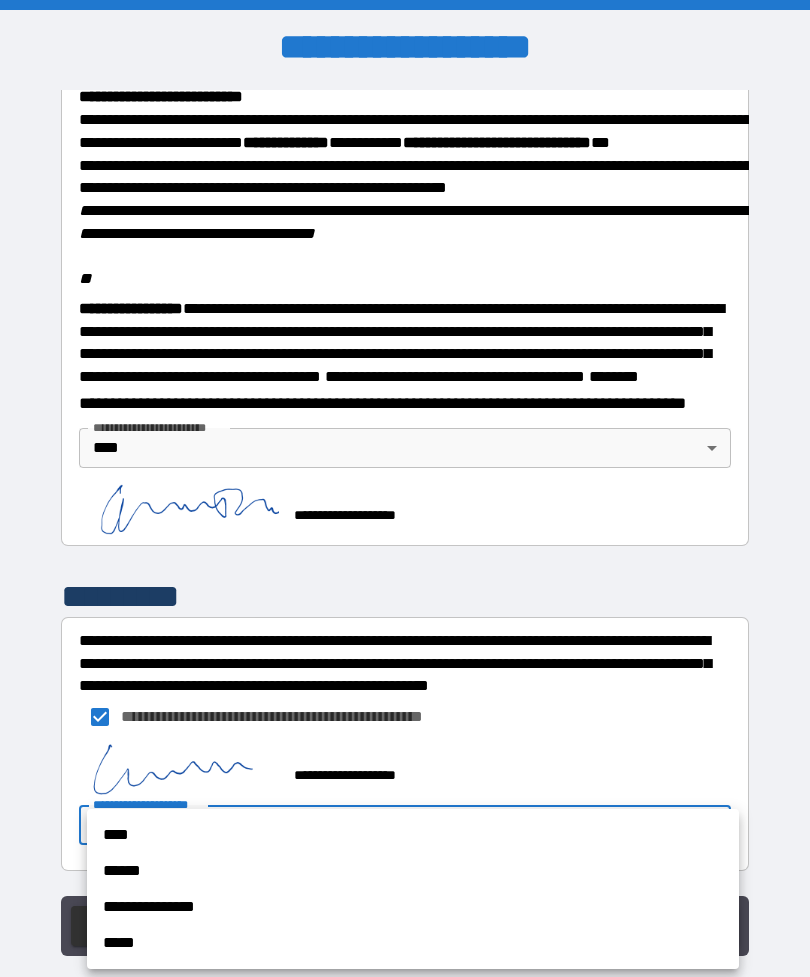 click on "**********" at bounding box center (413, 889) 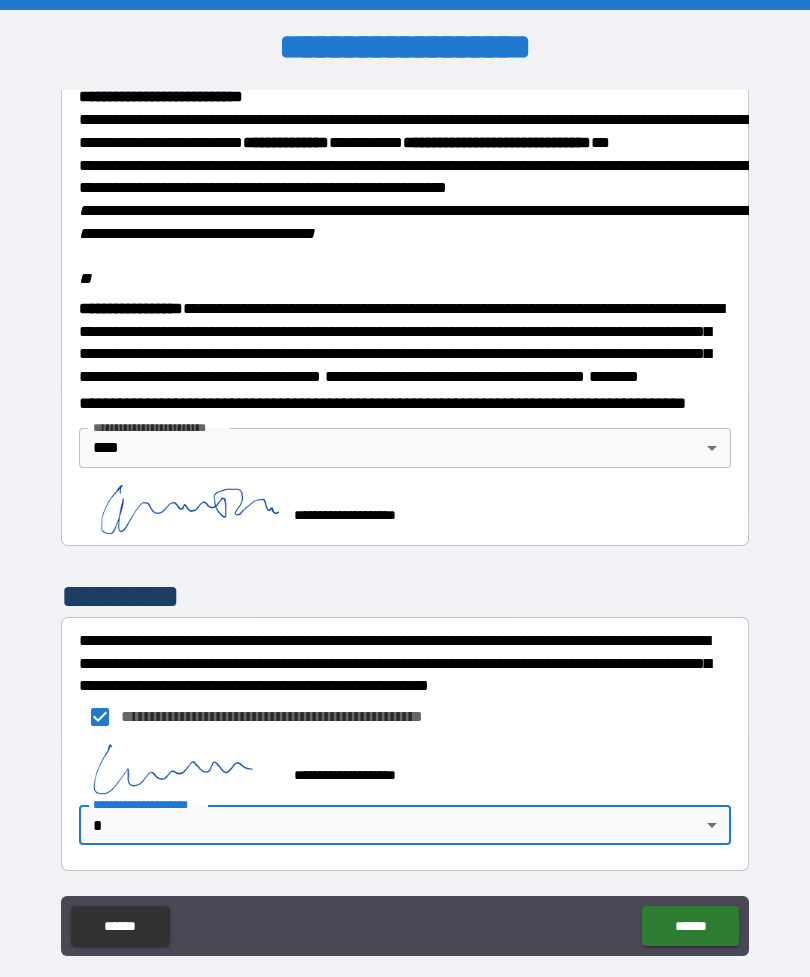 click on "**********" at bounding box center [405, 520] 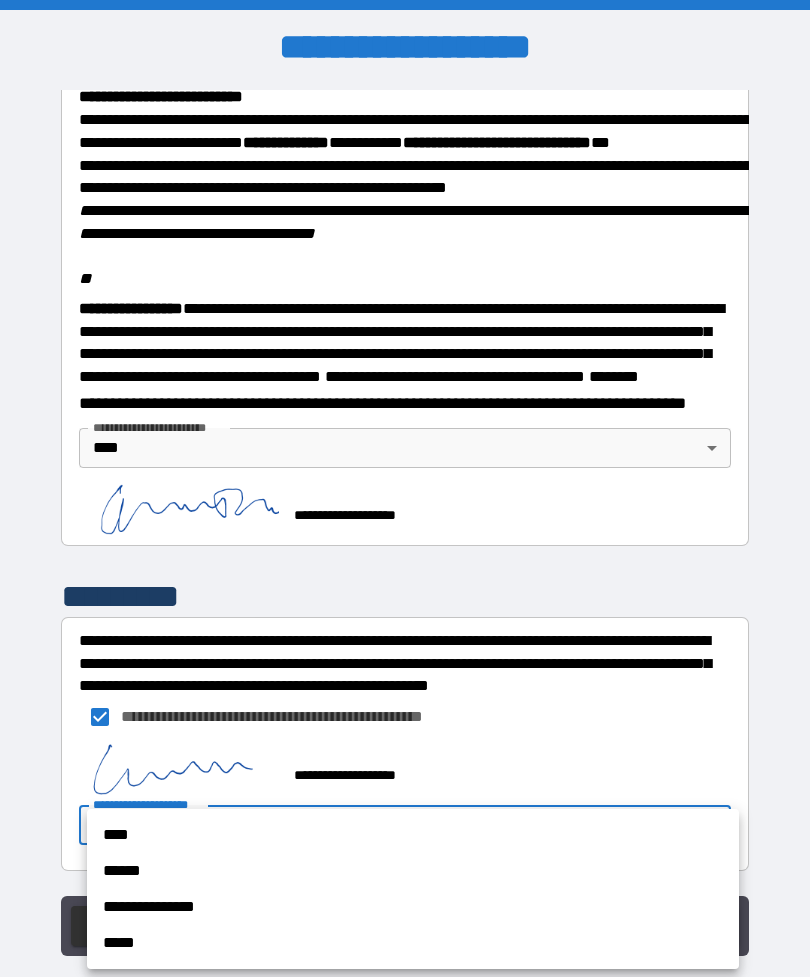 click on "****" at bounding box center (413, 835) 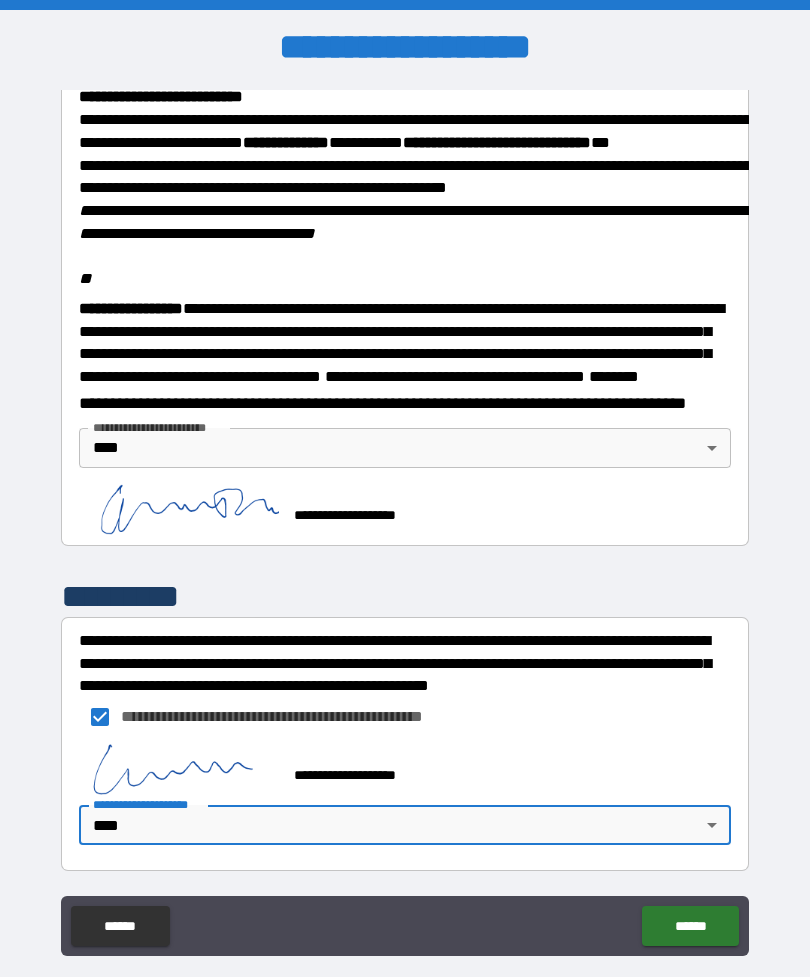 click on "******" at bounding box center (690, 926) 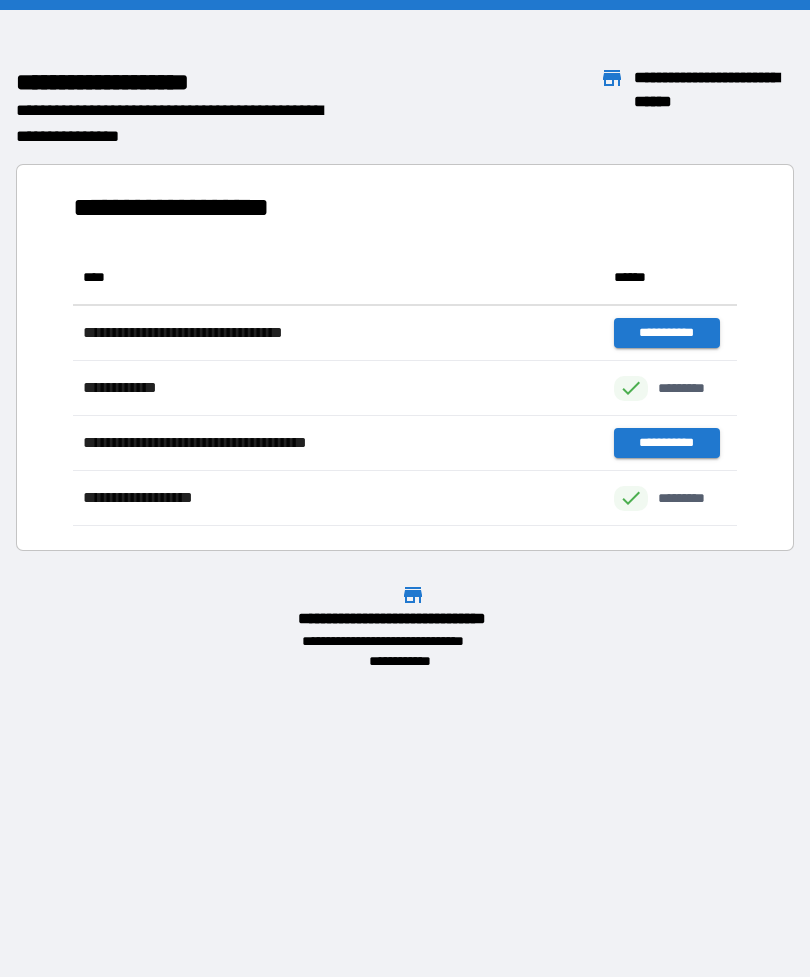 scroll, scrollTop: 1, scrollLeft: 1, axis: both 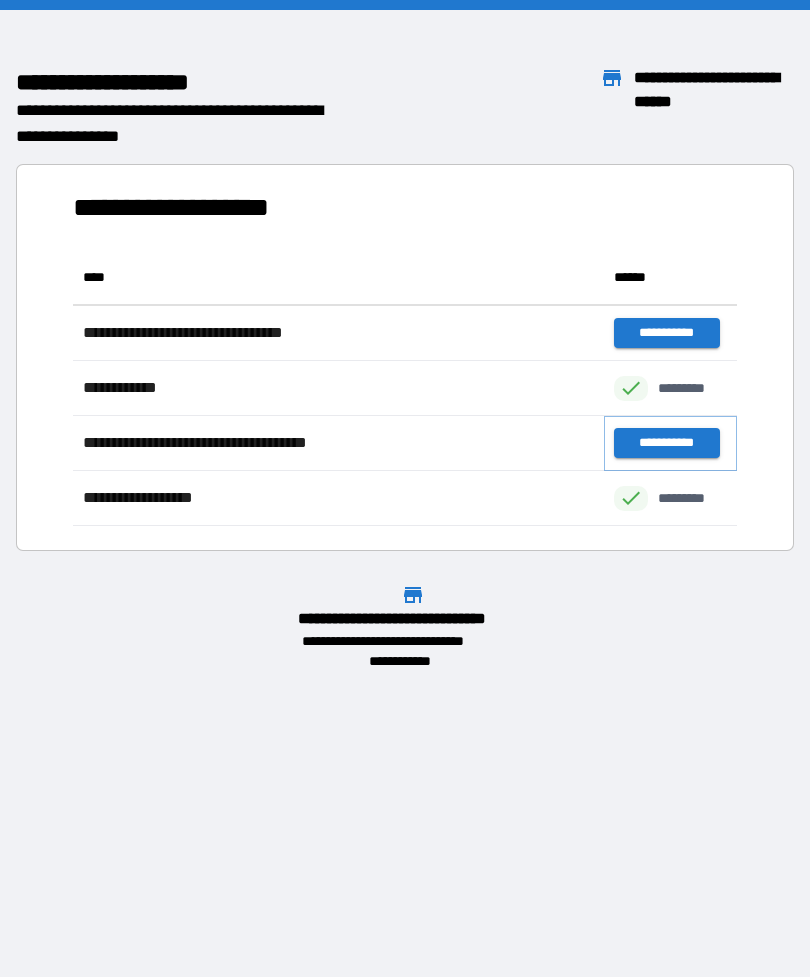 click on "**********" at bounding box center [666, 443] 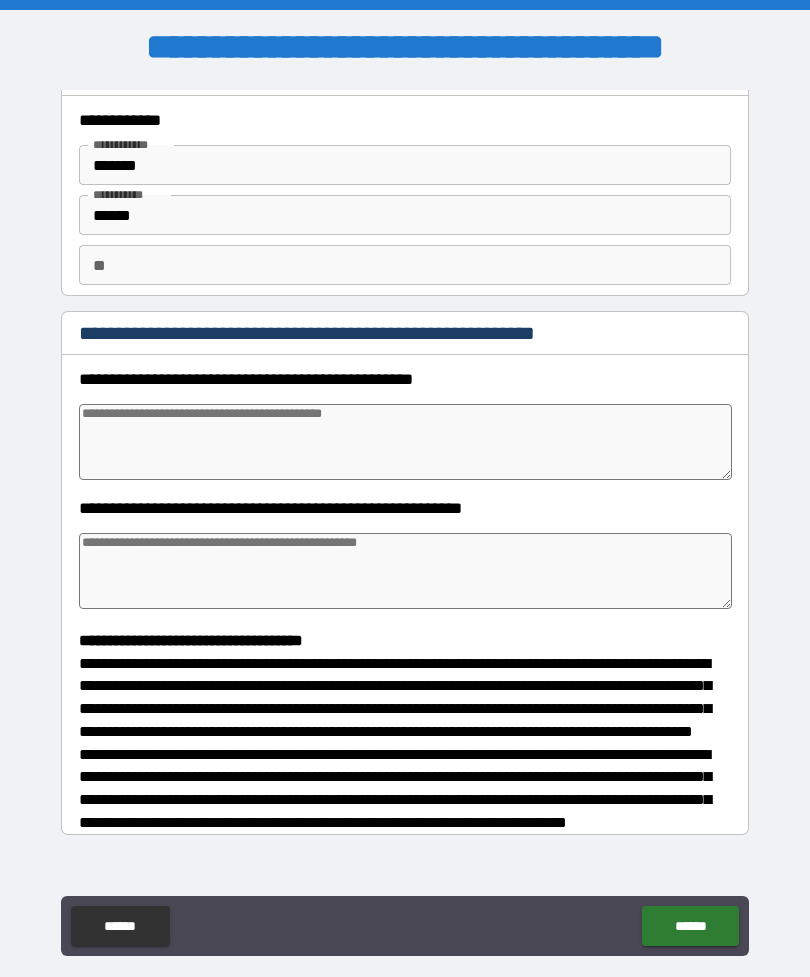 scroll, scrollTop: 41, scrollLeft: 0, axis: vertical 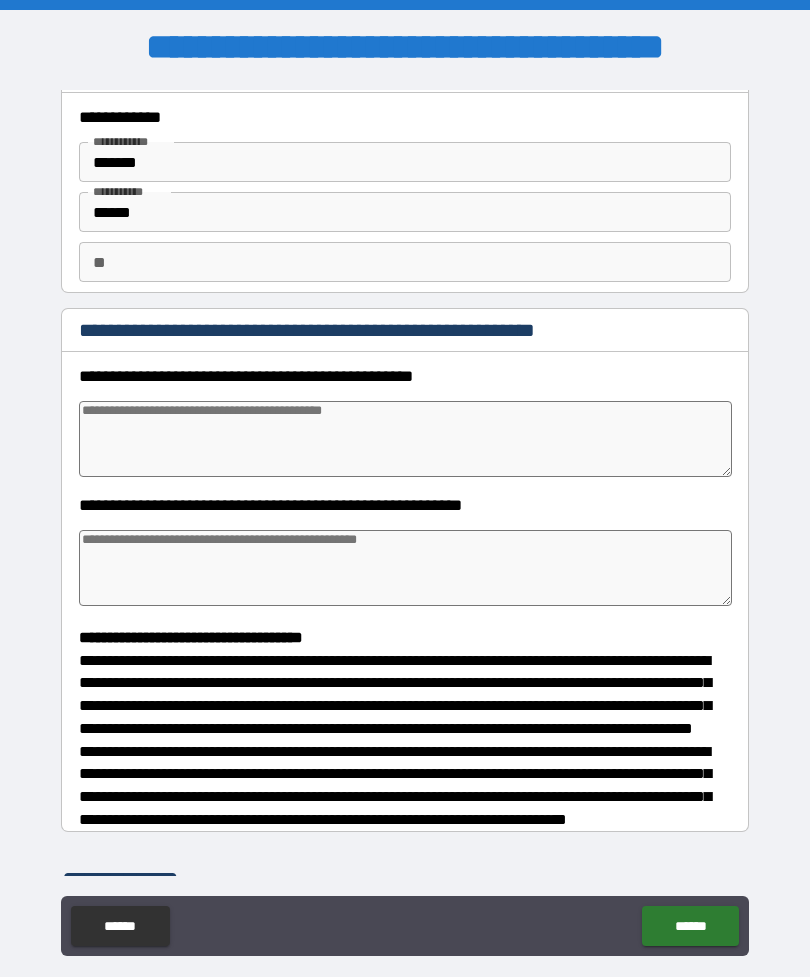click at bounding box center [405, 439] 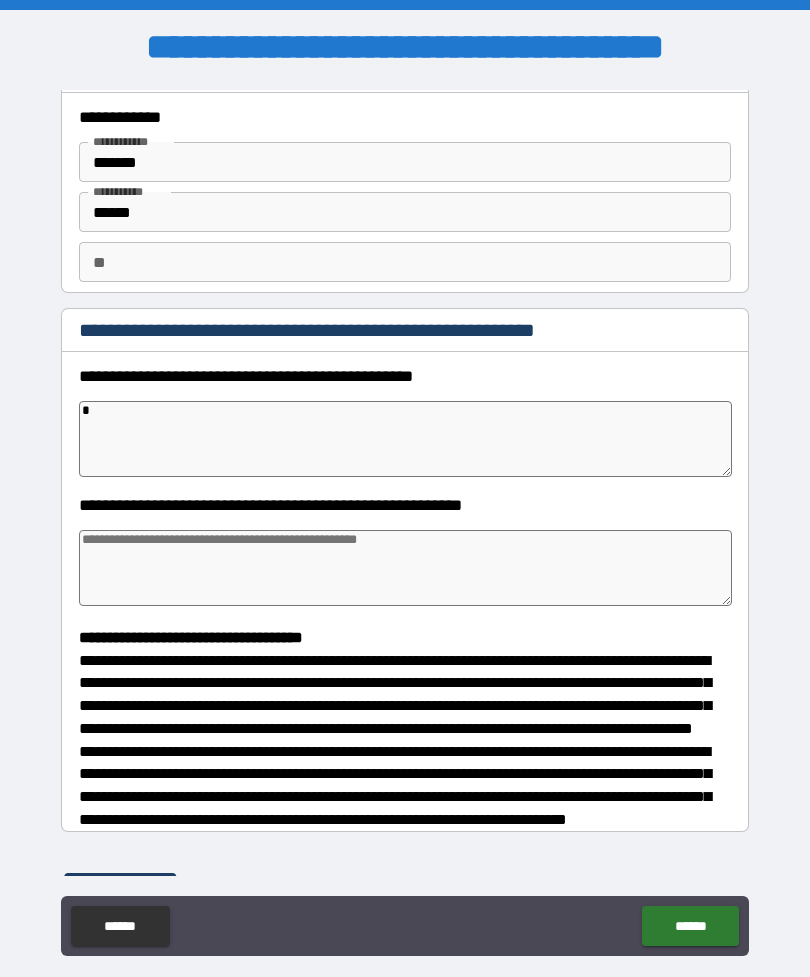 type on "*" 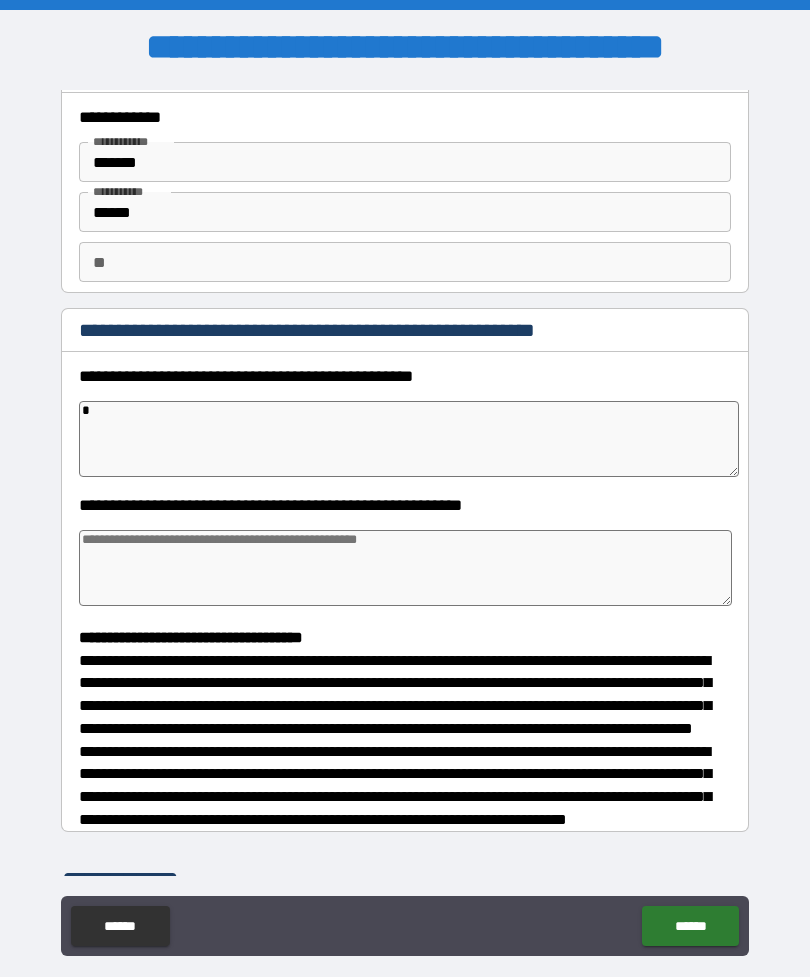 type on "**" 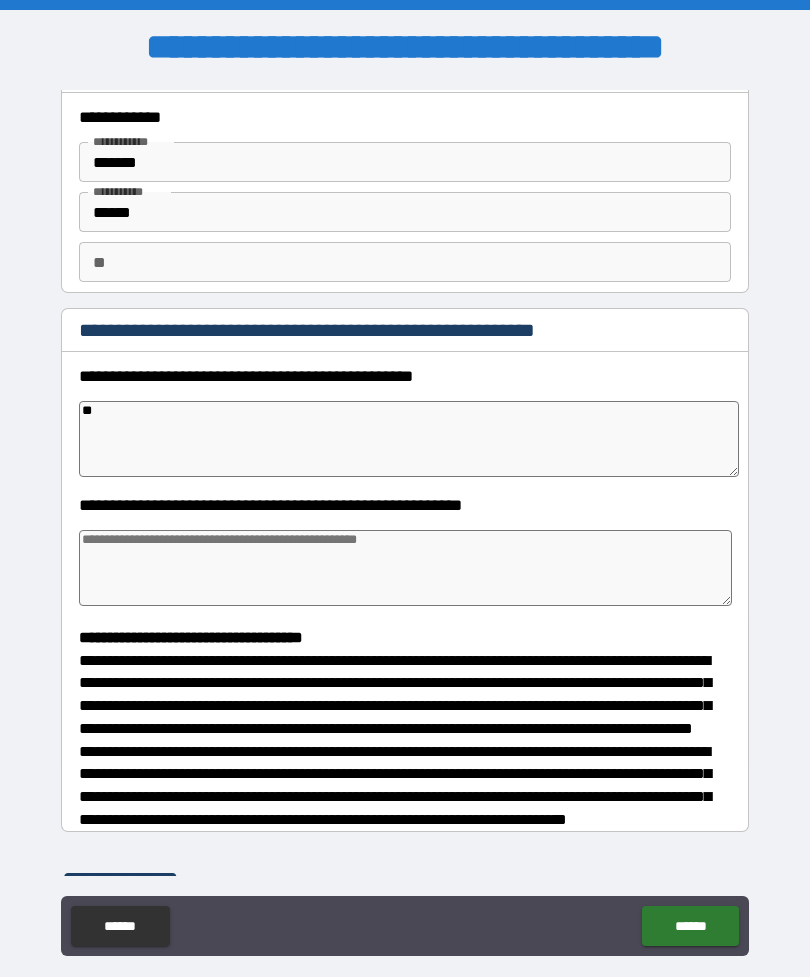 type on "*" 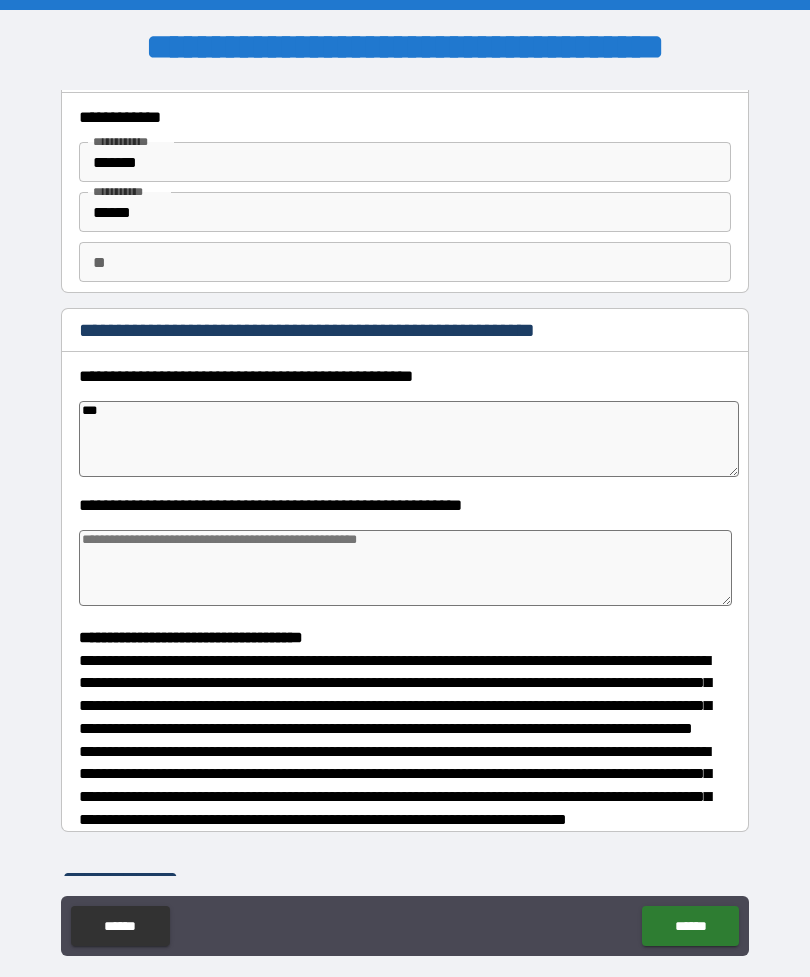 type on "****" 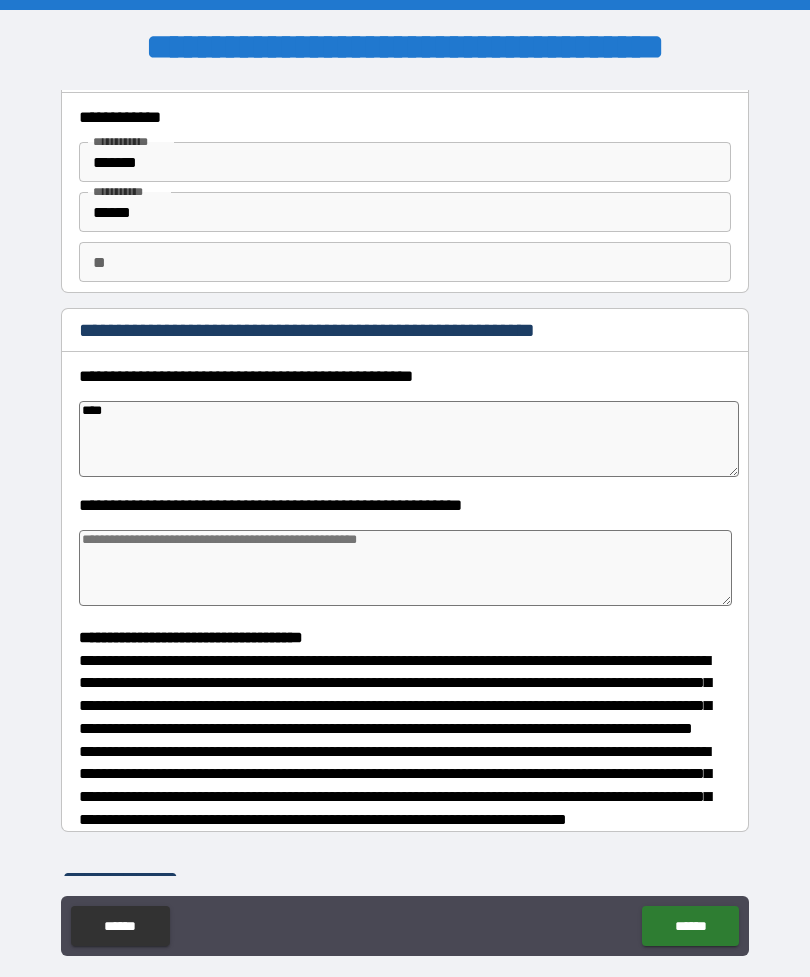 type on "*" 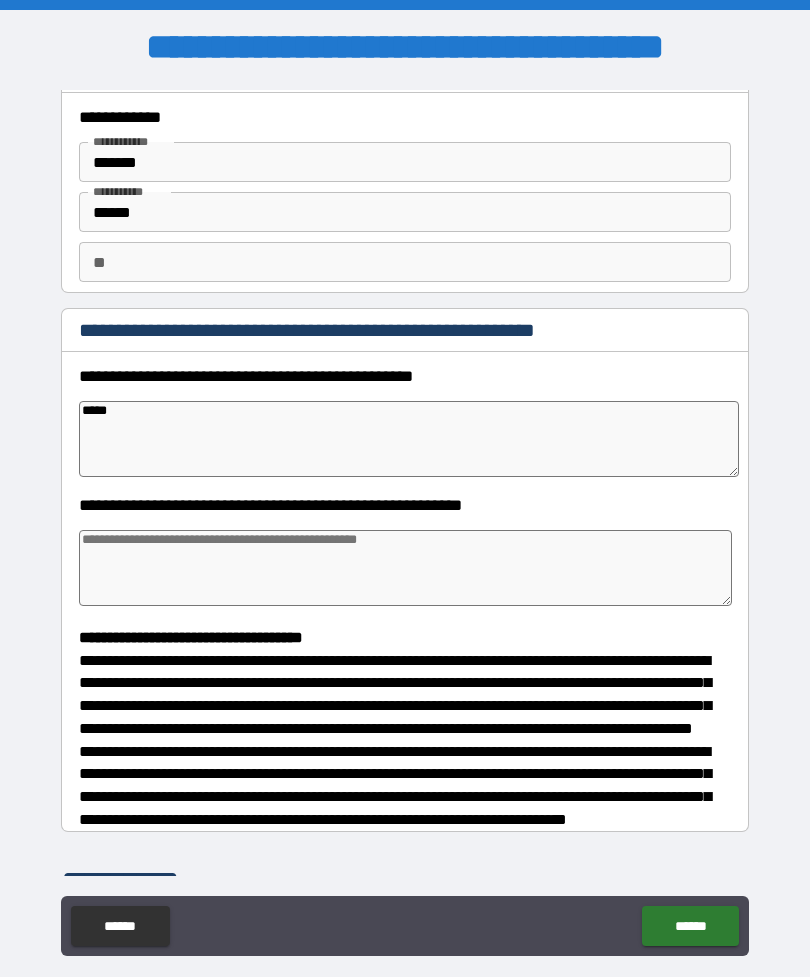 type on "*" 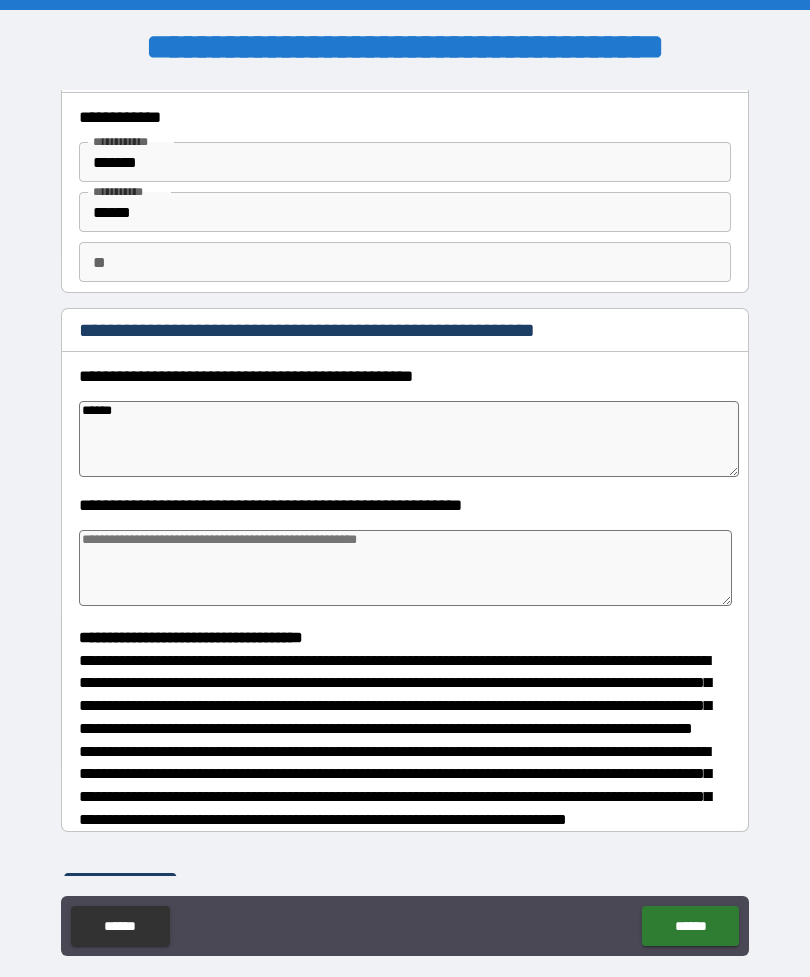 type on "*" 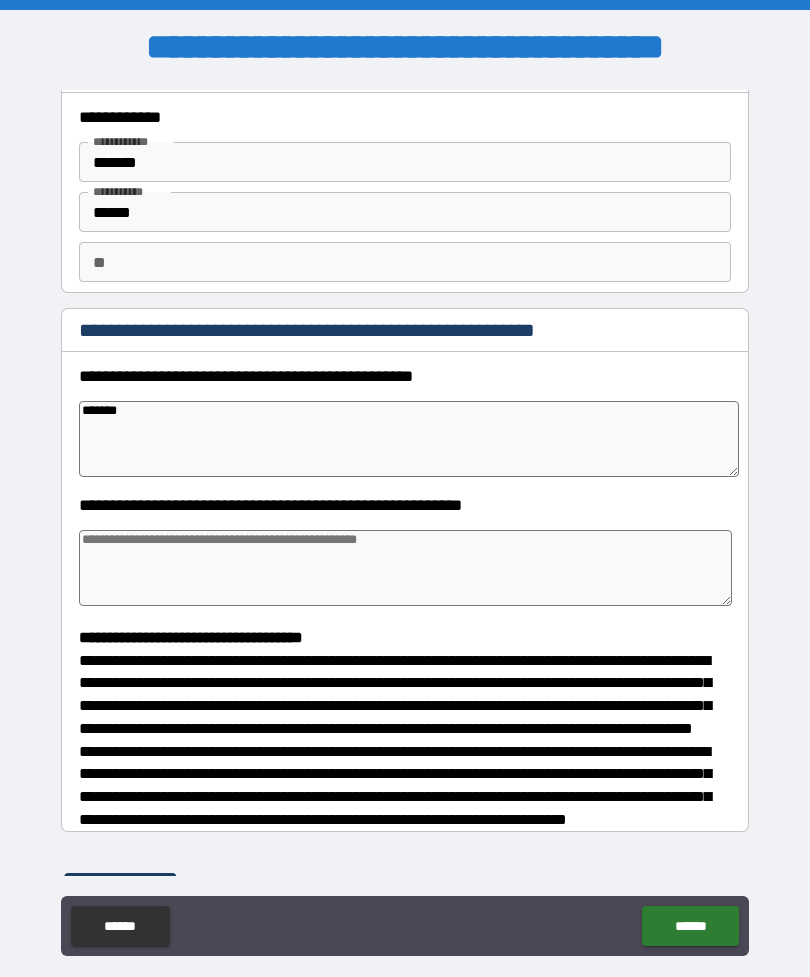 type on "*" 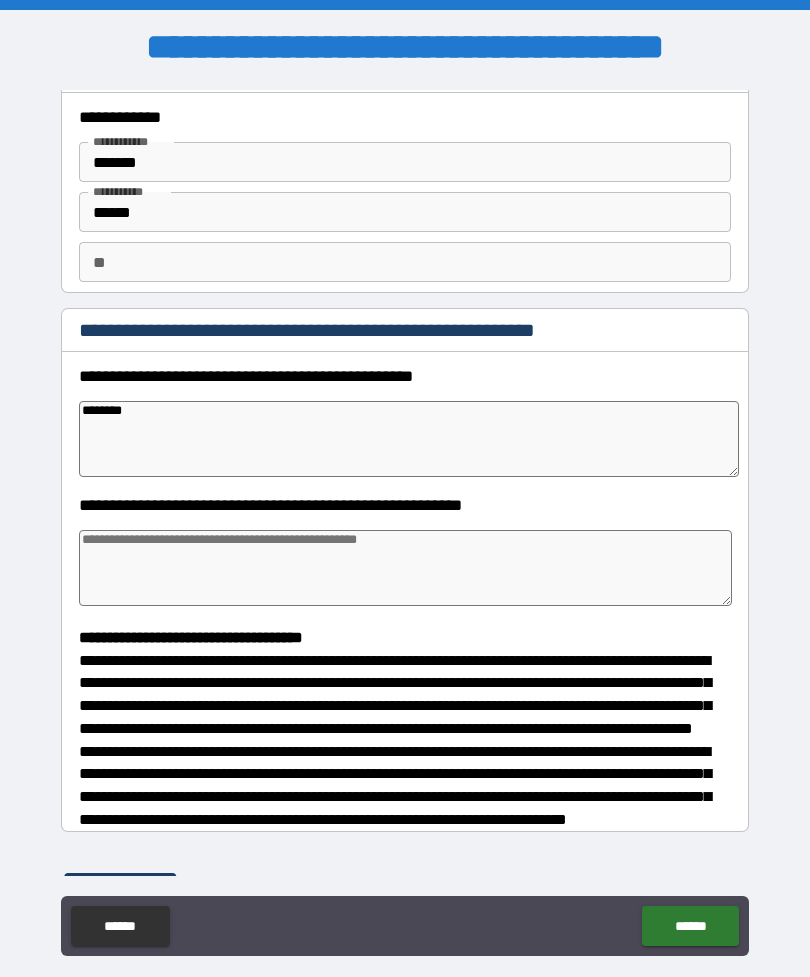 type on "*" 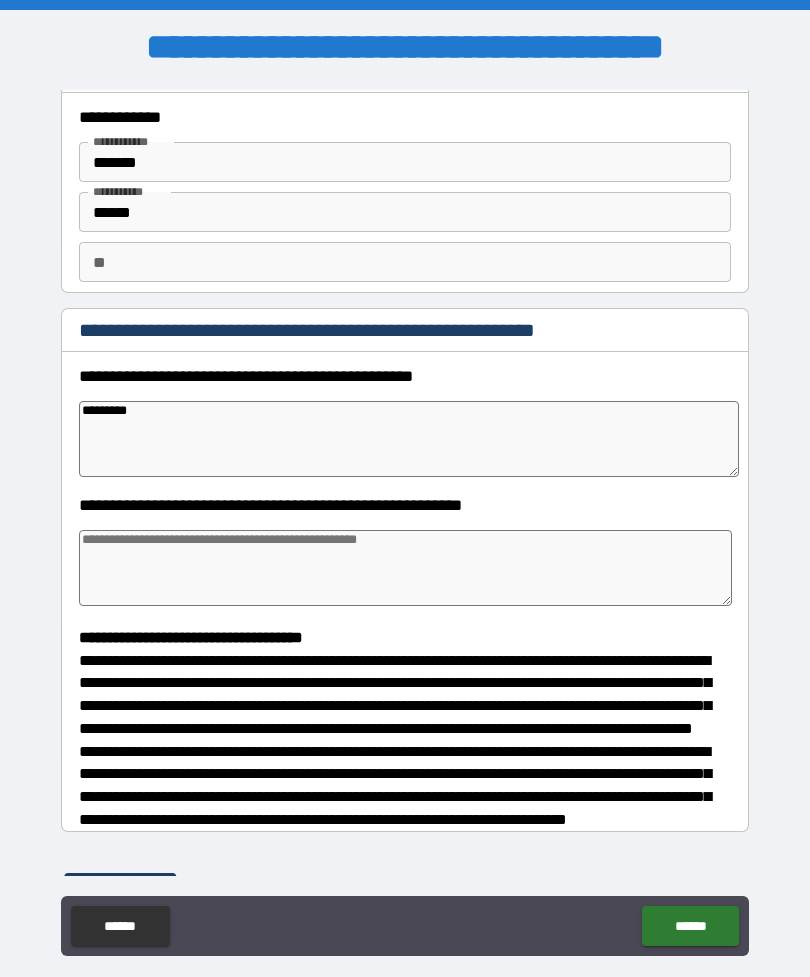type on "*" 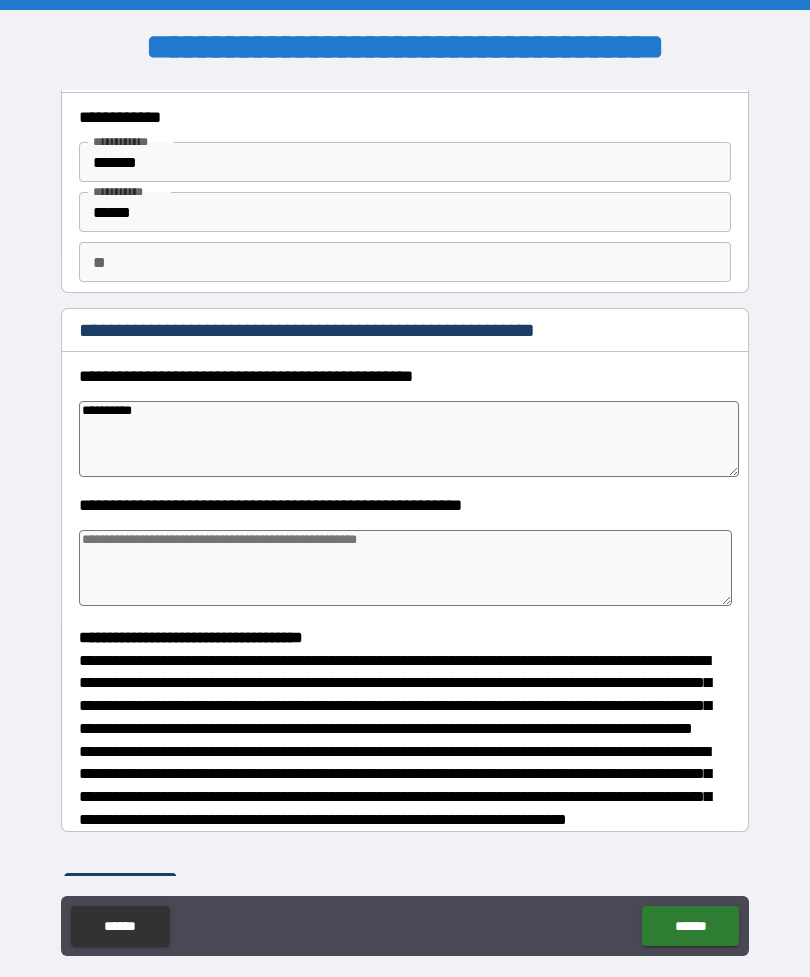 type on "*" 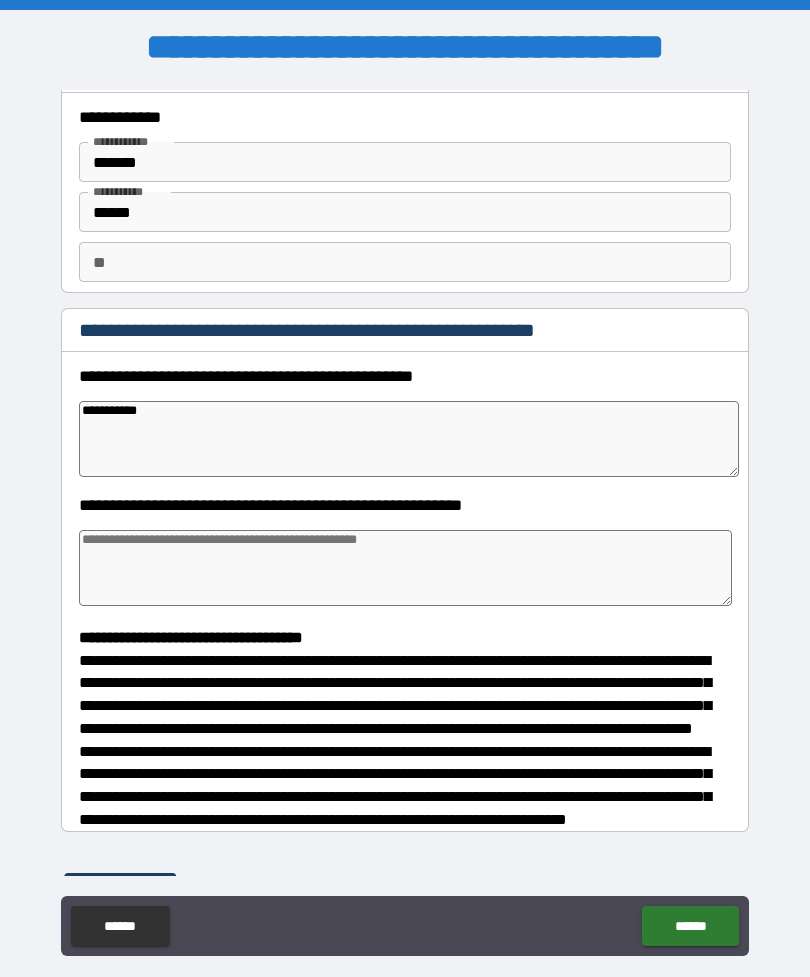 type on "*" 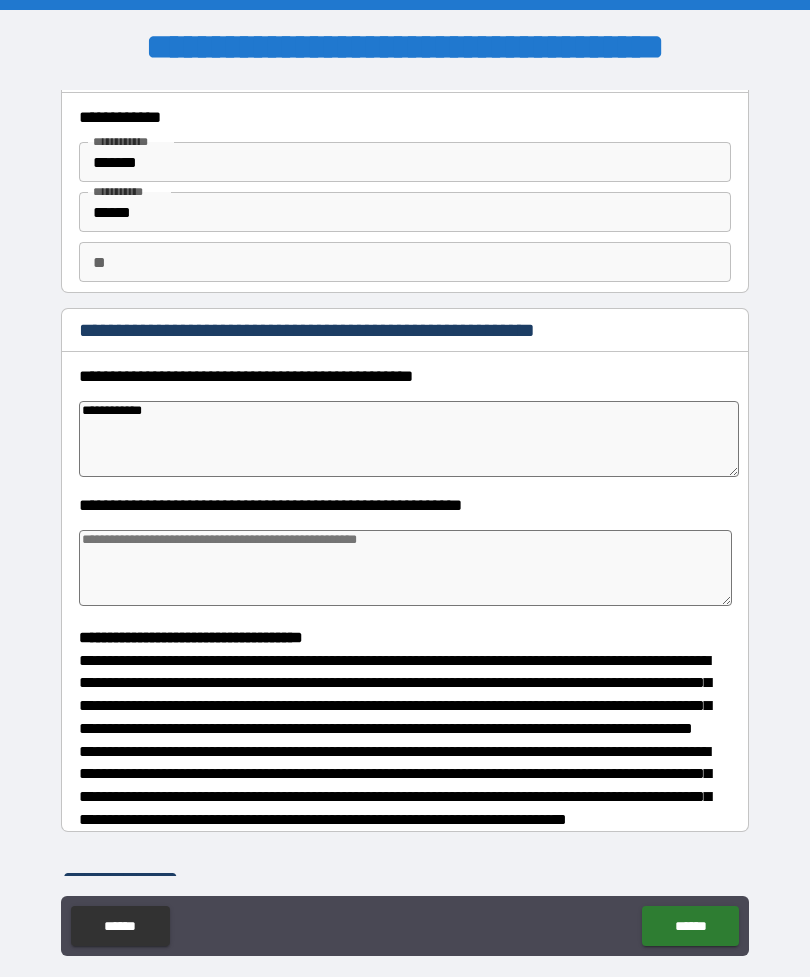 type on "*" 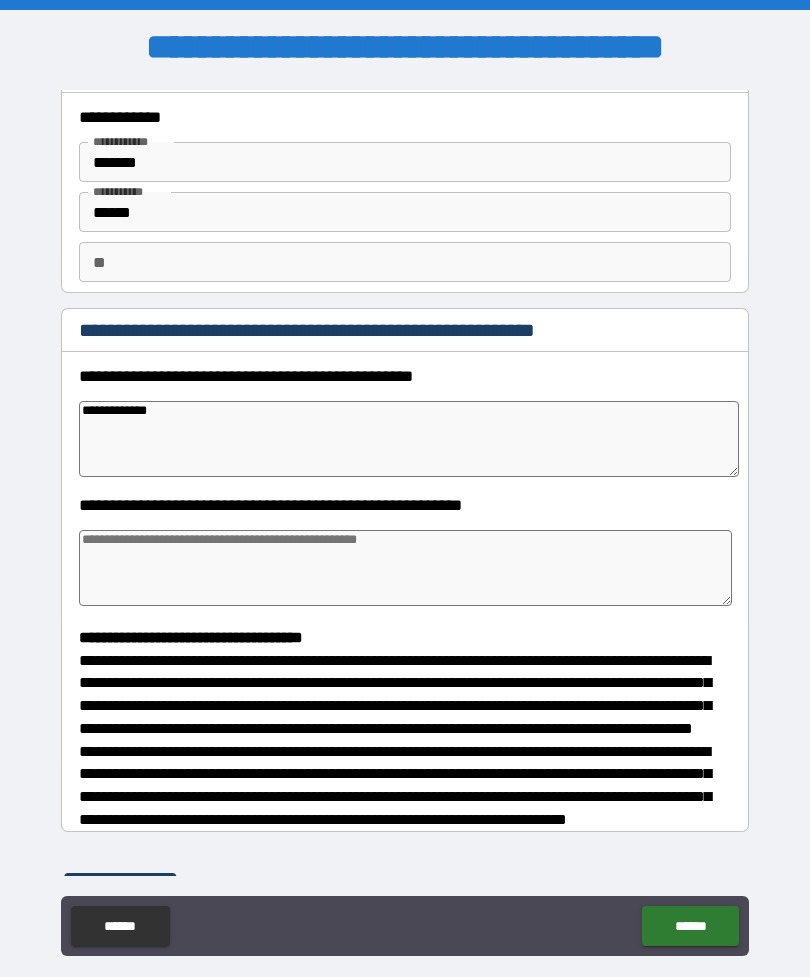 type on "*" 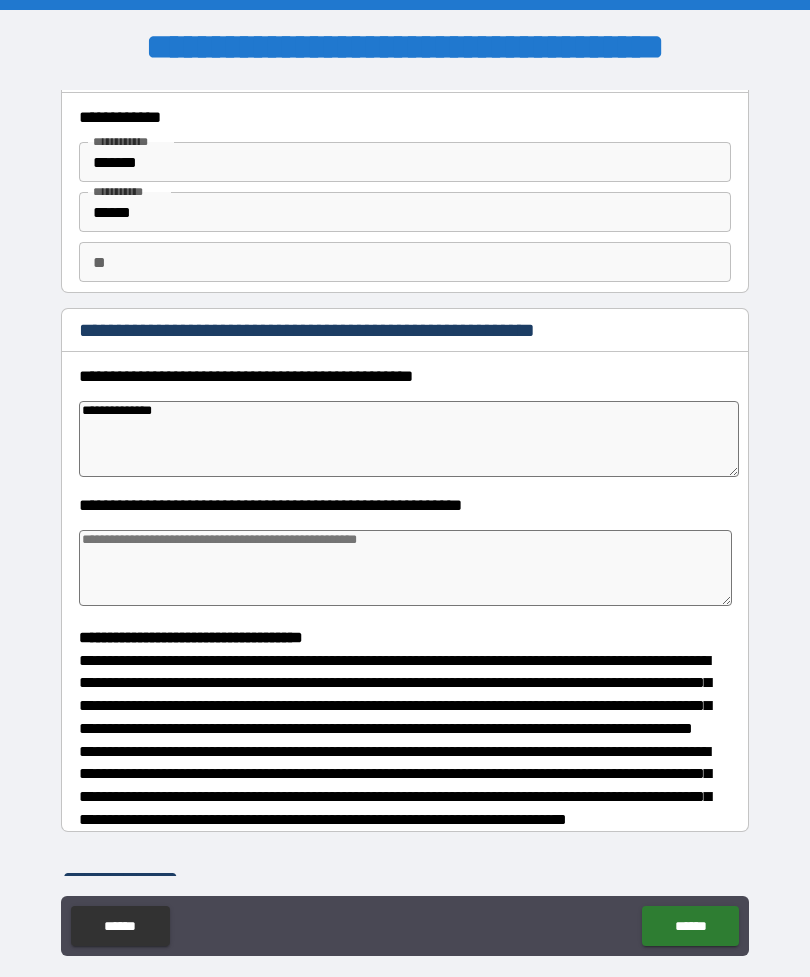 type on "*" 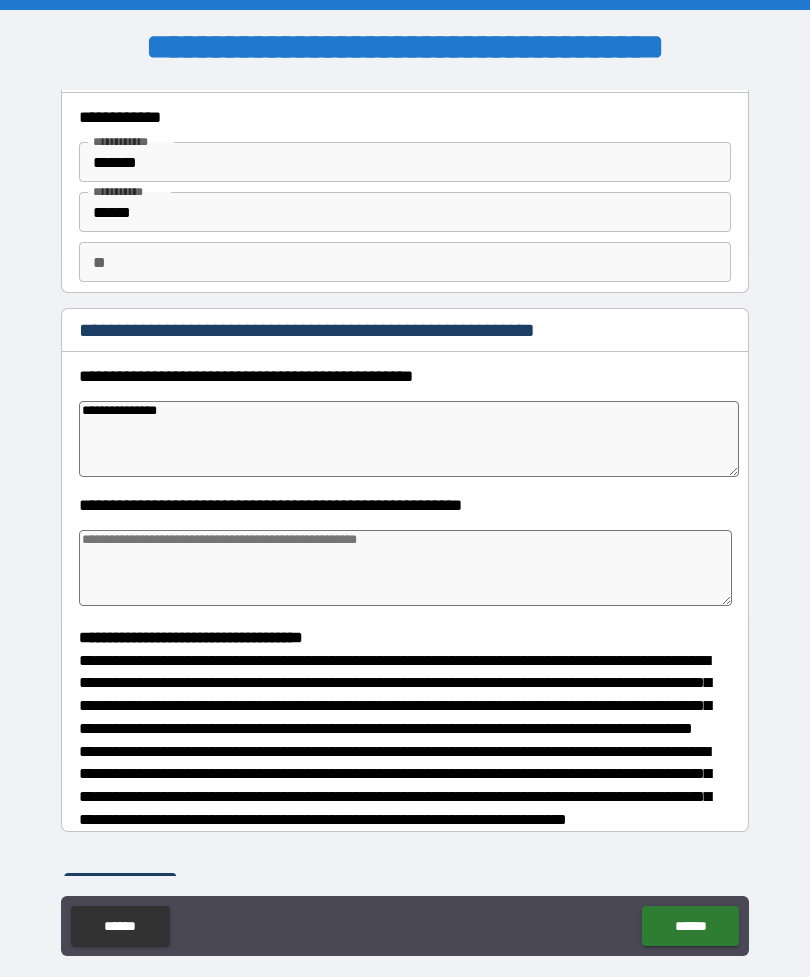 type on "*" 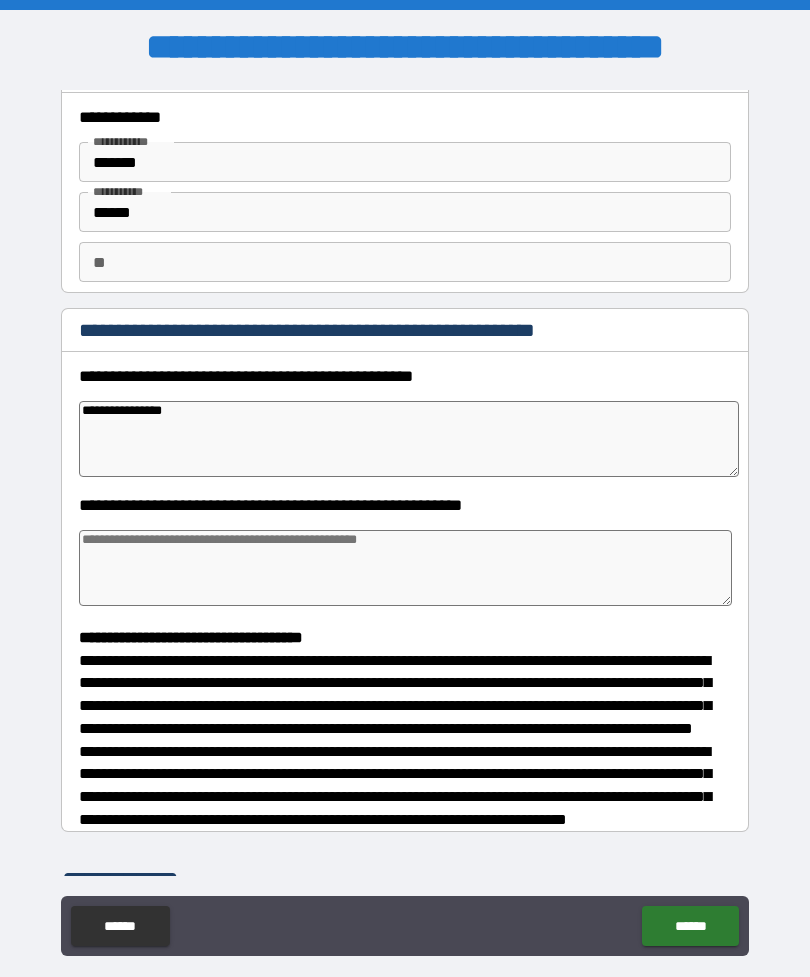 type on "*" 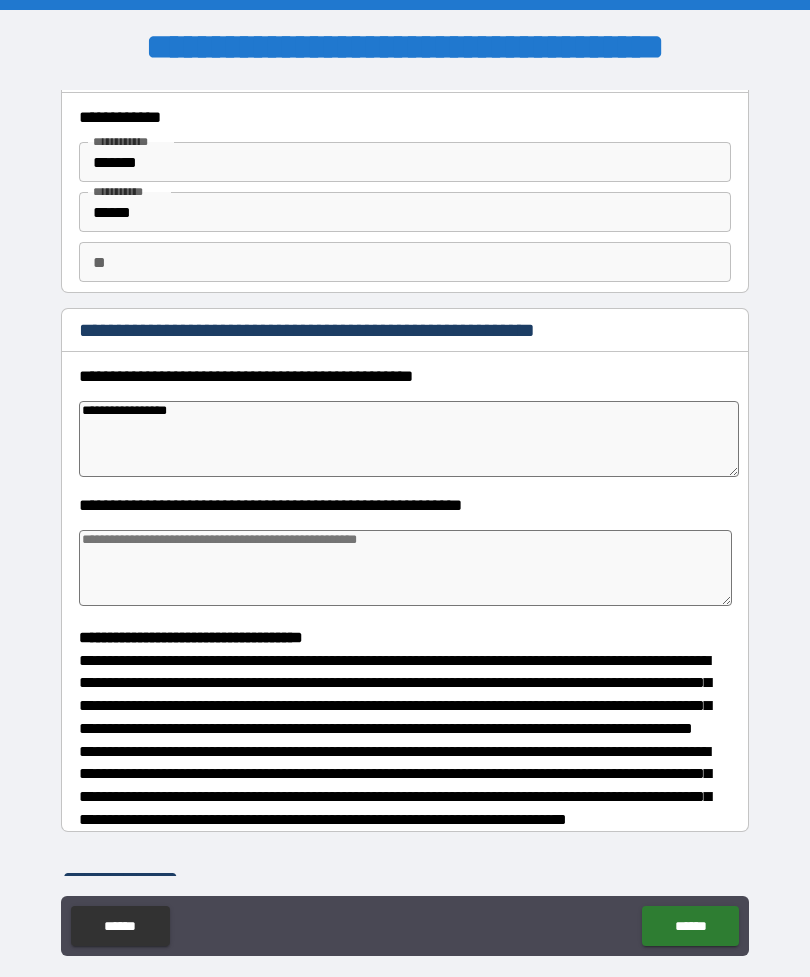 type on "*" 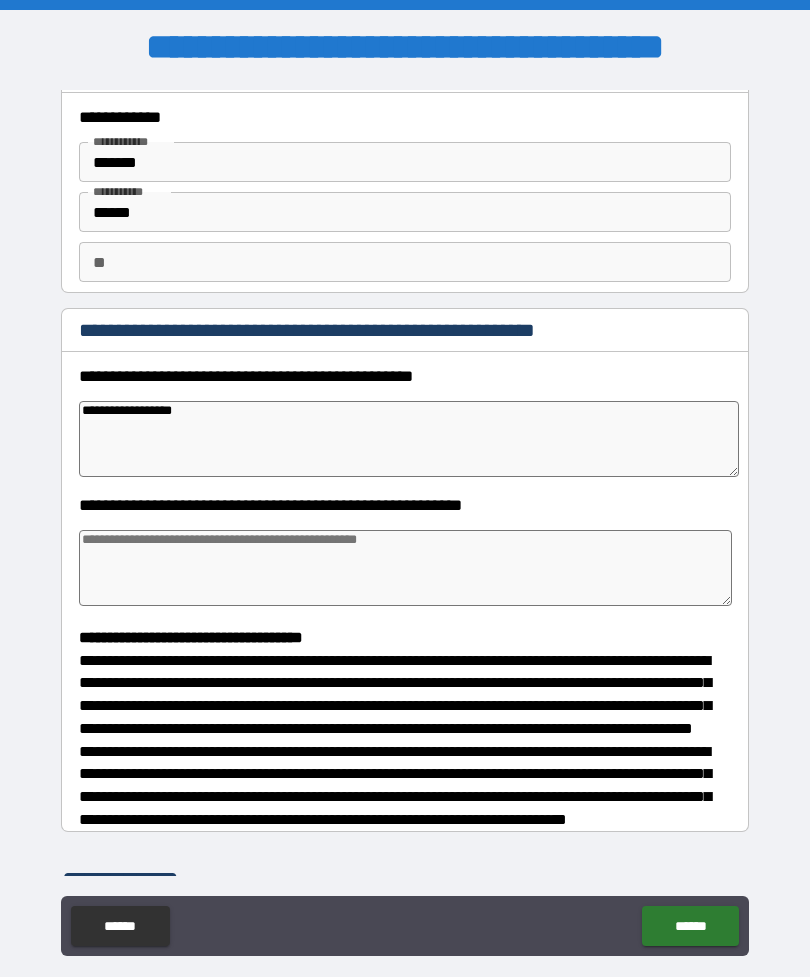type on "*" 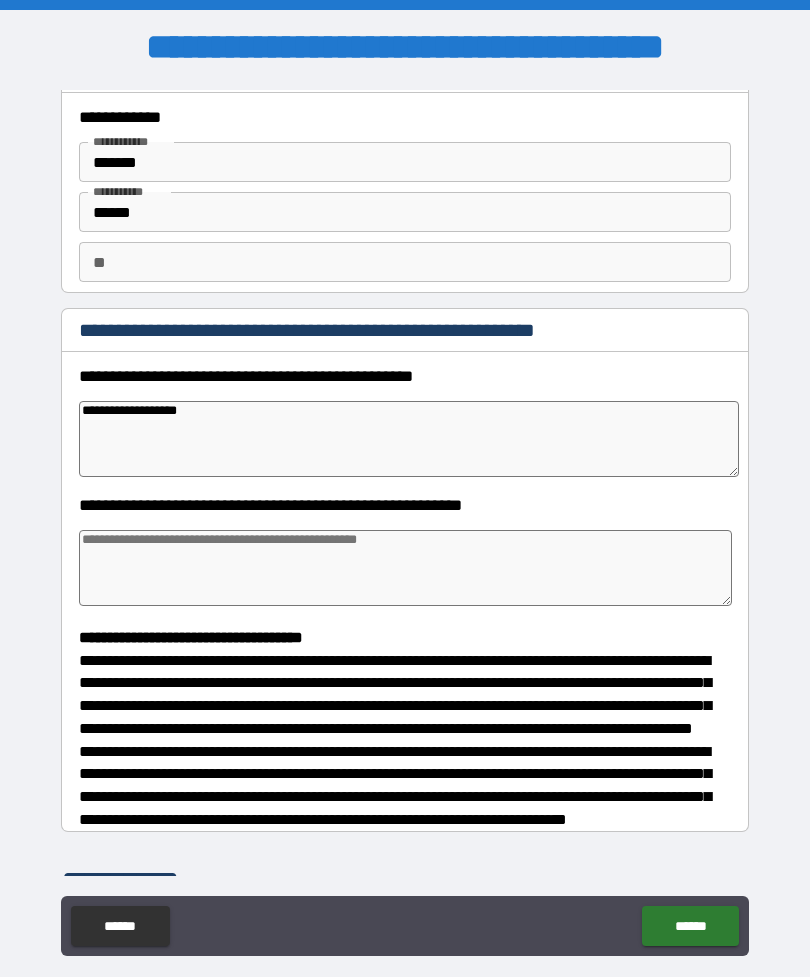 type on "*" 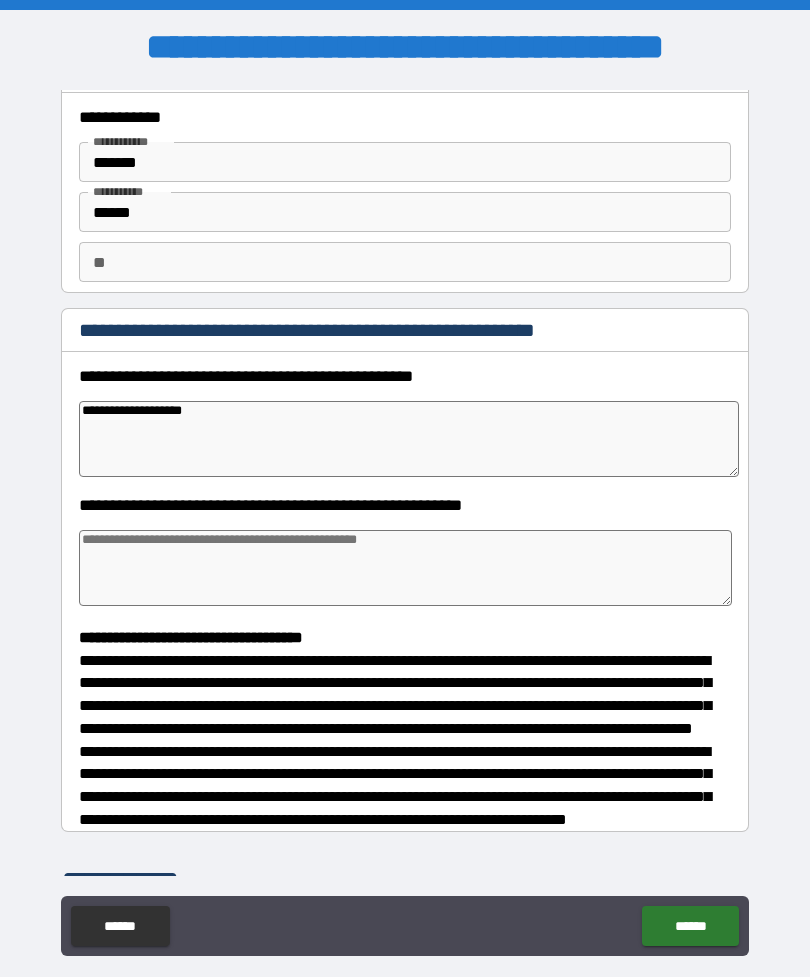 type on "*" 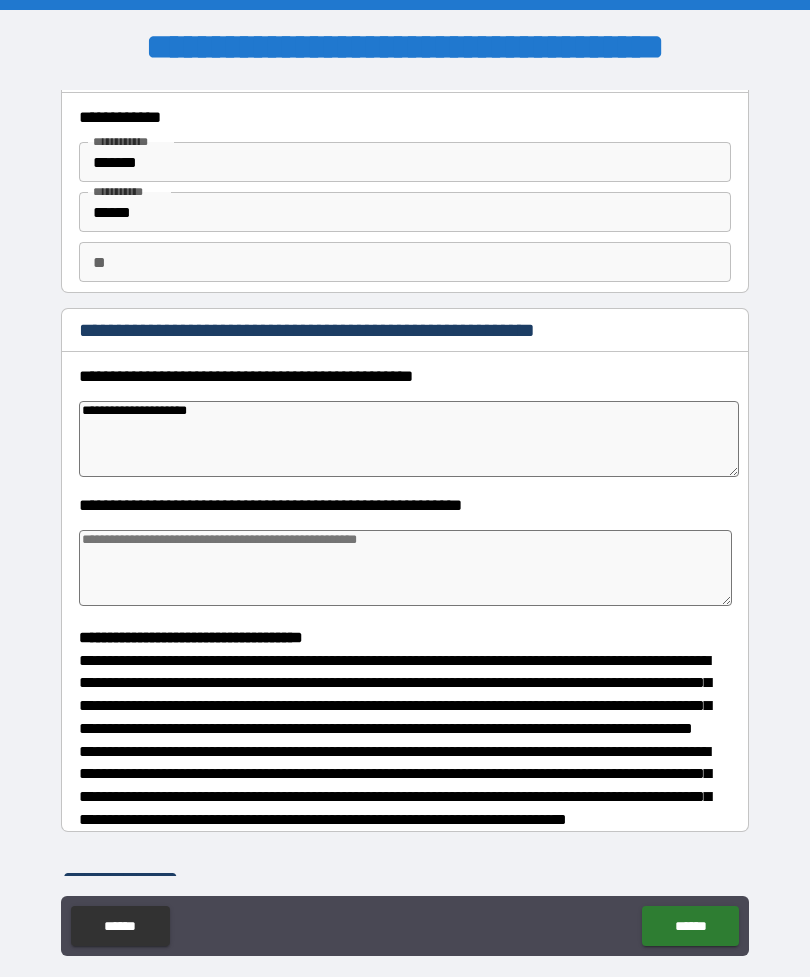 type on "*" 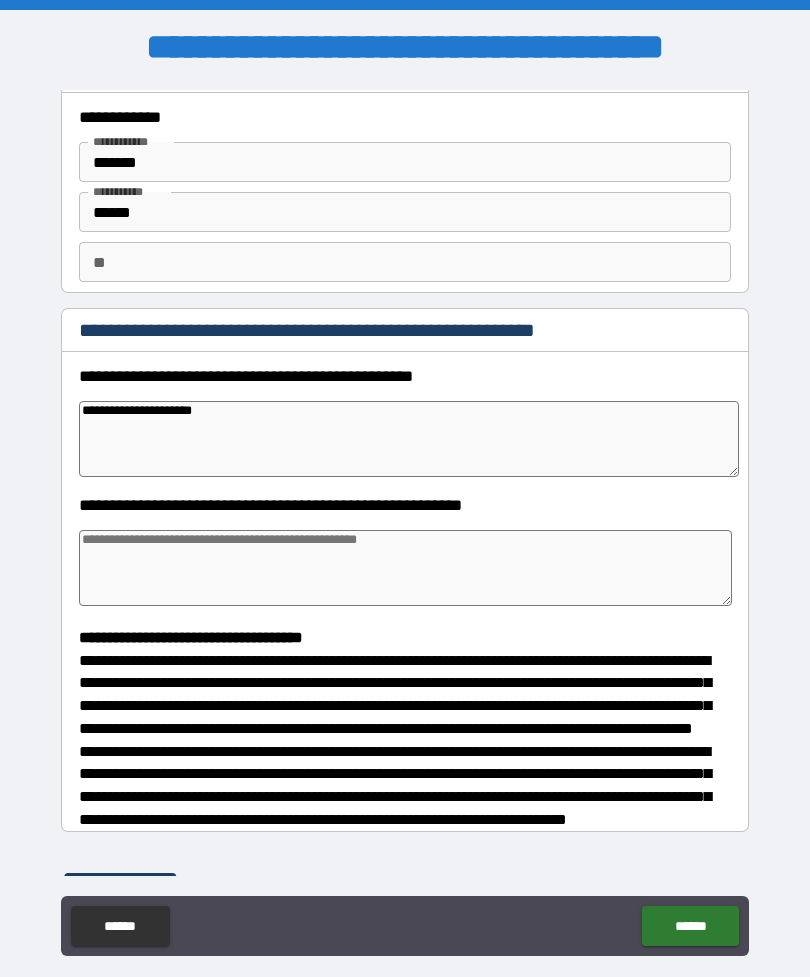 type on "*" 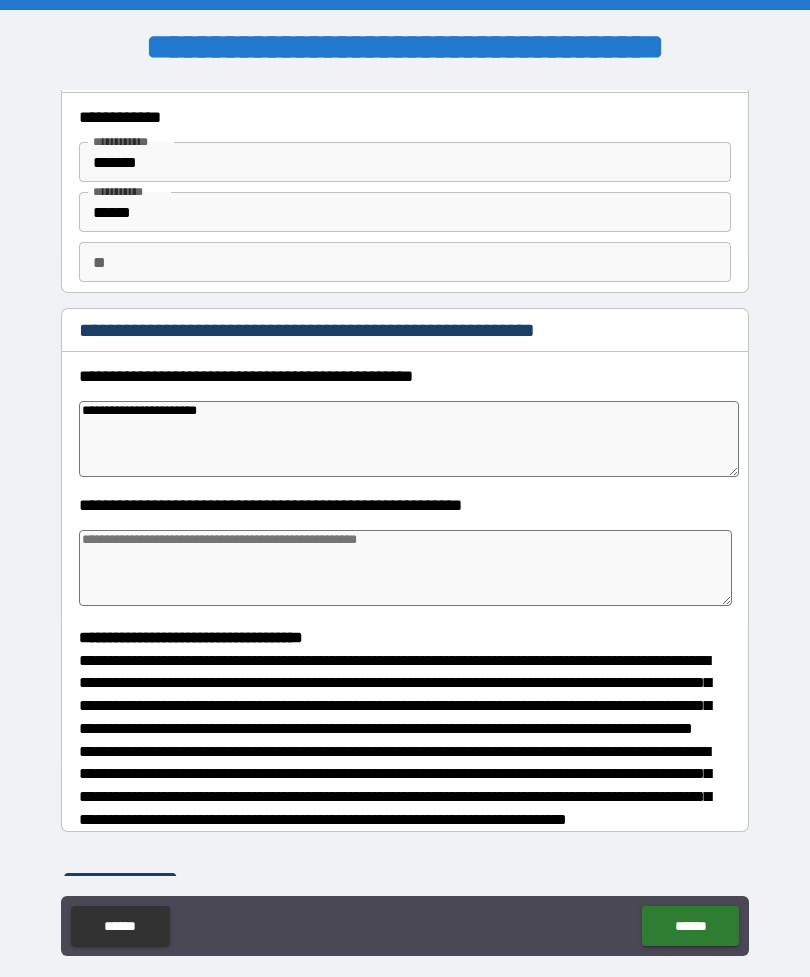 type on "*" 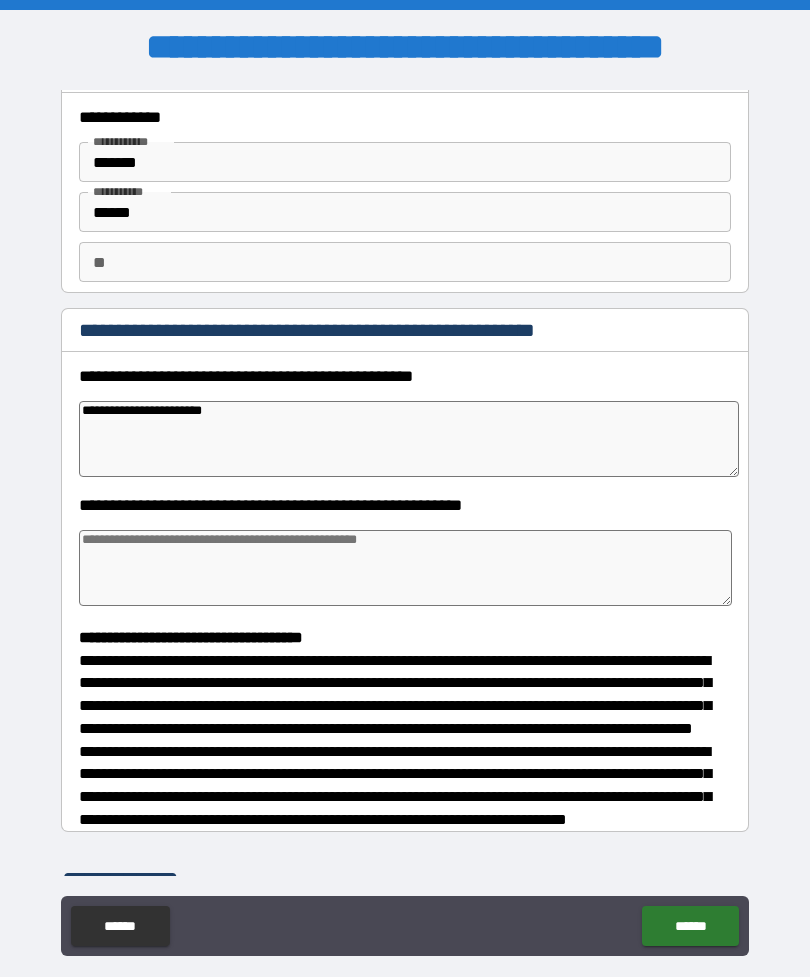 type on "*" 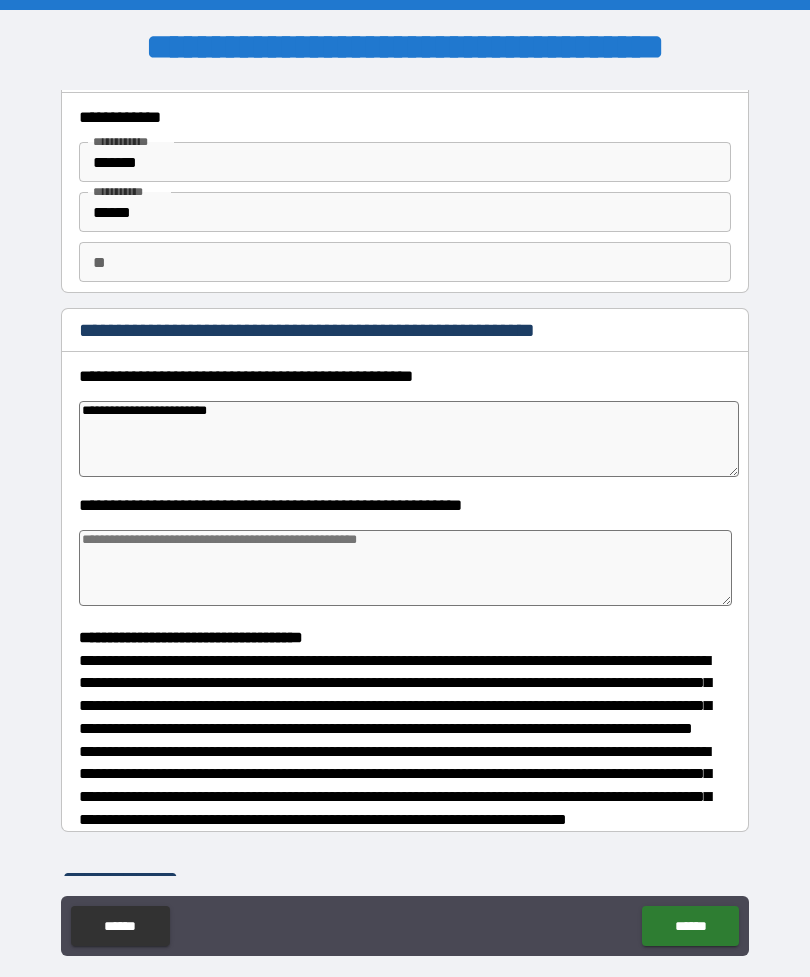 type on "*" 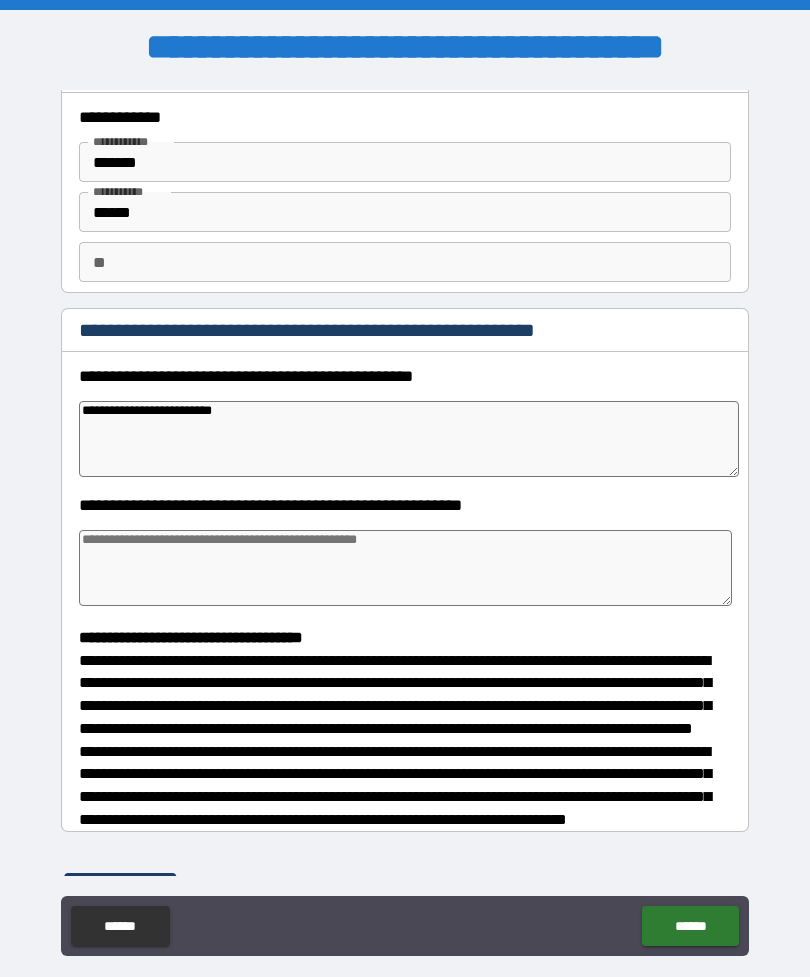 type on "*" 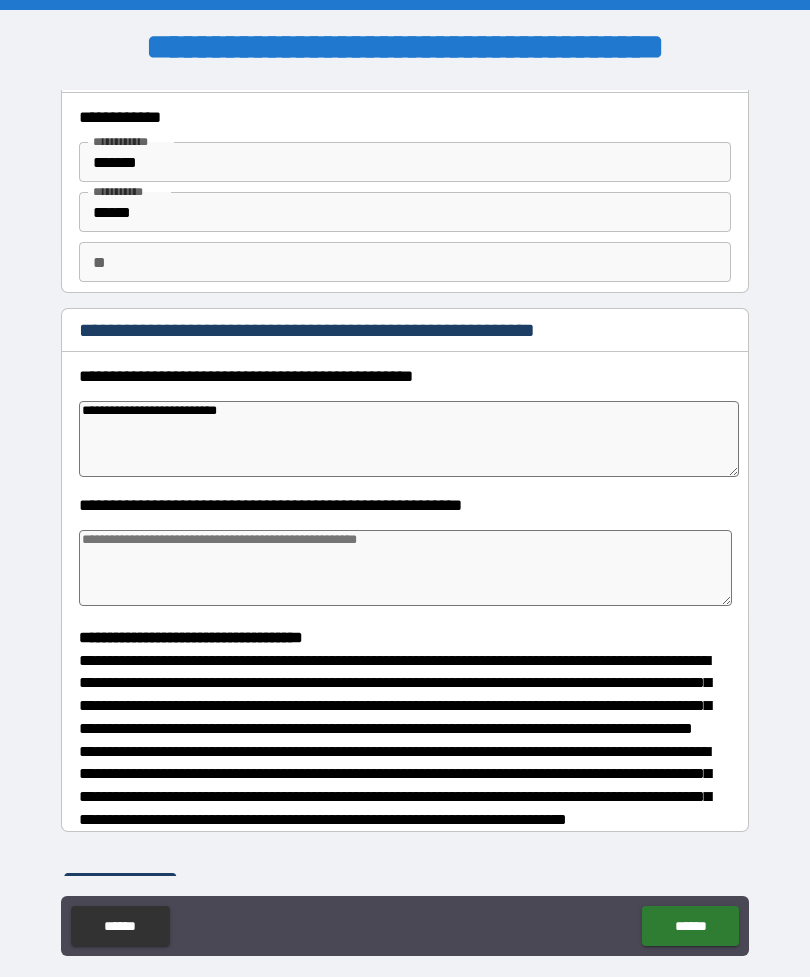 type on "*" 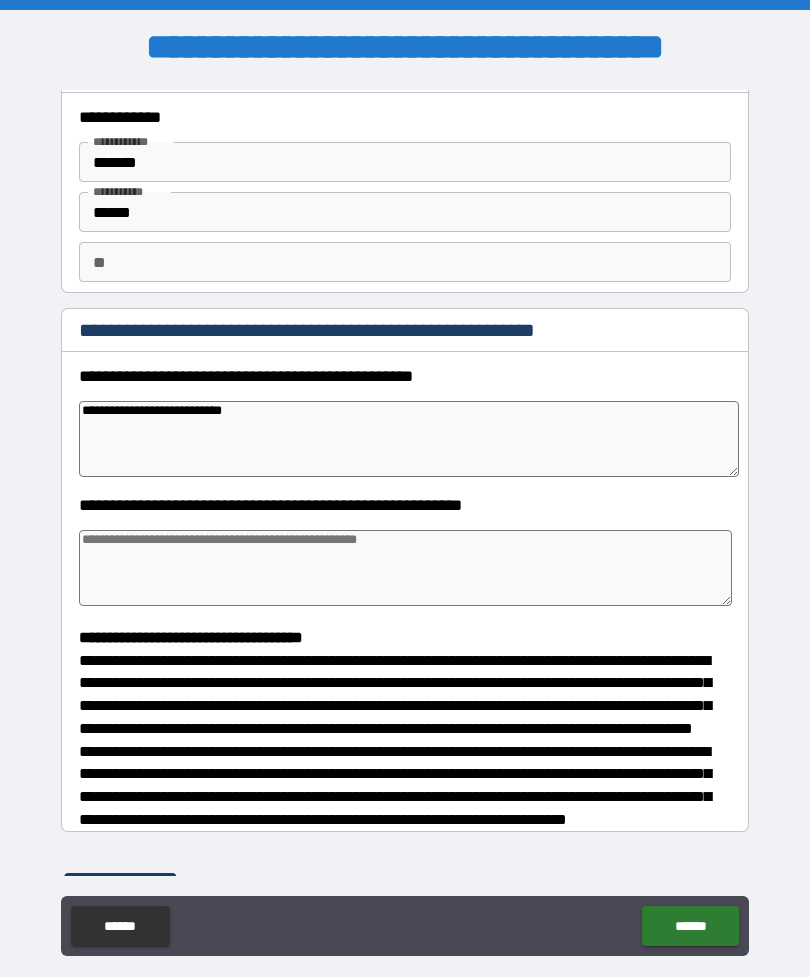 type on "*" 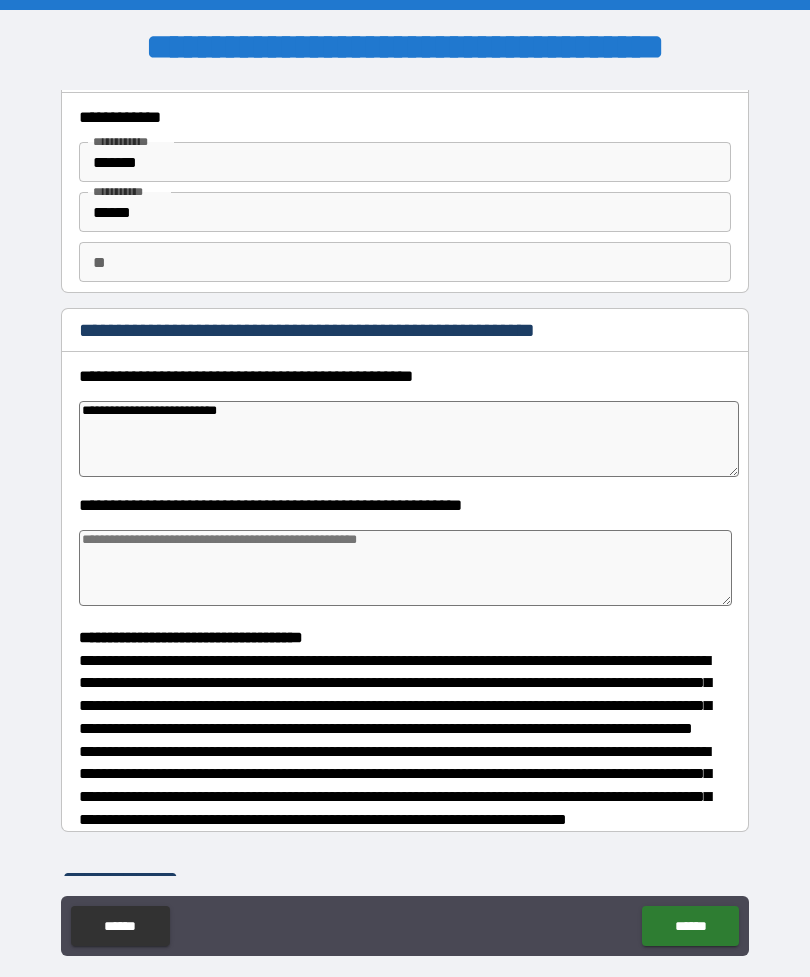 type on "**********" 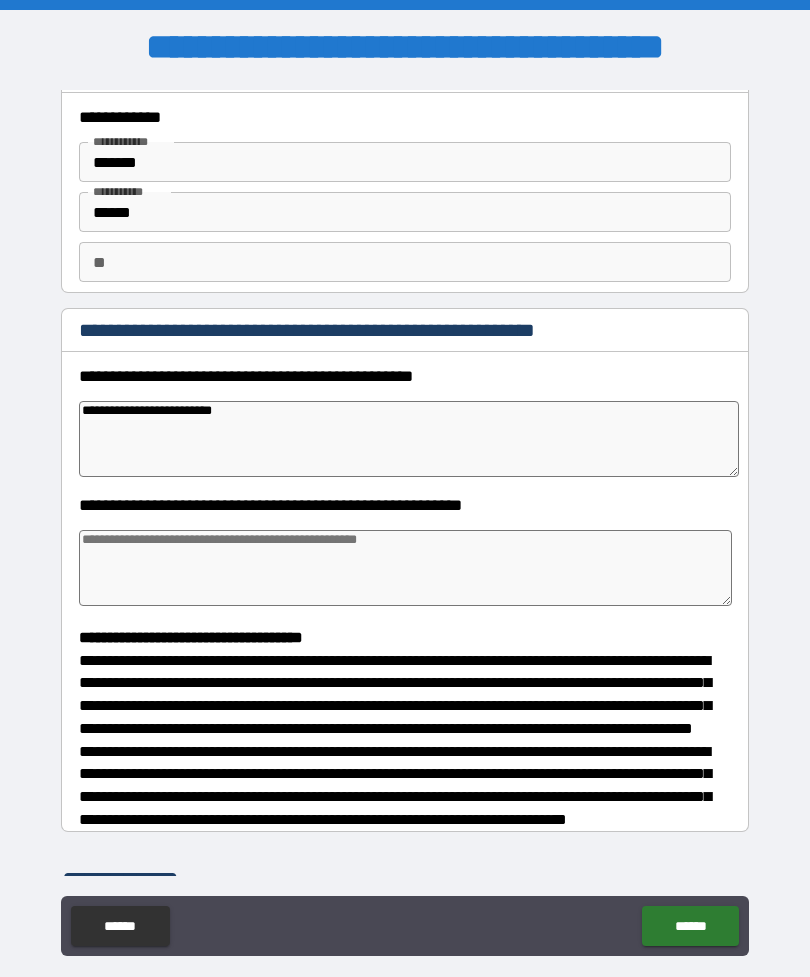 type on "*" 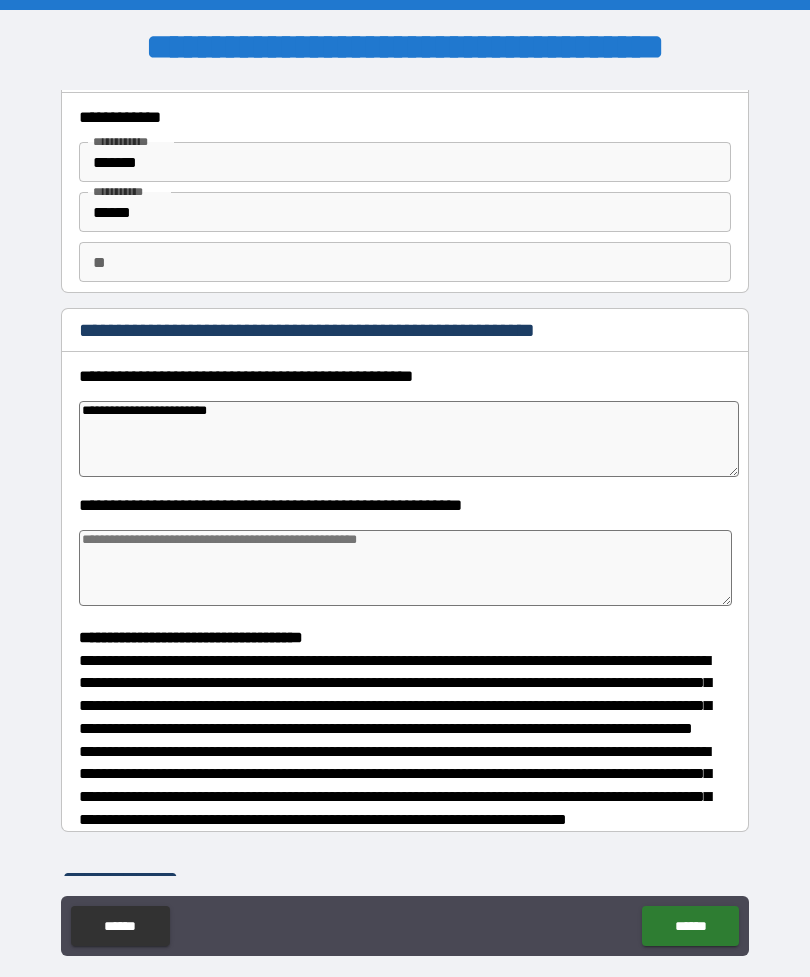 type on "*" 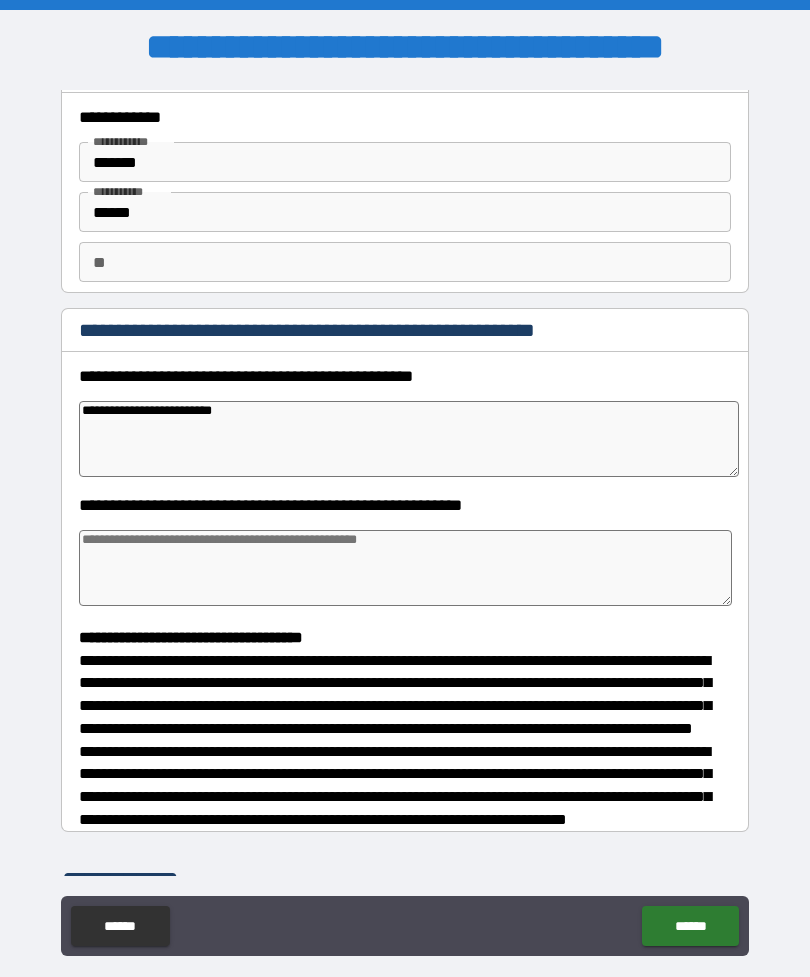 type on "**********" 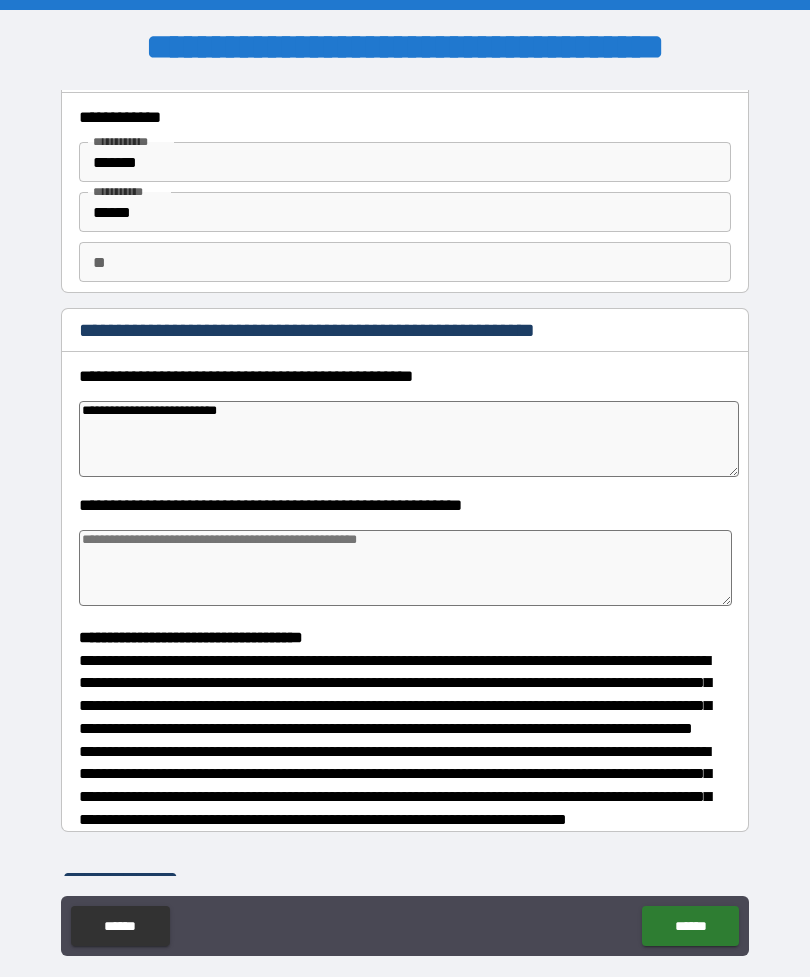 type on "*" 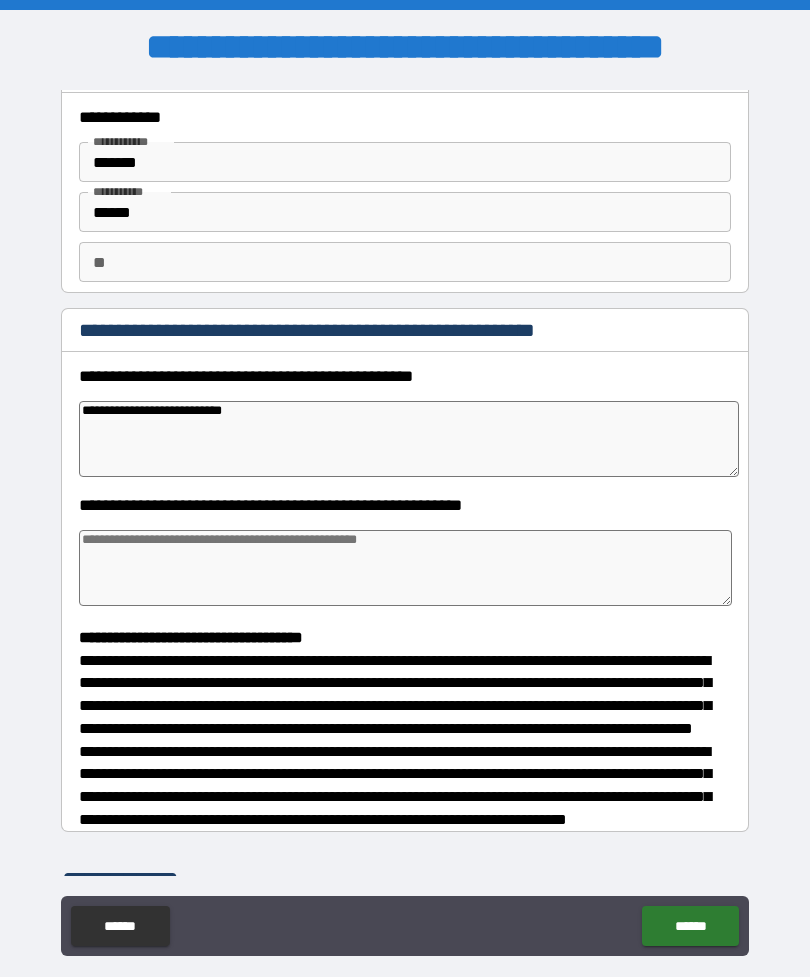 type on "*" 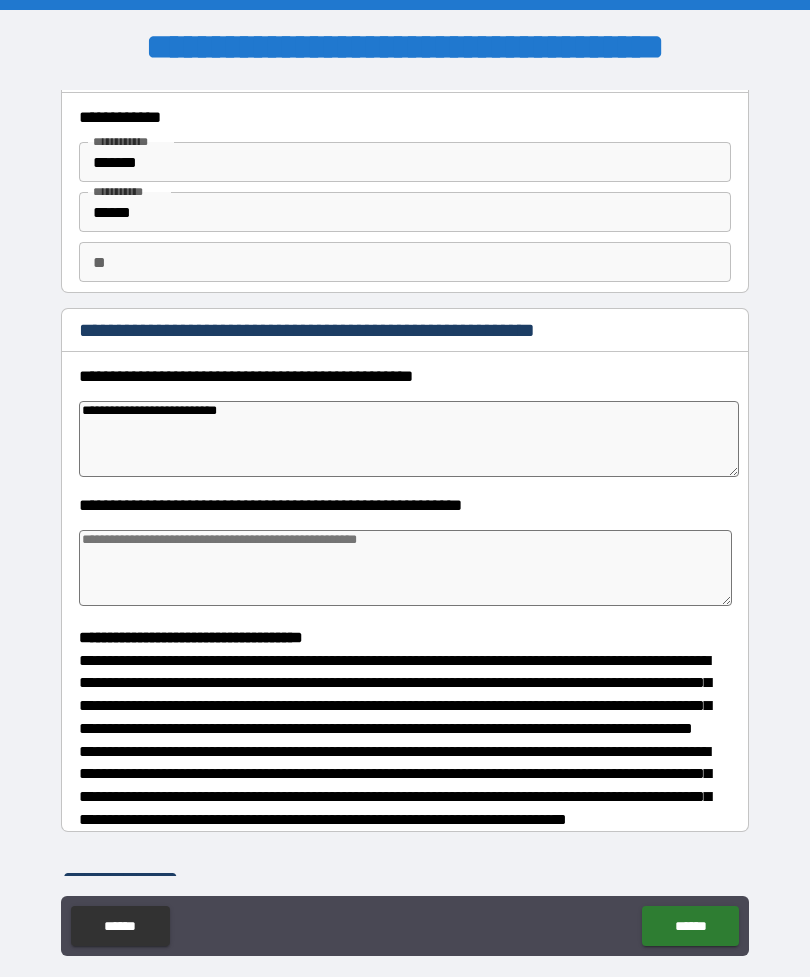 type on "*" 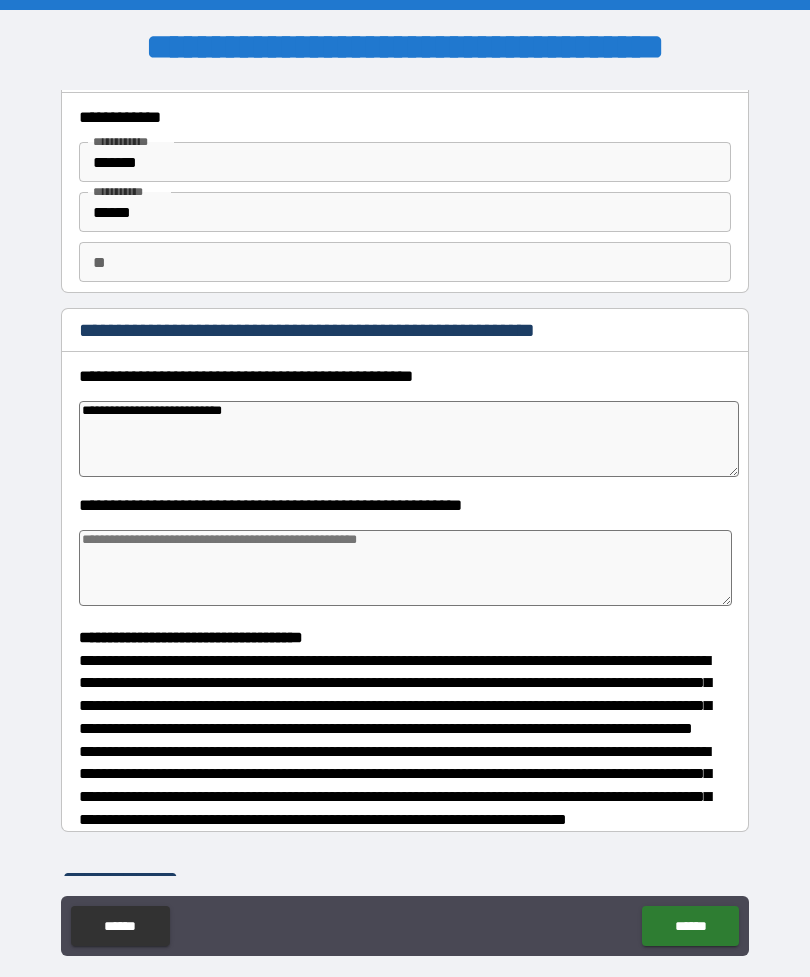 type on "*" 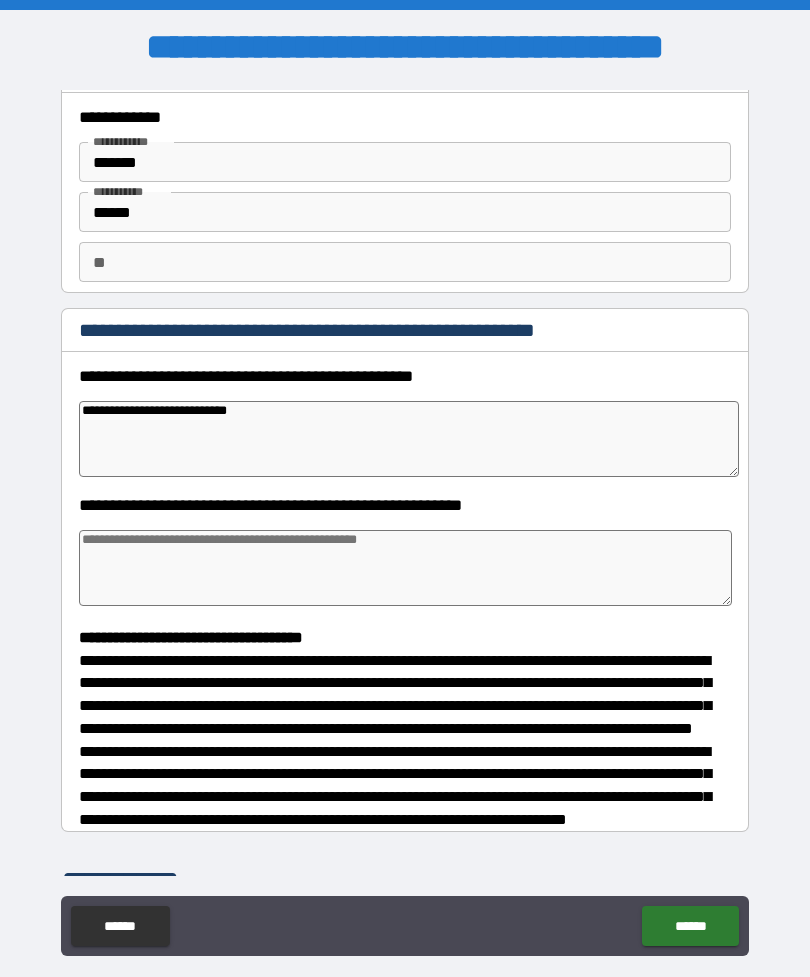 type on "*" 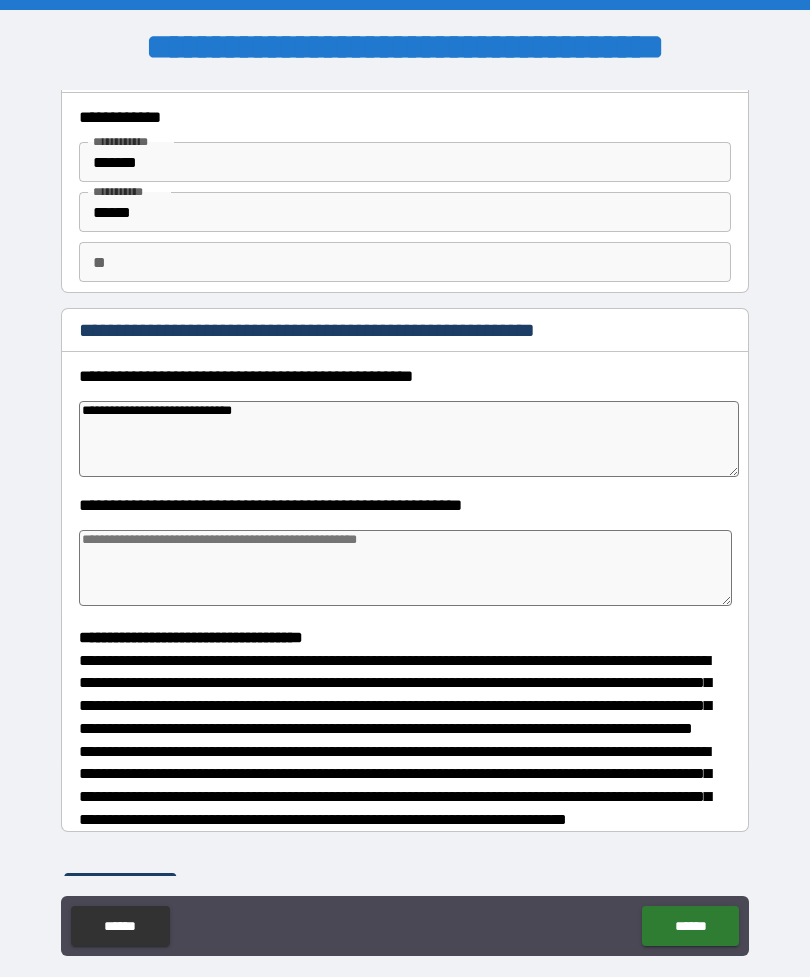 type on "*" 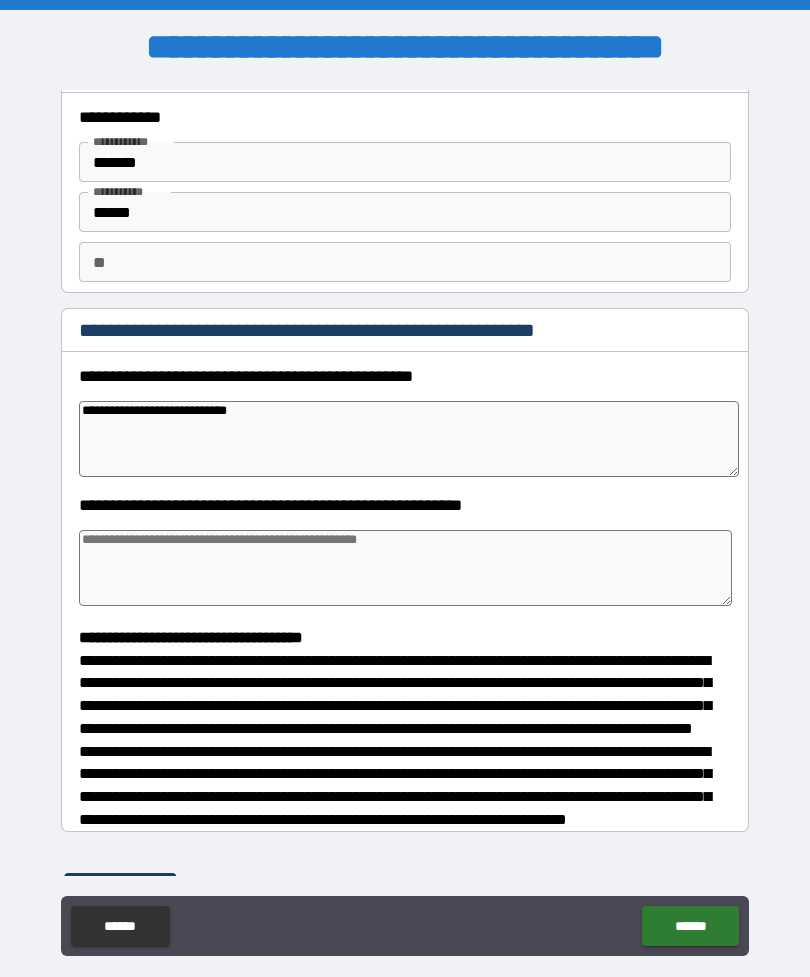 type on "*" 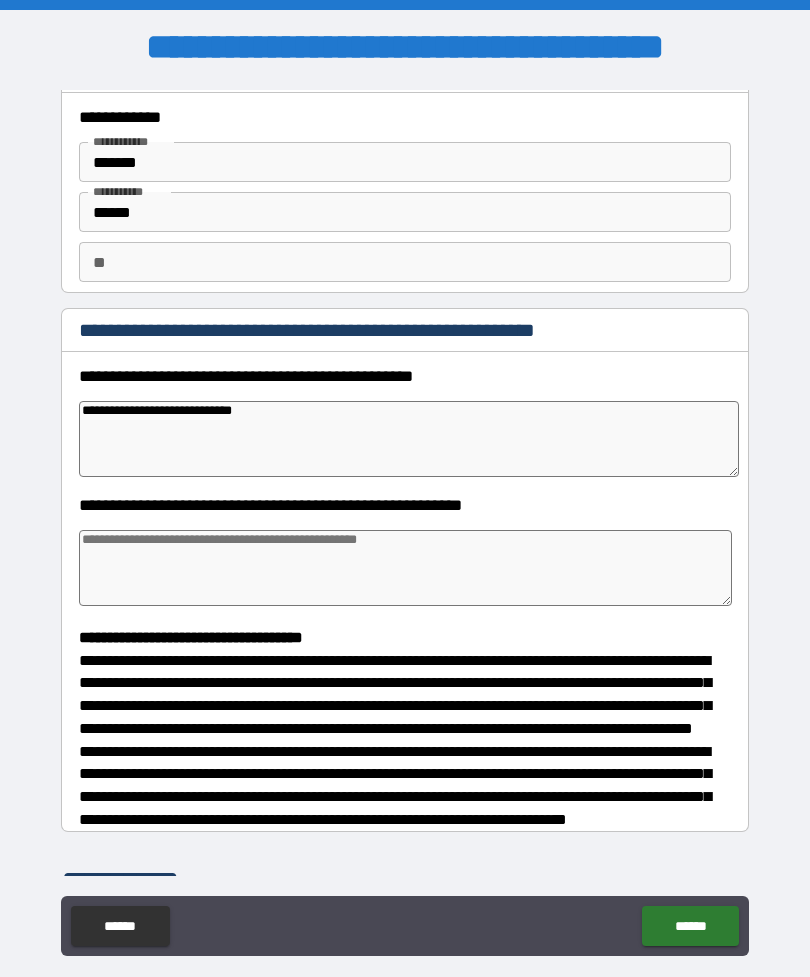 type on "*" 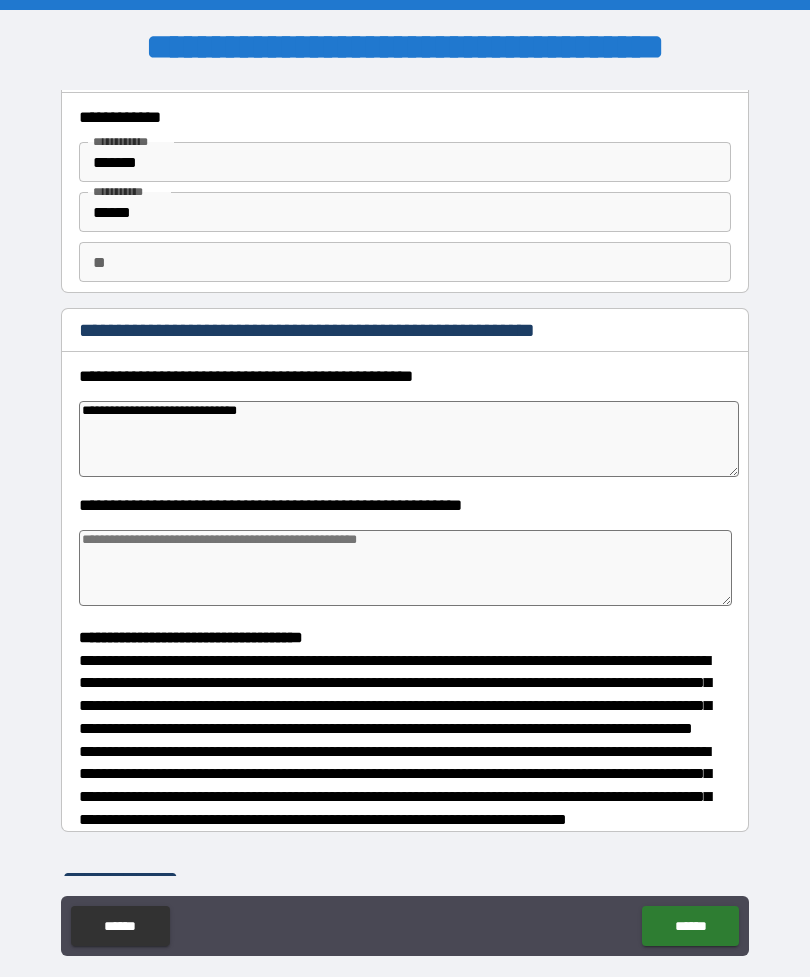type on "*" 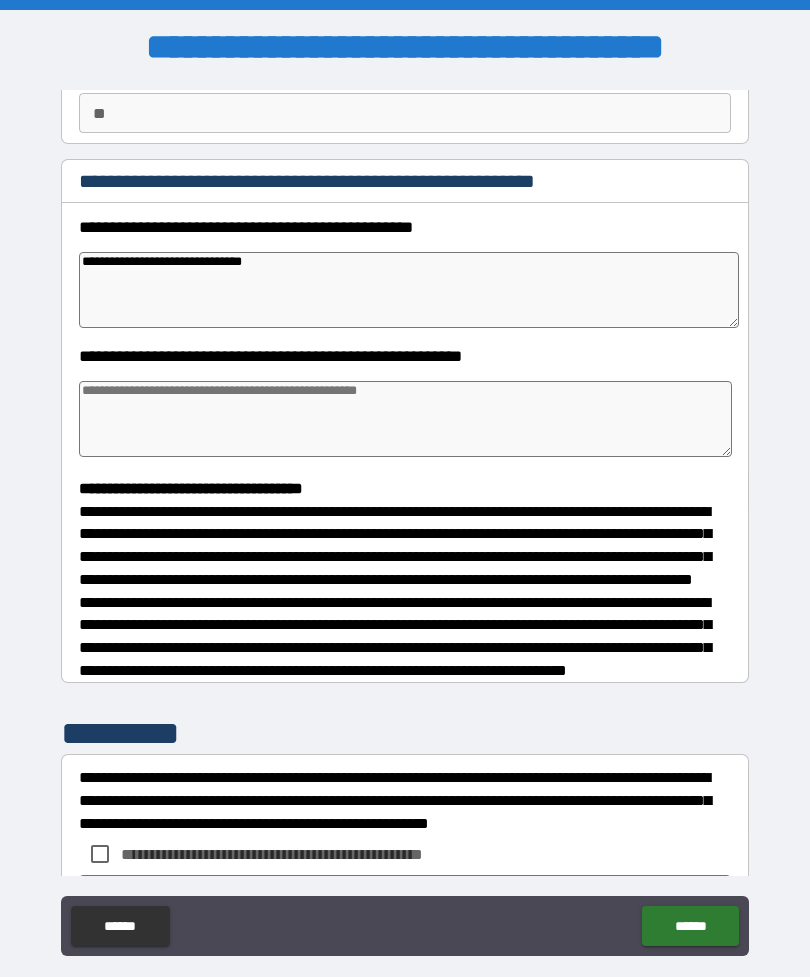 scroll, scrollTop: 190, scrollLeft: 0, axis: vertical 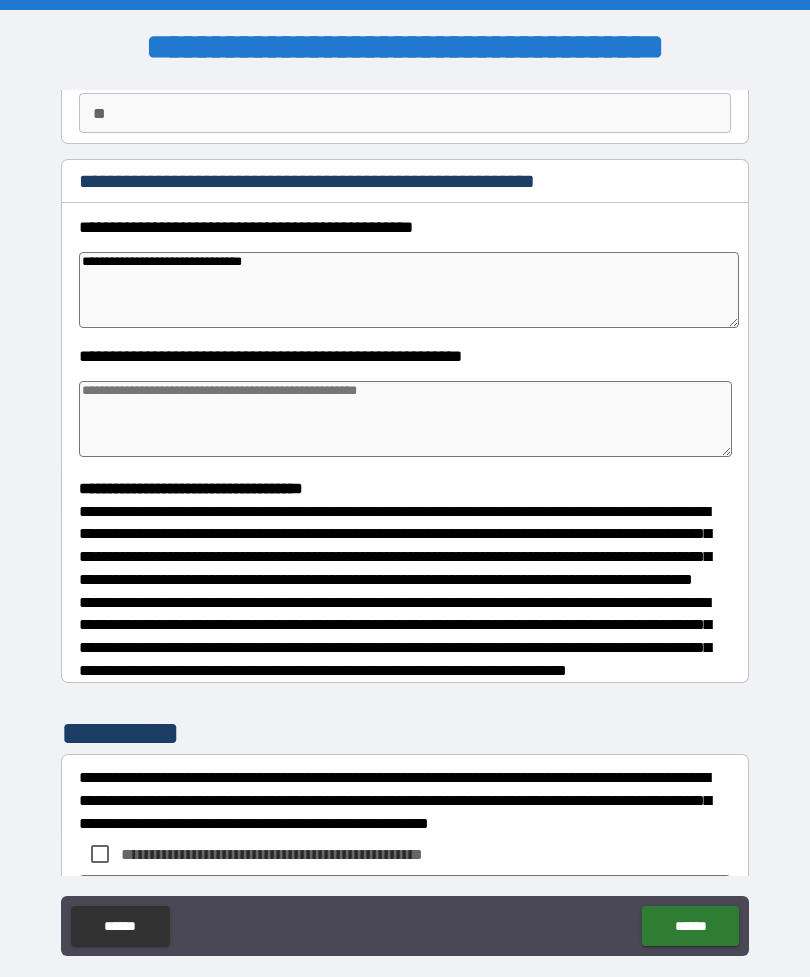 click at bounding box center (405, 419) 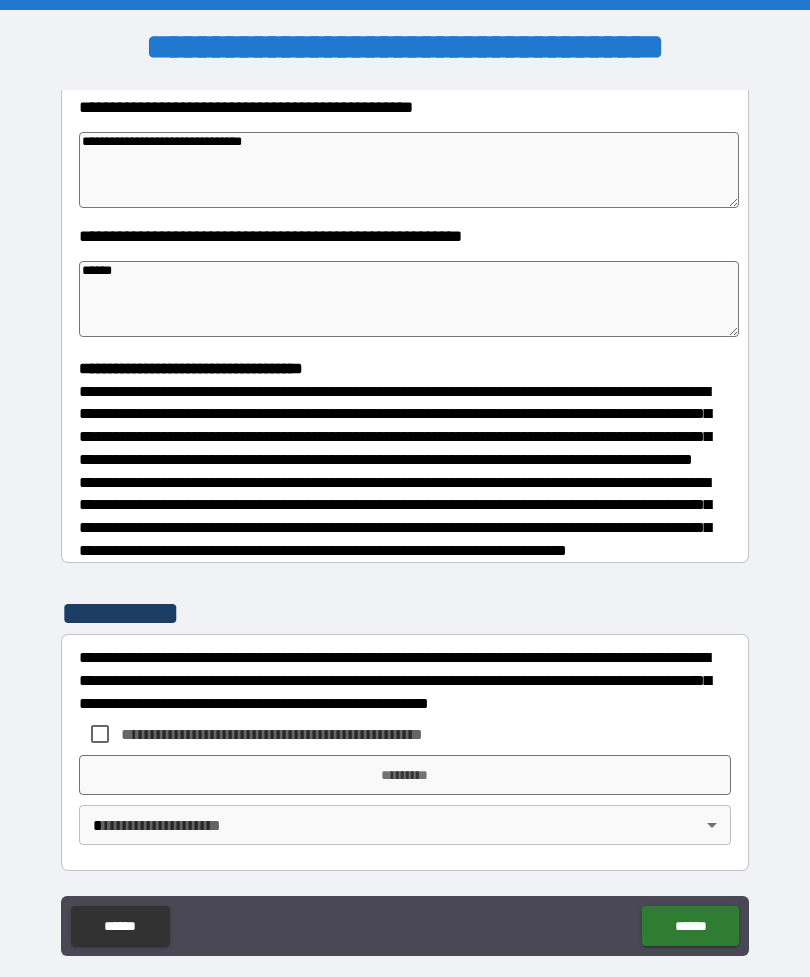 scroll, scrollTop: 348, scrollLeft: 0, axis: vertical 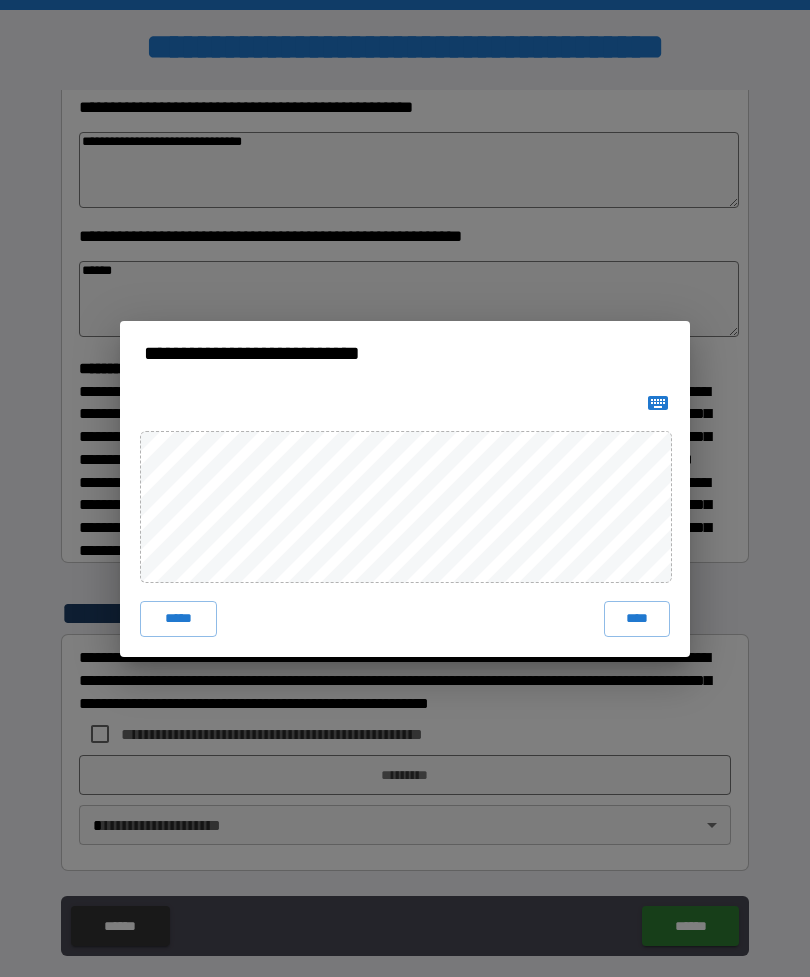 click on "****" at bounding box center (637, 619) 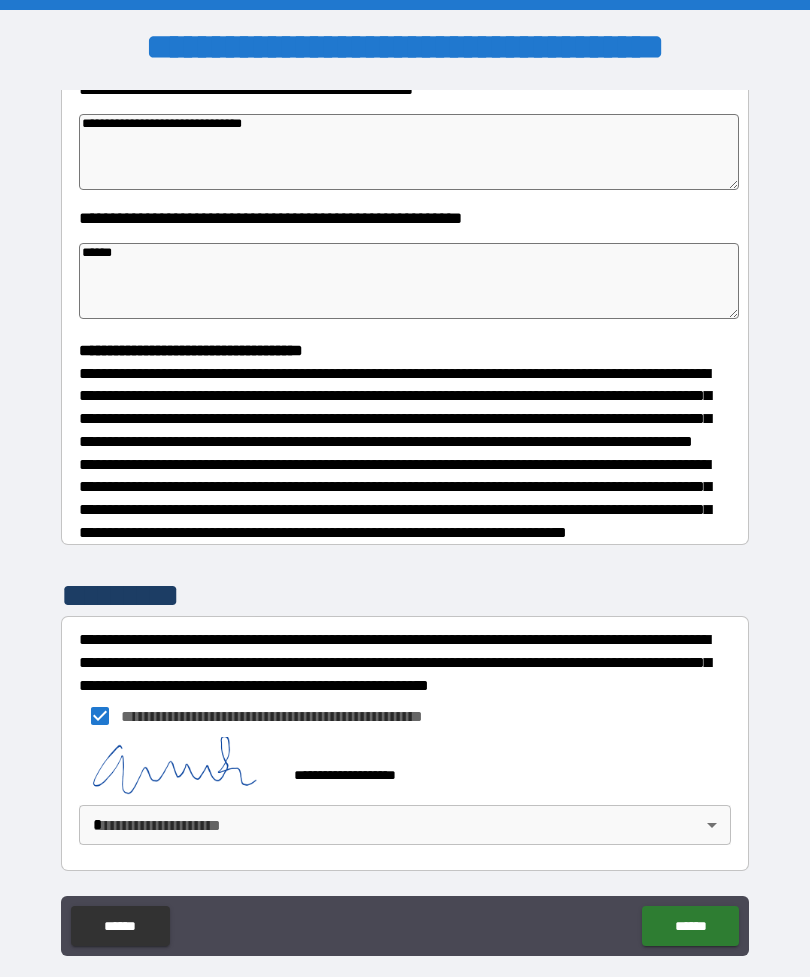 scroll, scrollTop: 365, scrollLeft: 0, axis: vertical 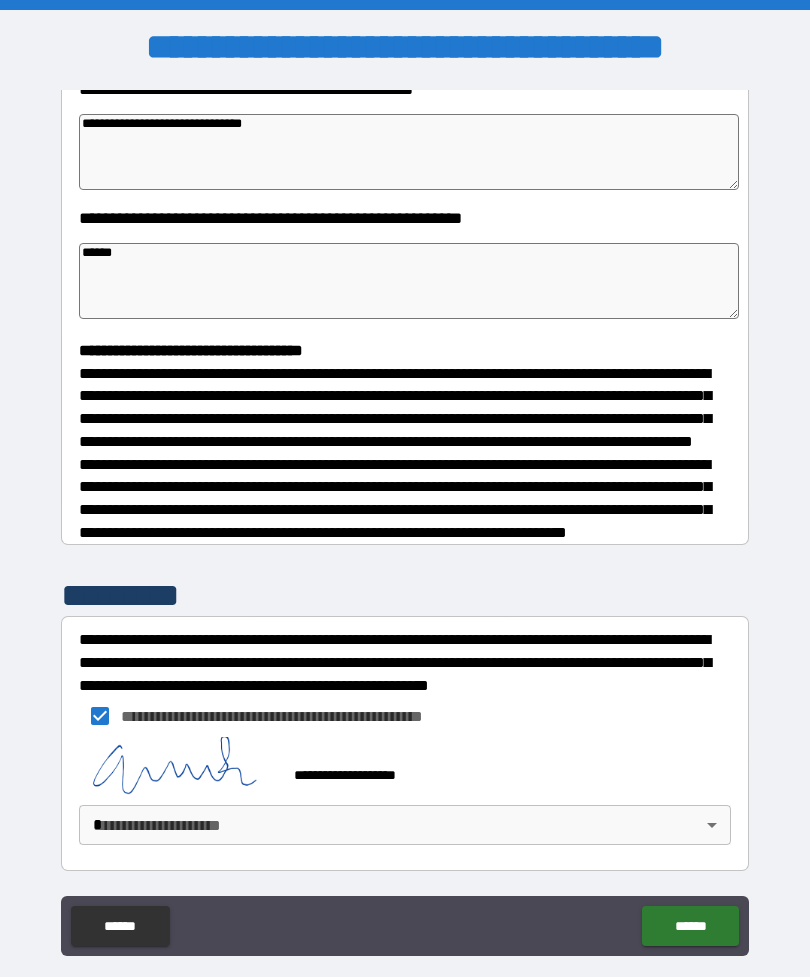 click on "**********" at bounding box center [405, 520] 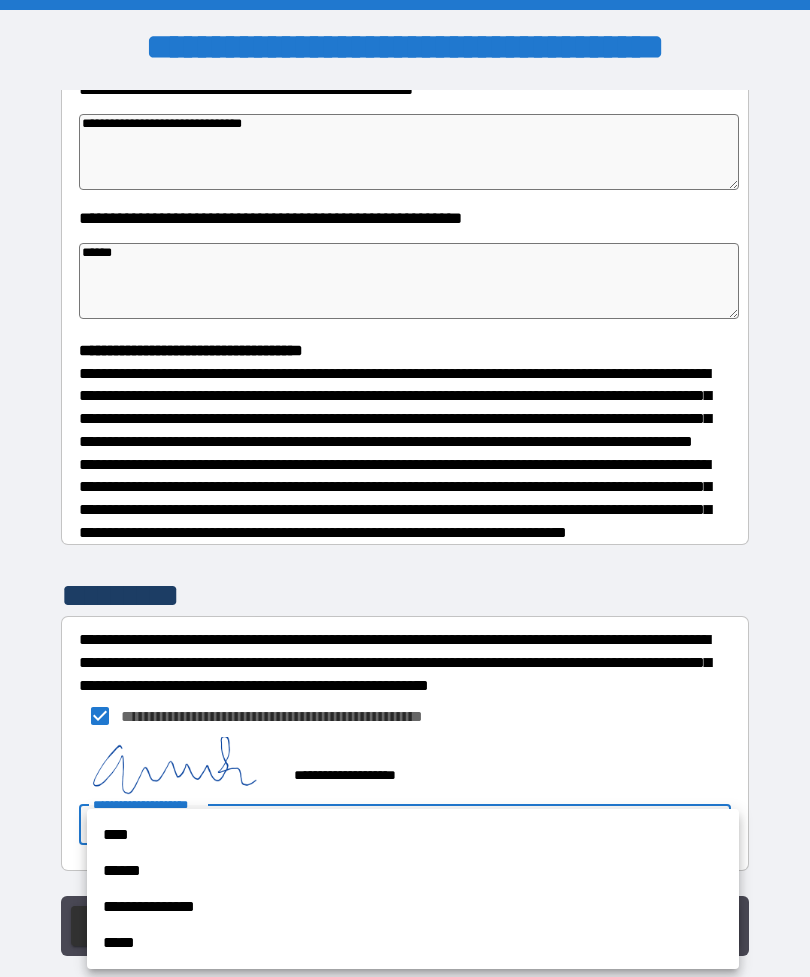 click on "**********" at bounding box center (413, 889) 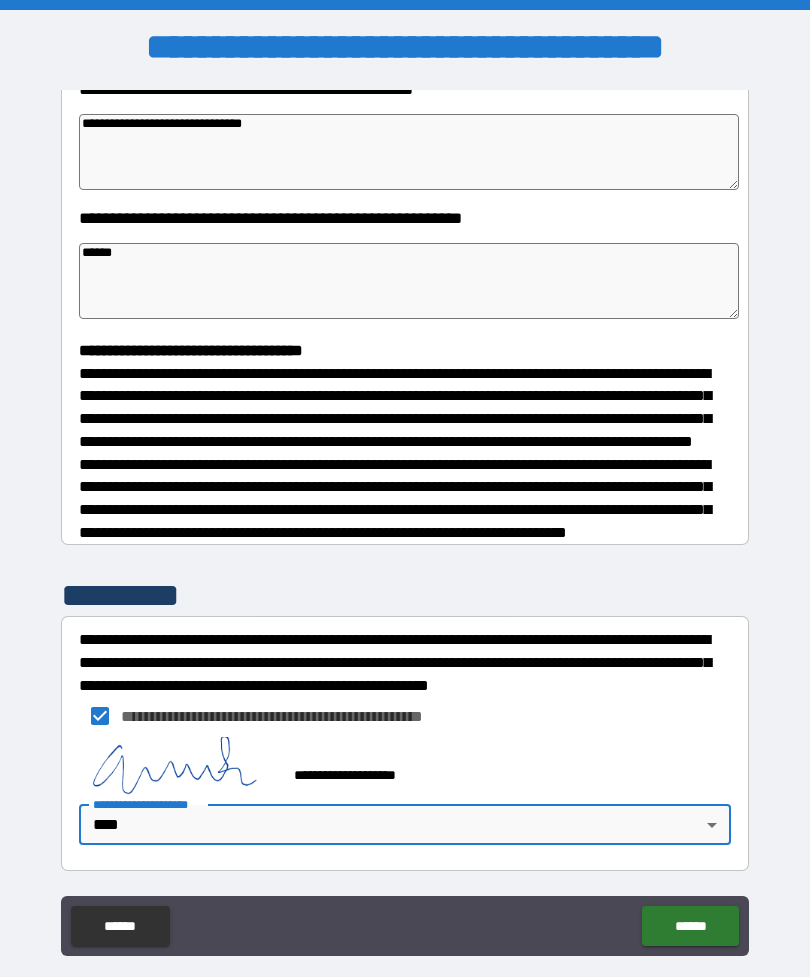 click on "******" at bounding box center [690, 926] 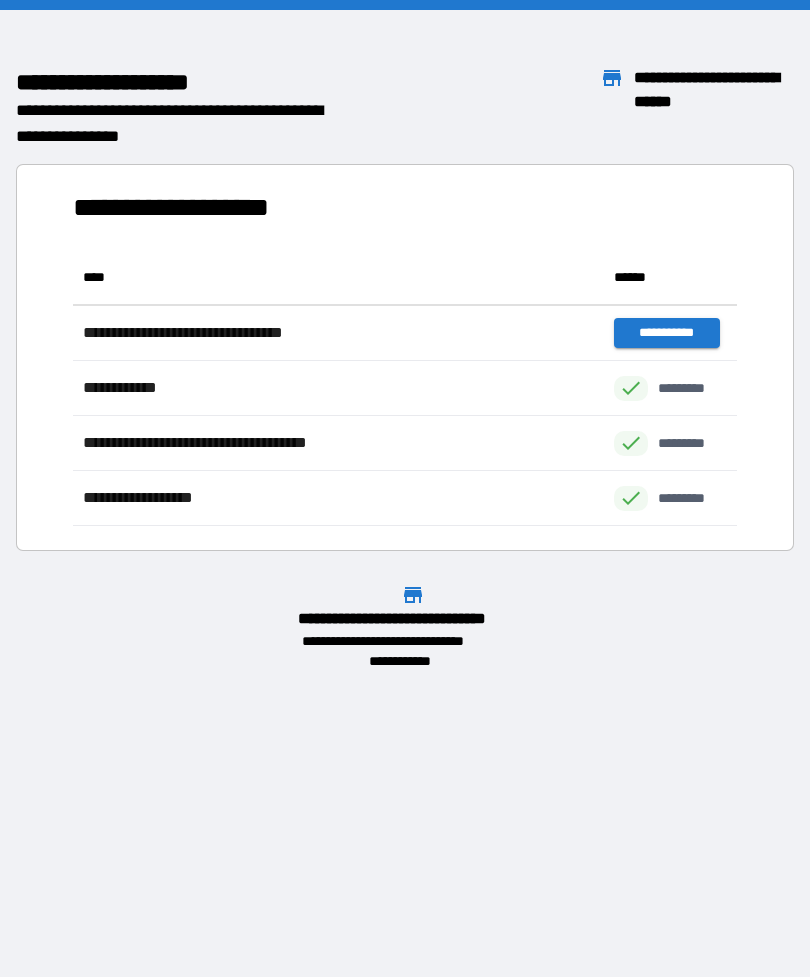 scroll, scrollTop: 1, scrollLeft: 1, axis: both 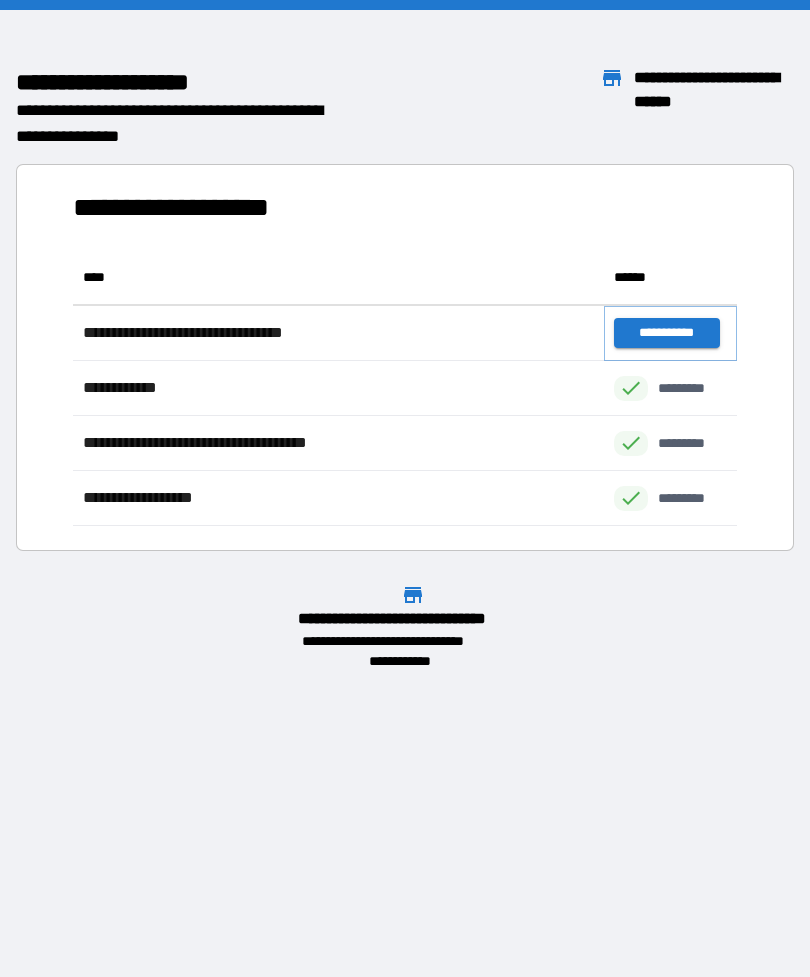 click on "**********" at bounding box center (666, 333) 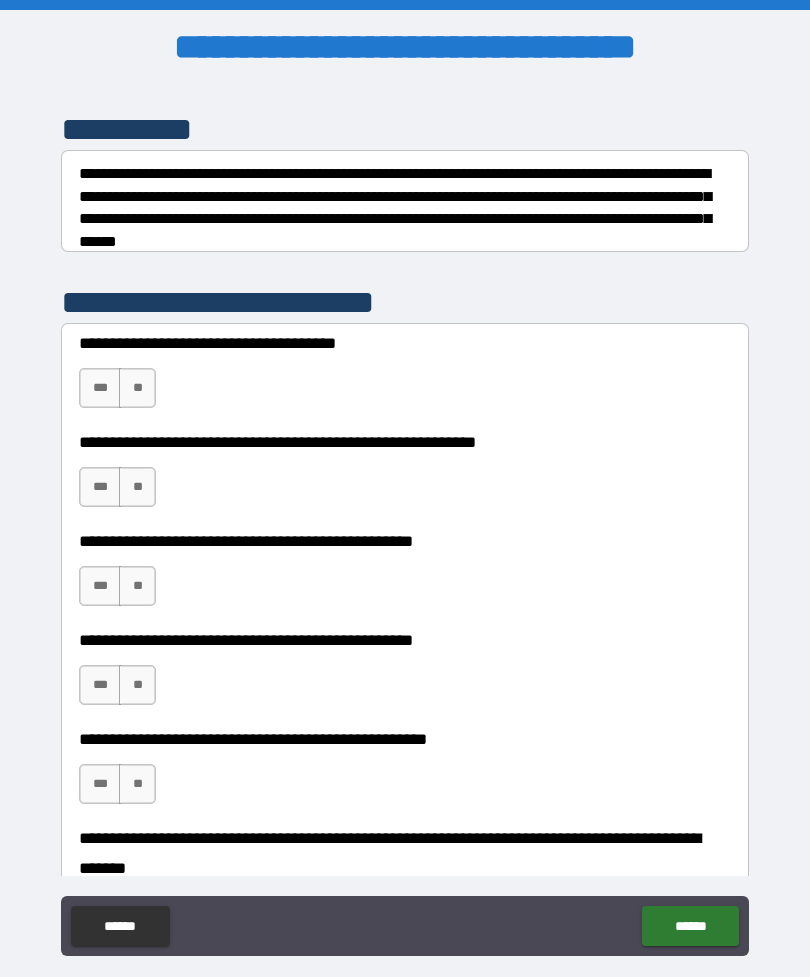 scroll, scrollTop: 258, scrollLeft: 0, axis: vertical 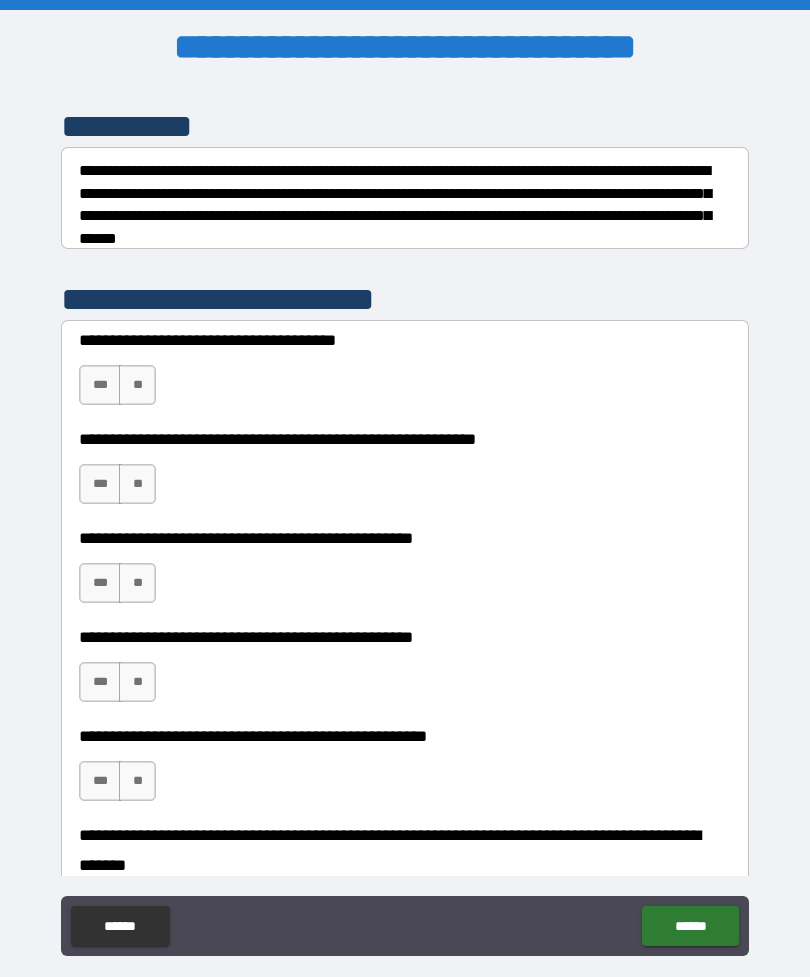 click on "***" at bounding box center [100, 385] 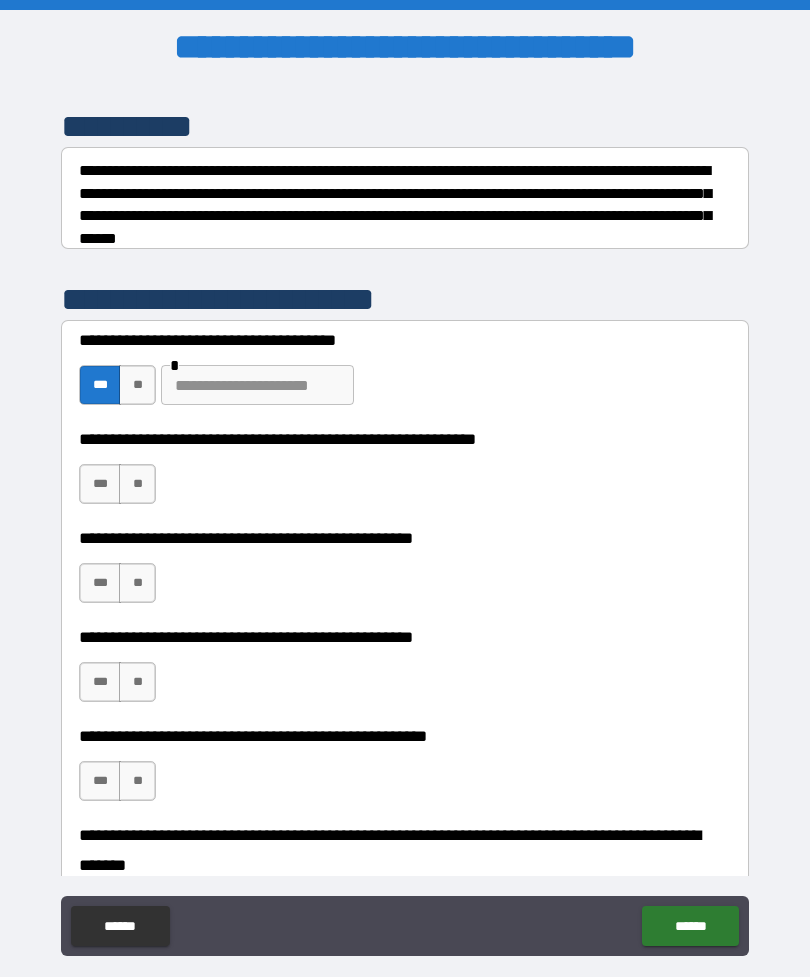 click on "**" at bounding box center [137, 484] 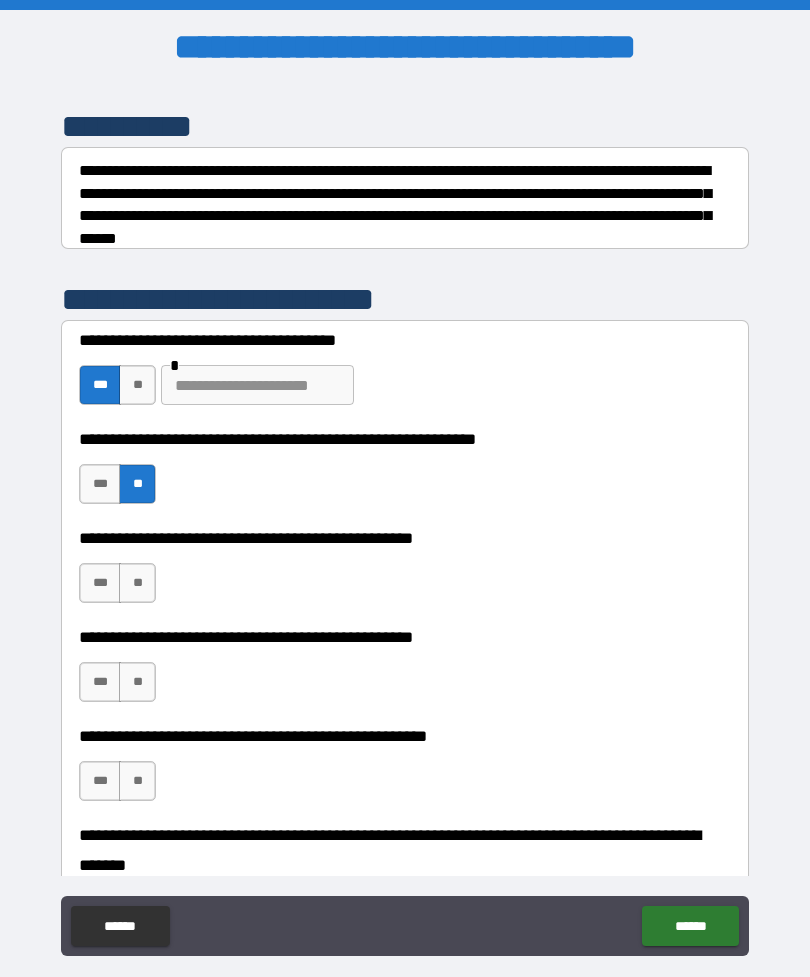 click on "**" at bounding box center (137, 583) 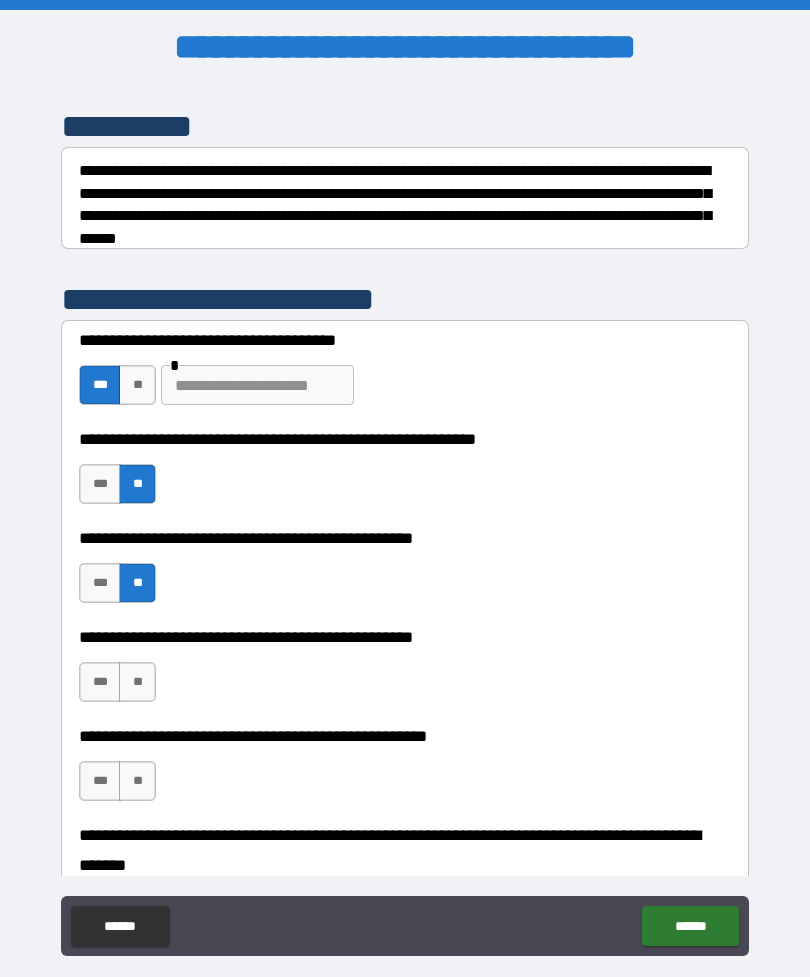 click on "**" at bounding box center (137, 682) 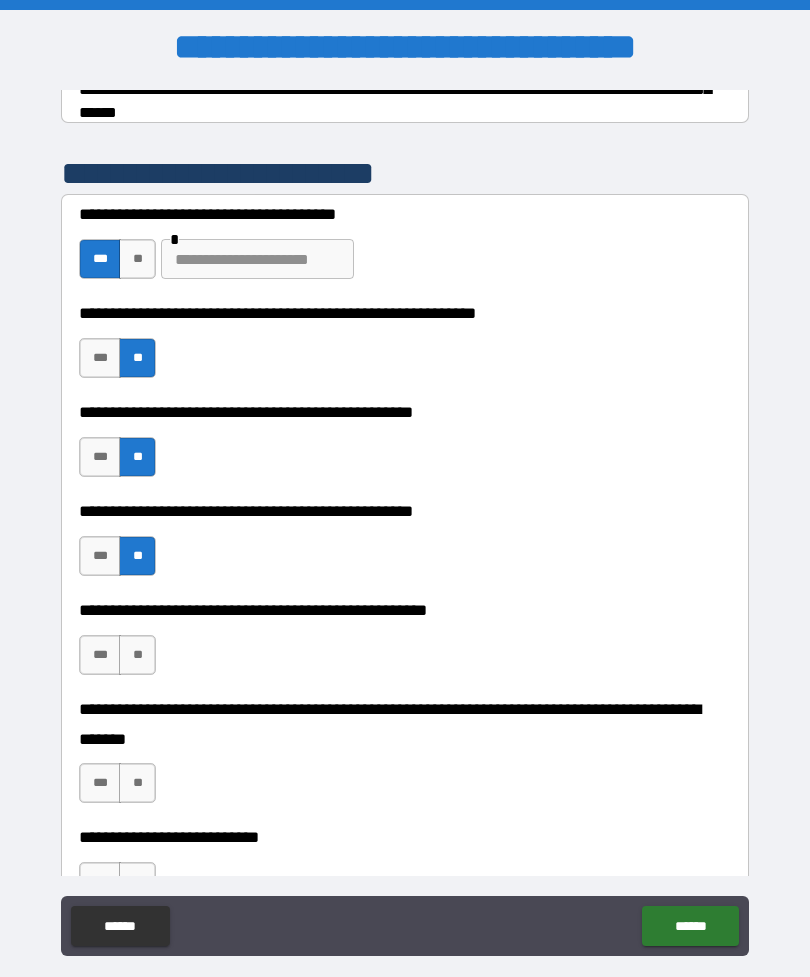 click on "**" at bounding box center [137, 655] 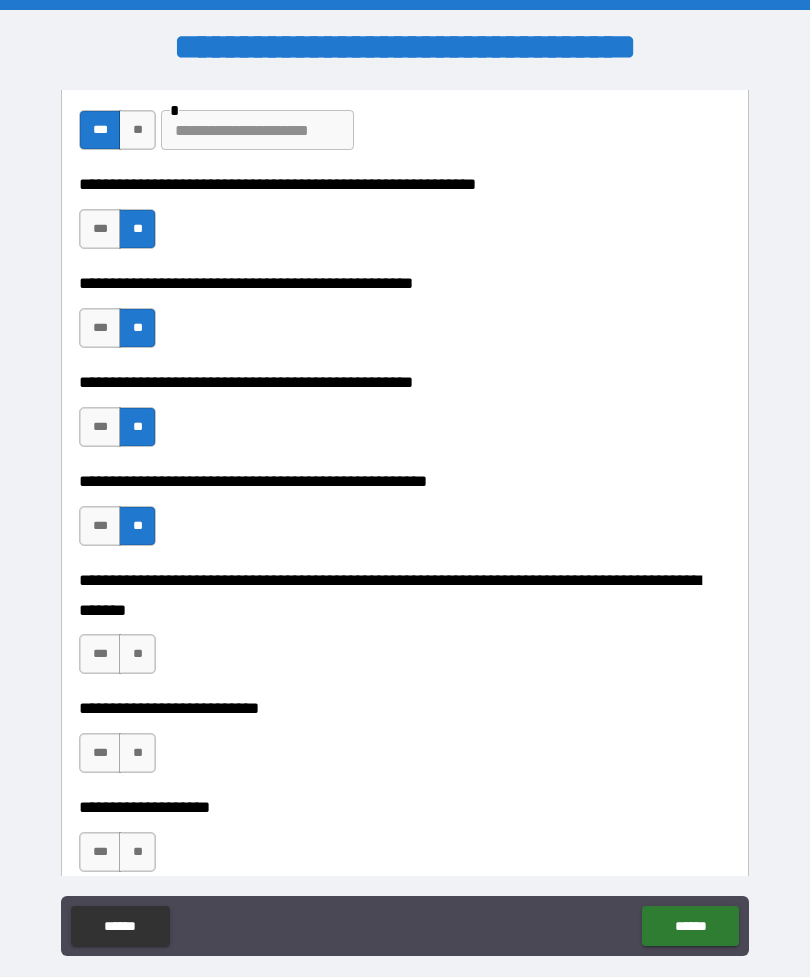 click on "**" at bounding box center (137, 654) 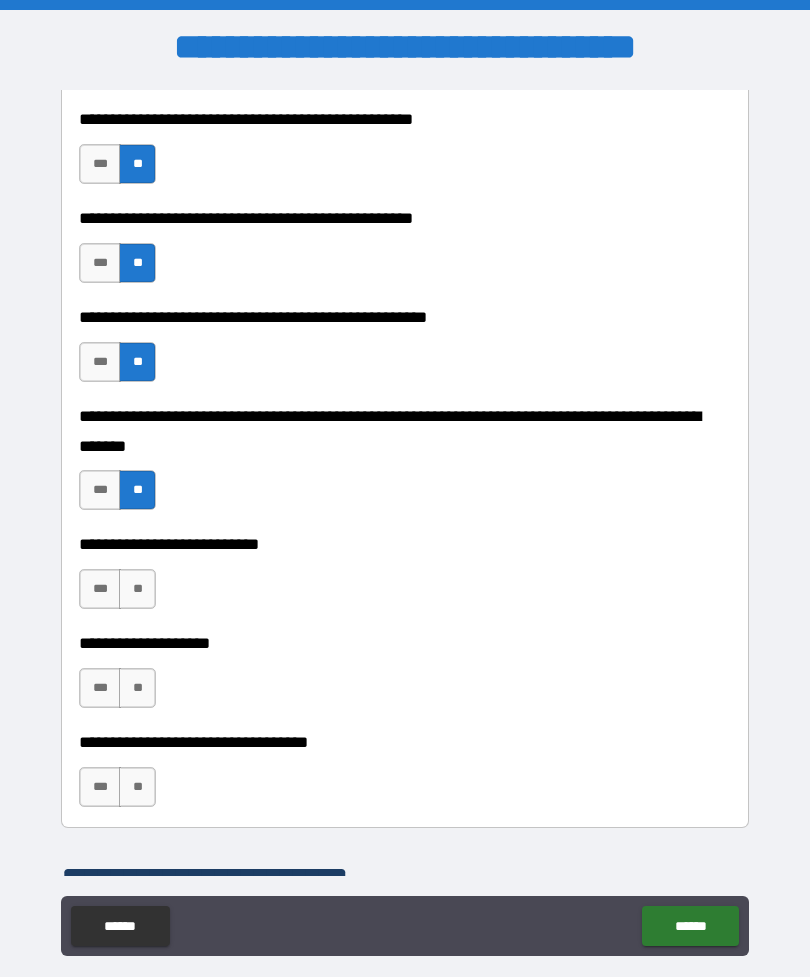 scroll, scrollTop: 705, scrollLeft: 0, axis: vertical 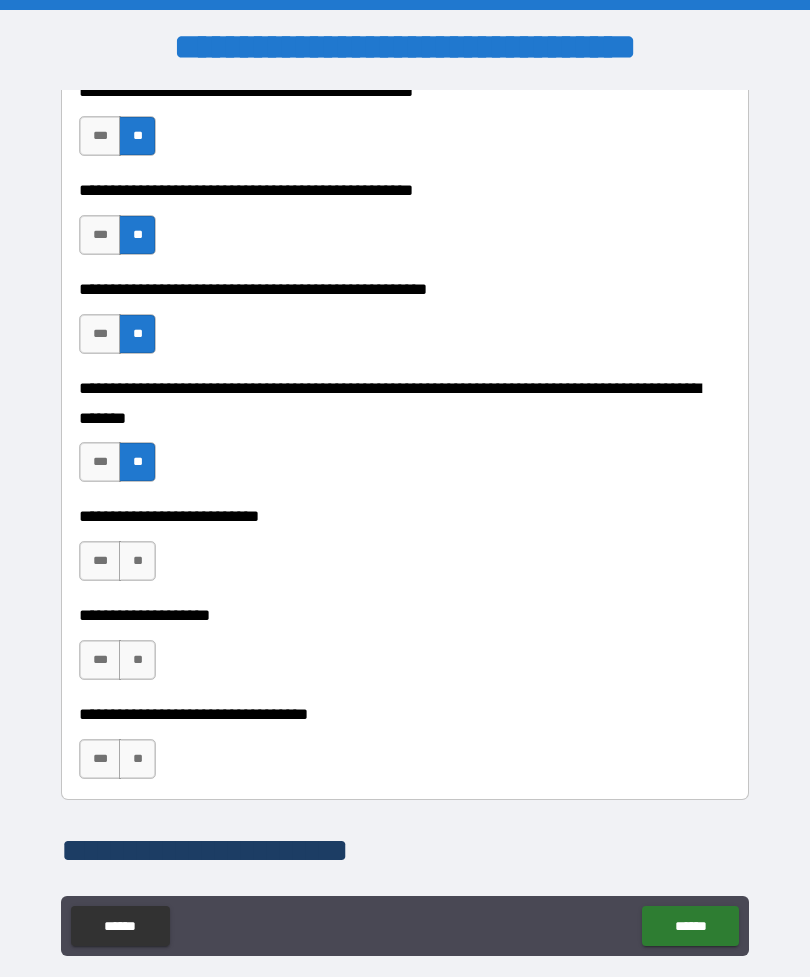click on "**" at bounding box center [137, 561] 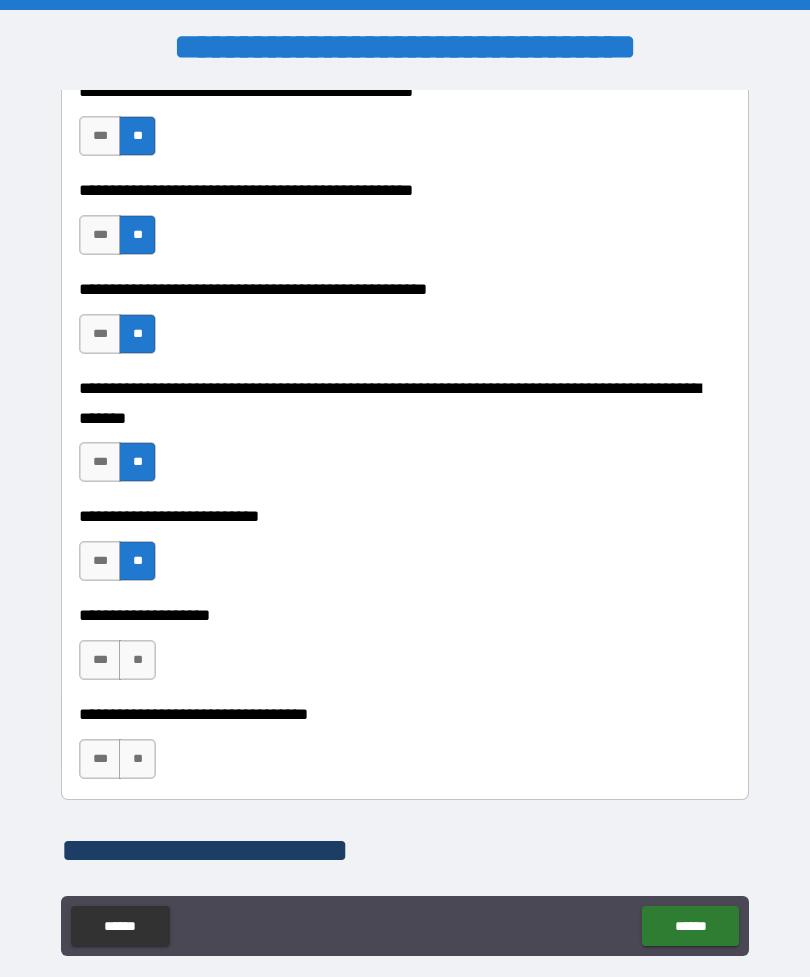 click on "**" at bounding box center [137, 660] 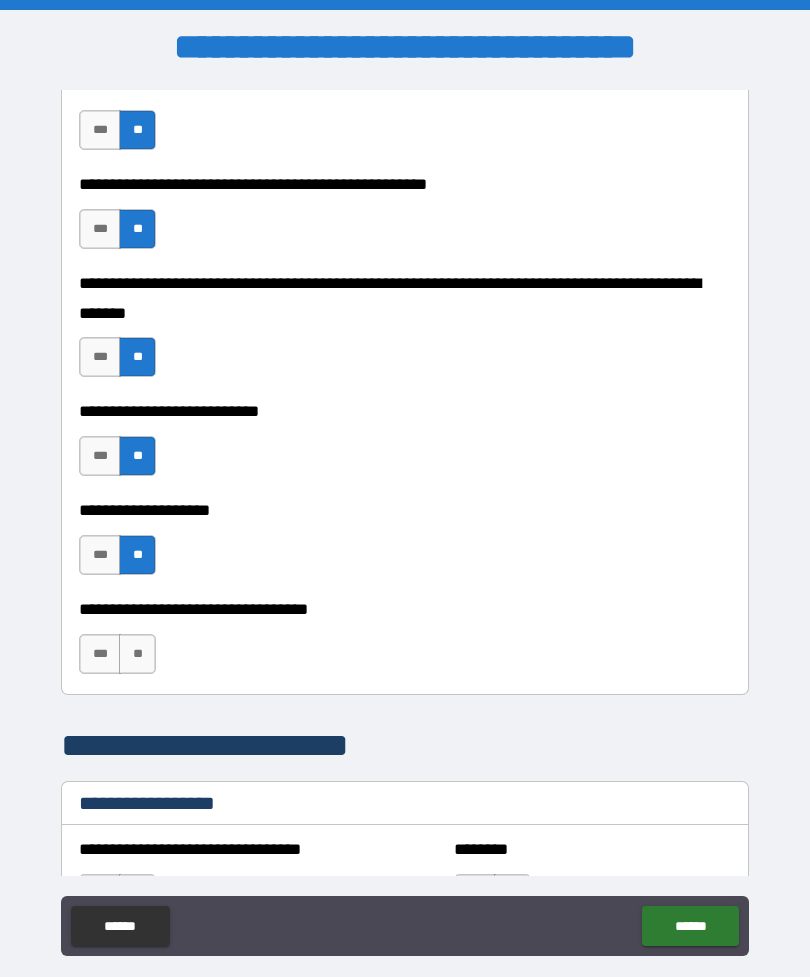 click on "**" at bounding box center [137, 654] 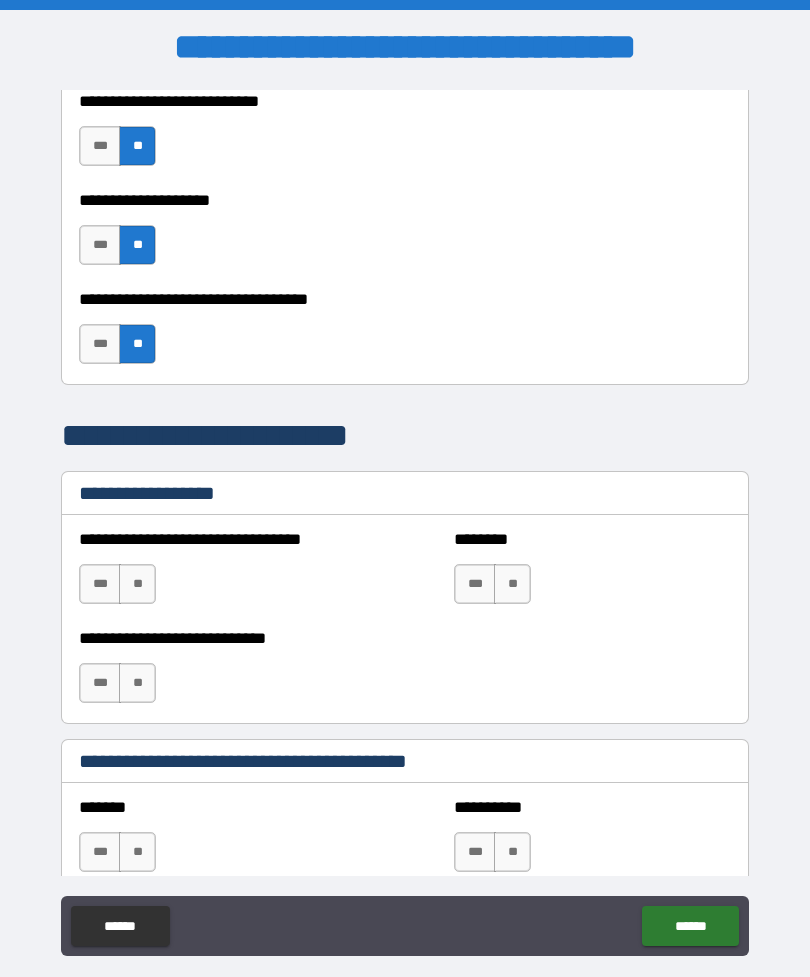scroll, scrollTop: 1124, scrollLeft: 0, axis: vertical 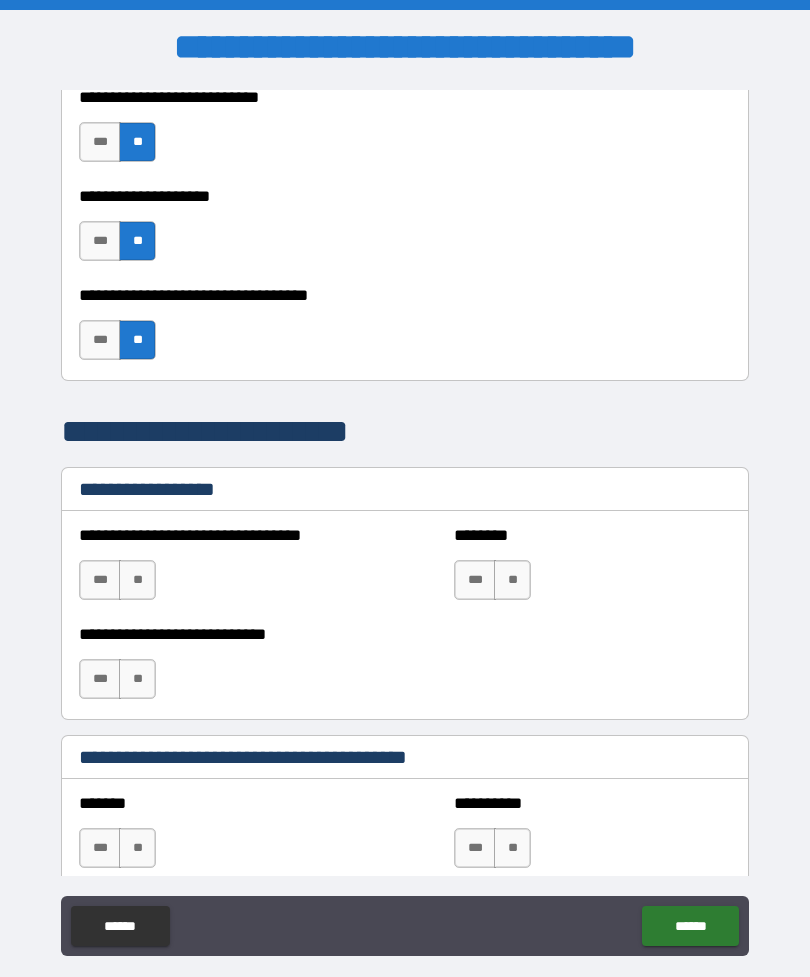 click on "**" at bounding box center [137, 580] 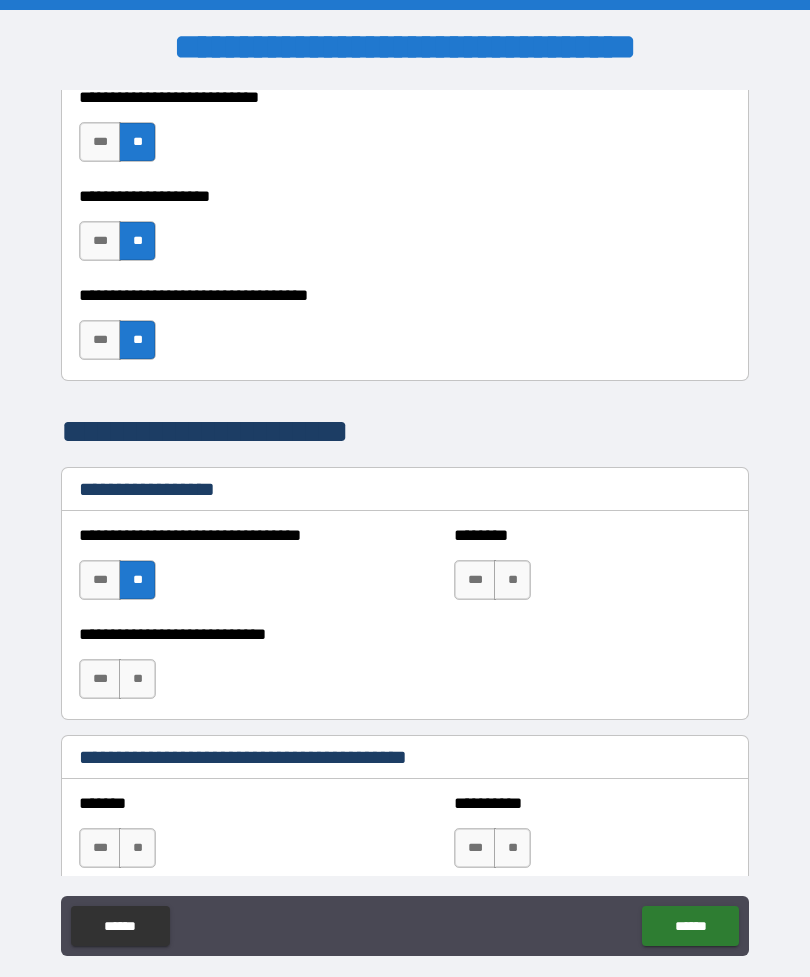 click on "**" at bounding box center (137, 679) 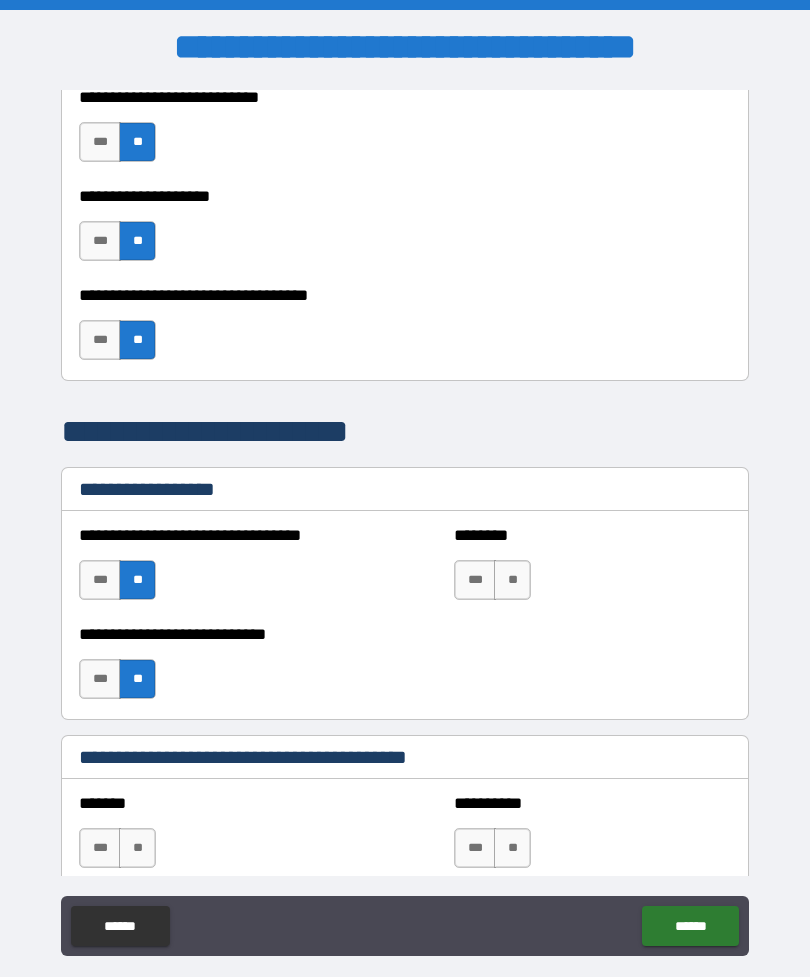 click on "**" at bounding box center (512, 580) 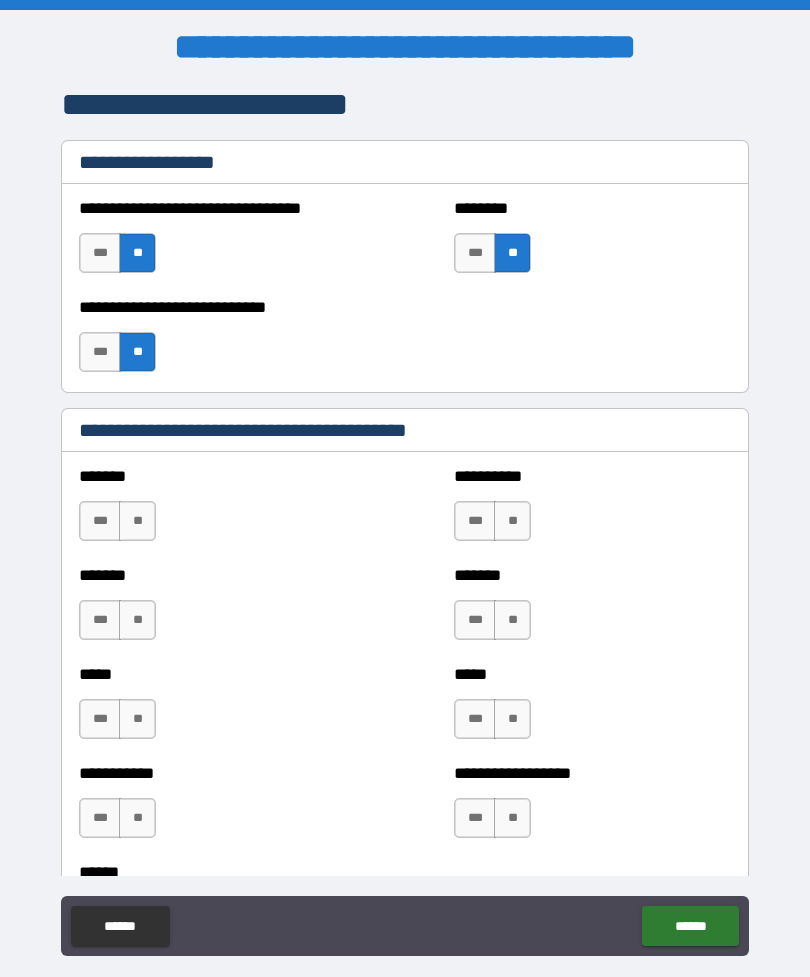 scroll, scrollTop: 1461, scrollLeft: 0, axis: vertical 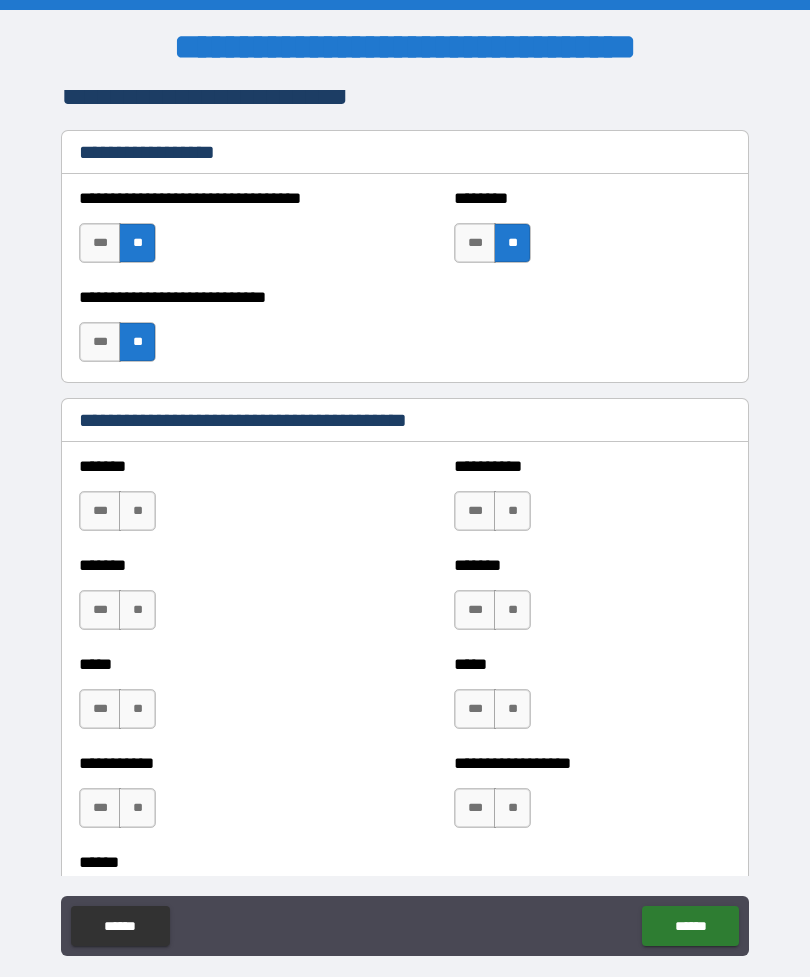 click on "**" at bounding box center (137, 511) 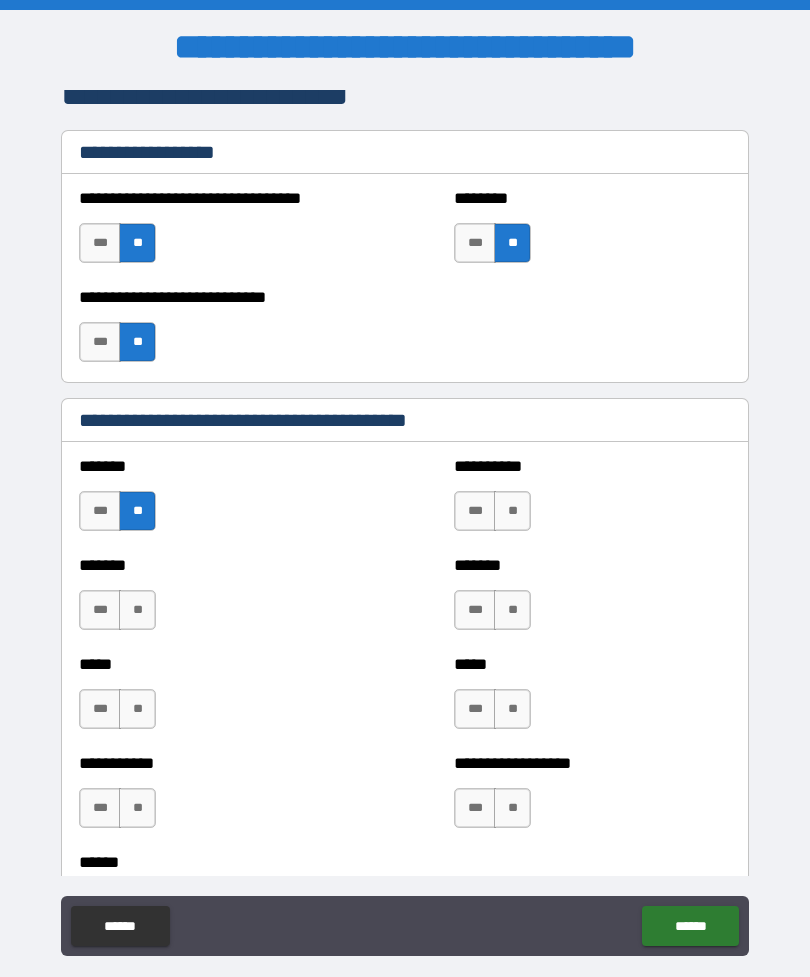 click on "**" at bounding box center (137, 610) 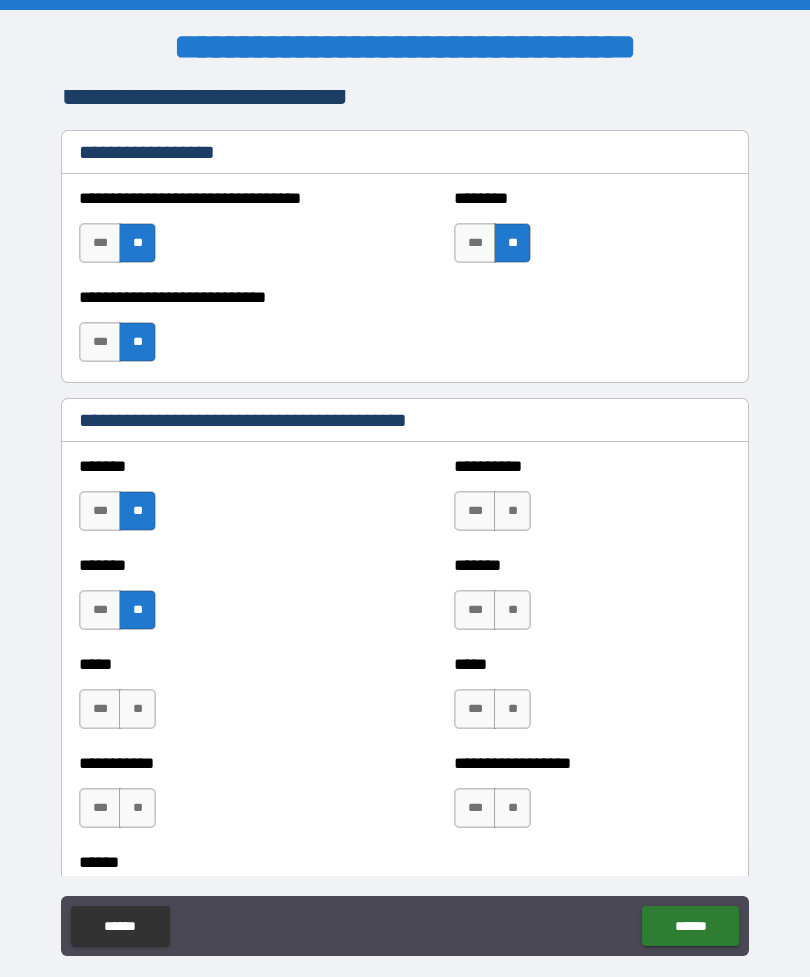 click on "**" at bounding box center (137, 709) 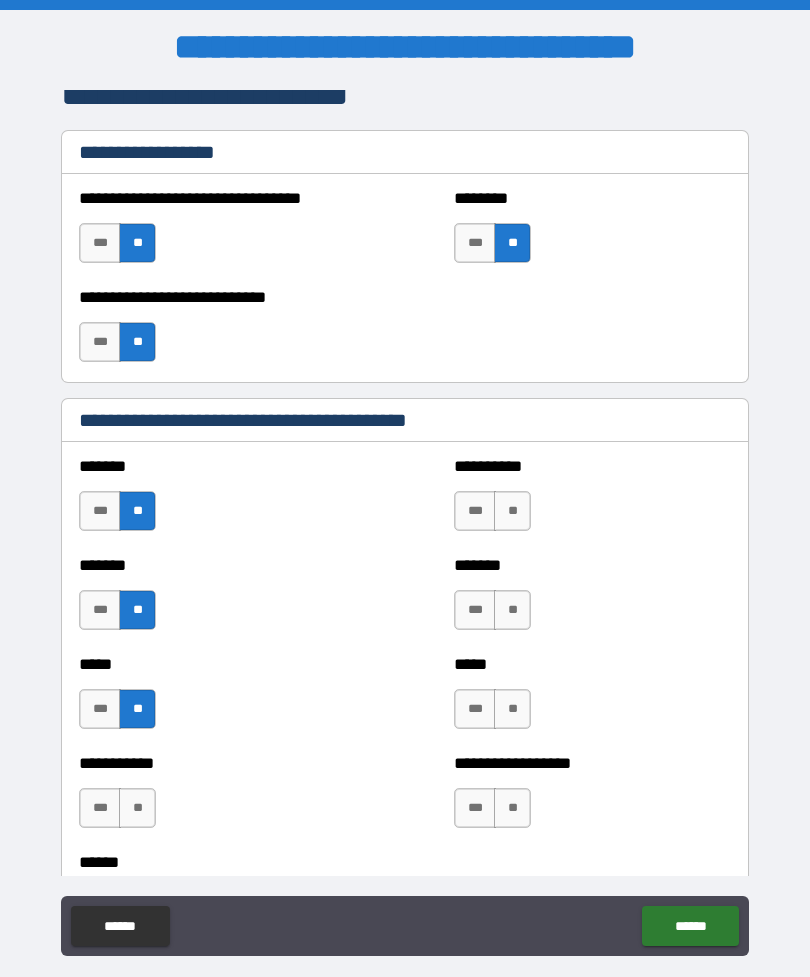 click on "**" at bounding box center [512, 511] 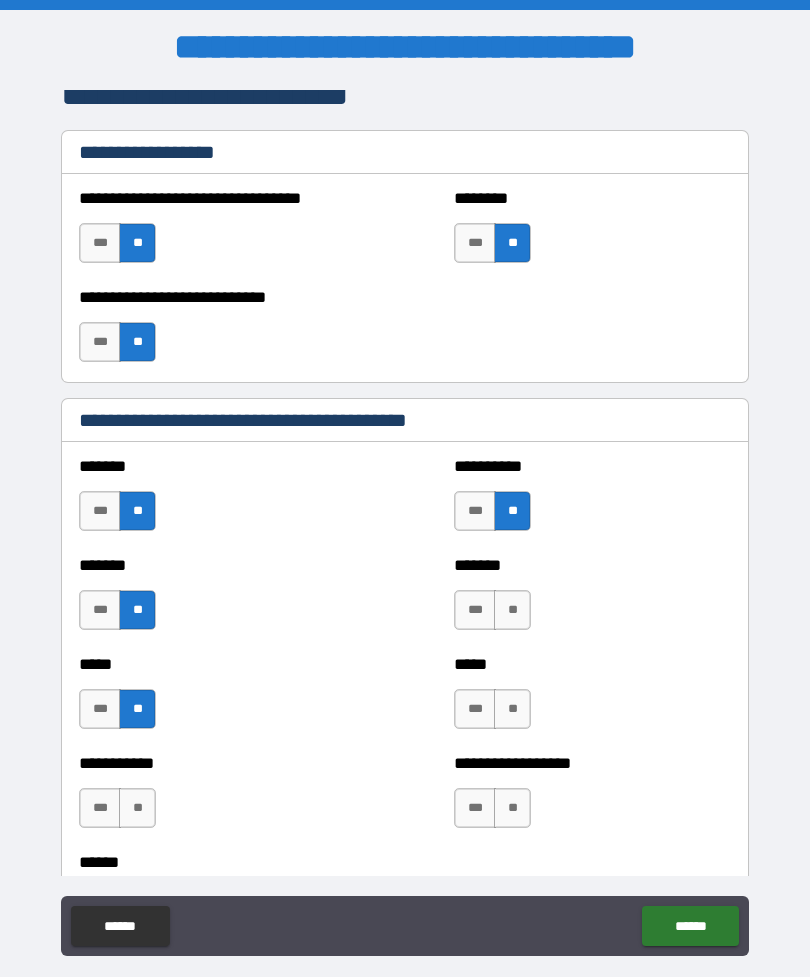 click on "**" at bounding box center [512, 610] 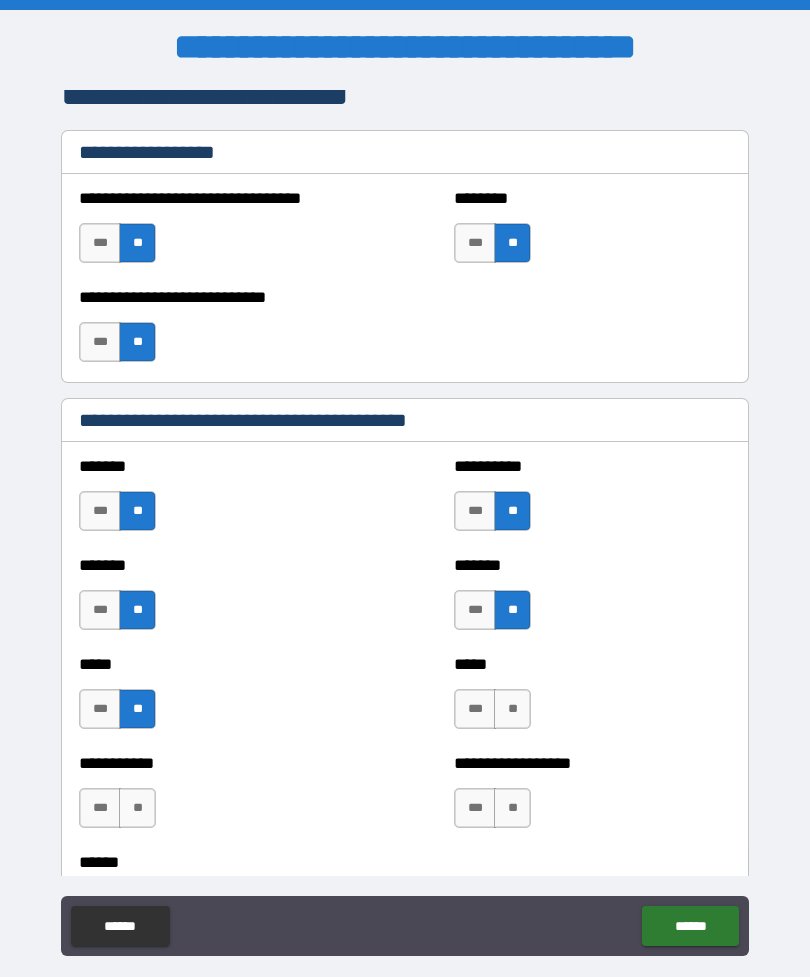 click on "***" at bounding box center (475, 709) 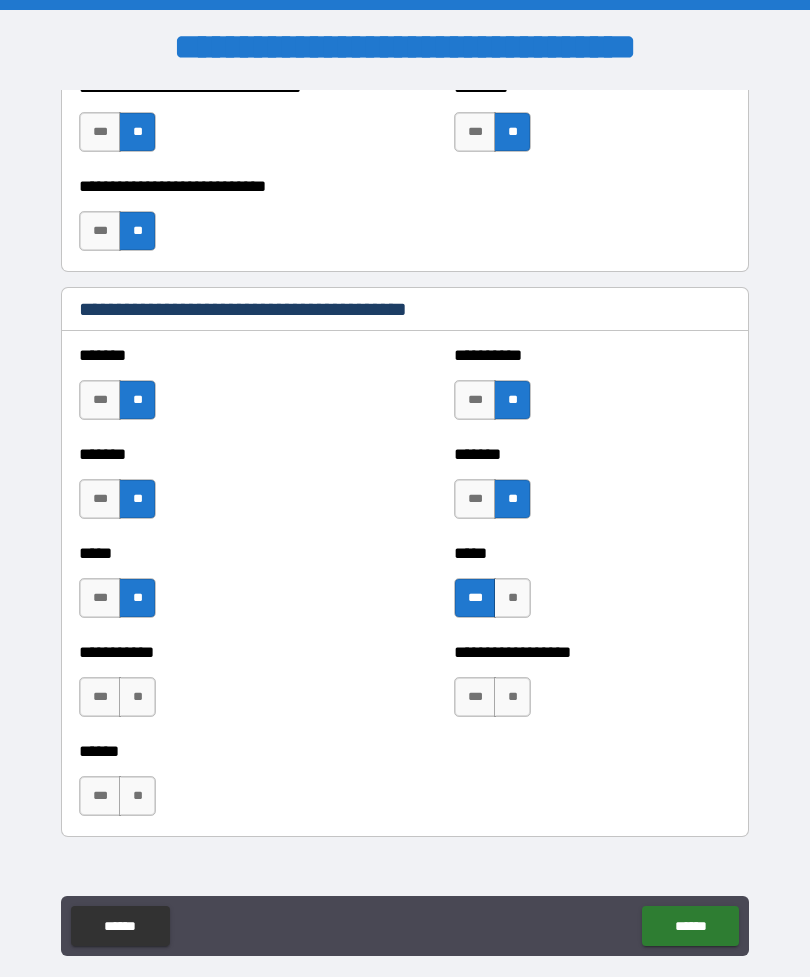scroll, scrollTop: 1586, scrollLeft: 0, axis: vertical 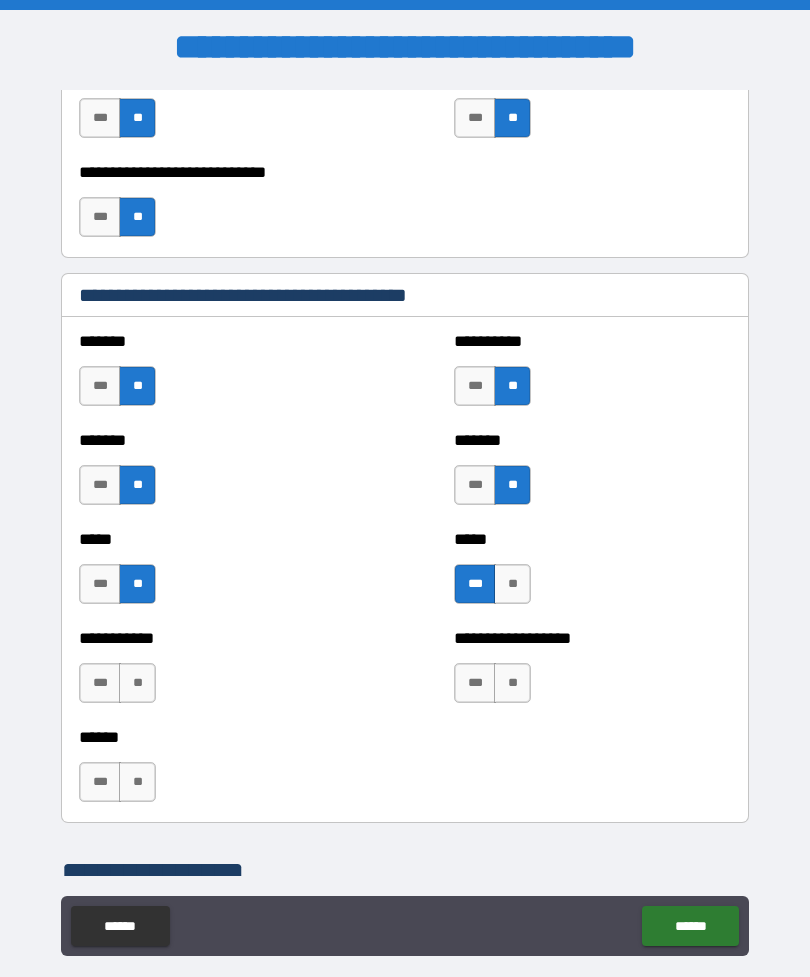 click on "**" at bounding box center (512, 683) 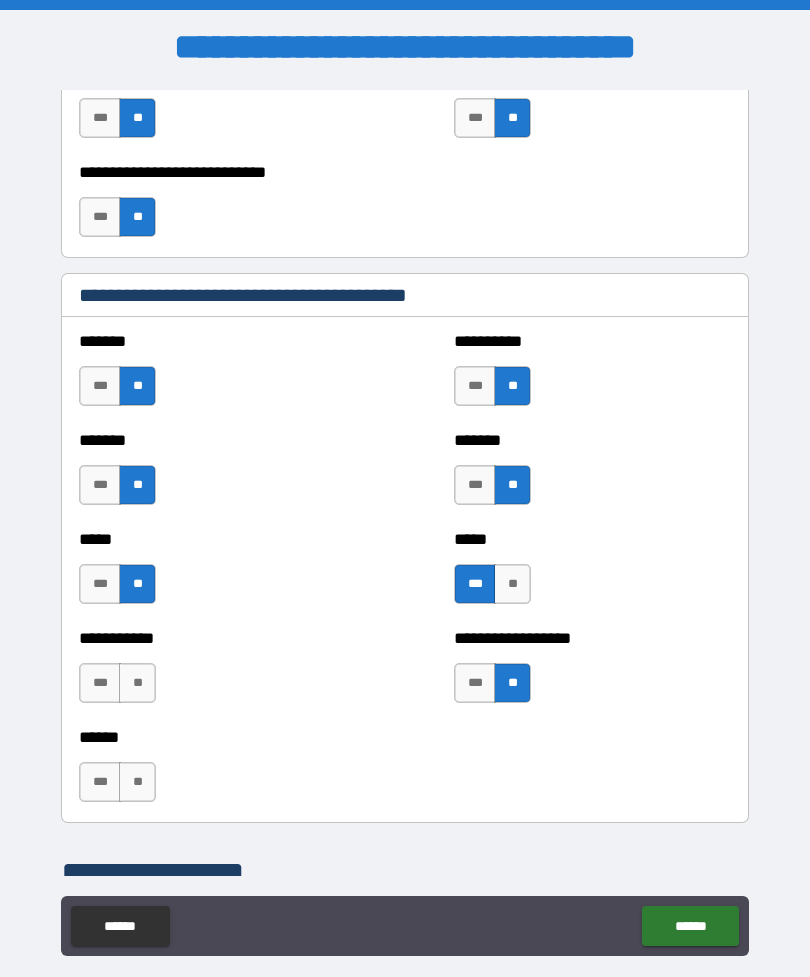 click on "**" at bounding box center (137, 683) 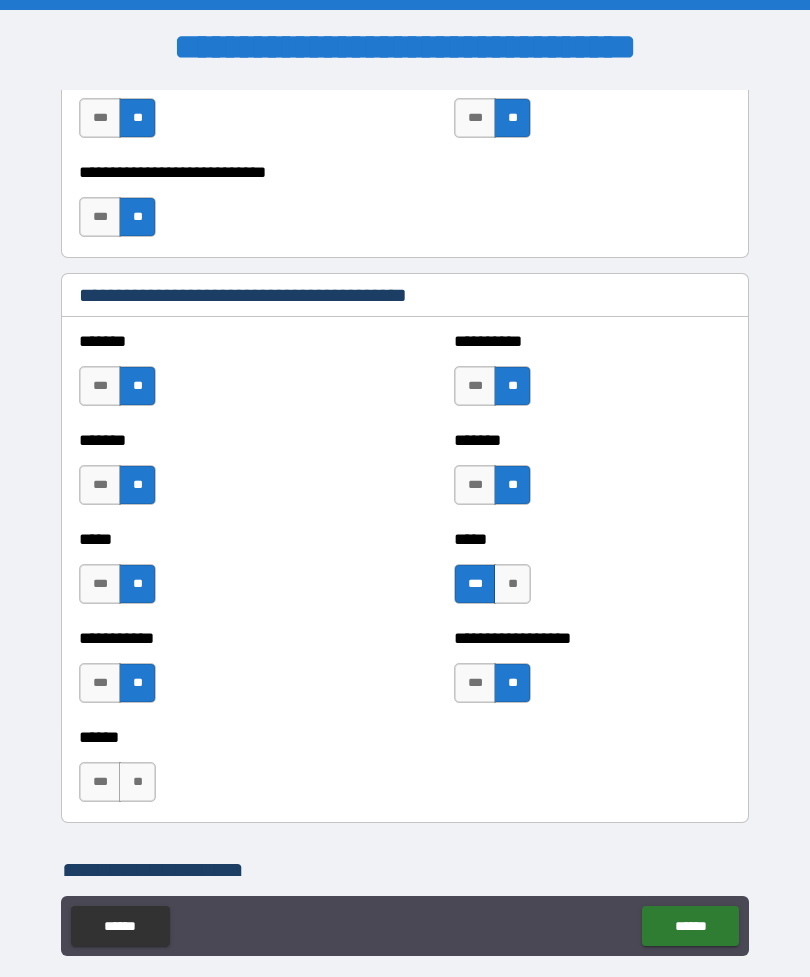 click on "**" at bounding box center [137, 782] 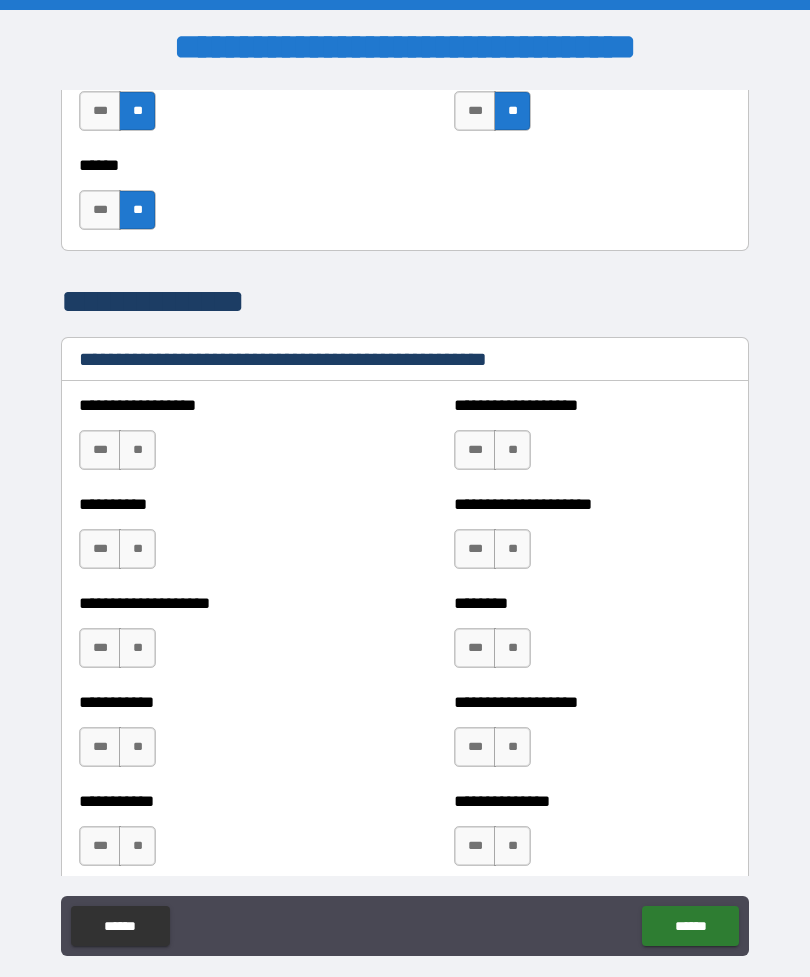 scroll, scrollTop: 2175, scrollLeft: 0, axis: vertical 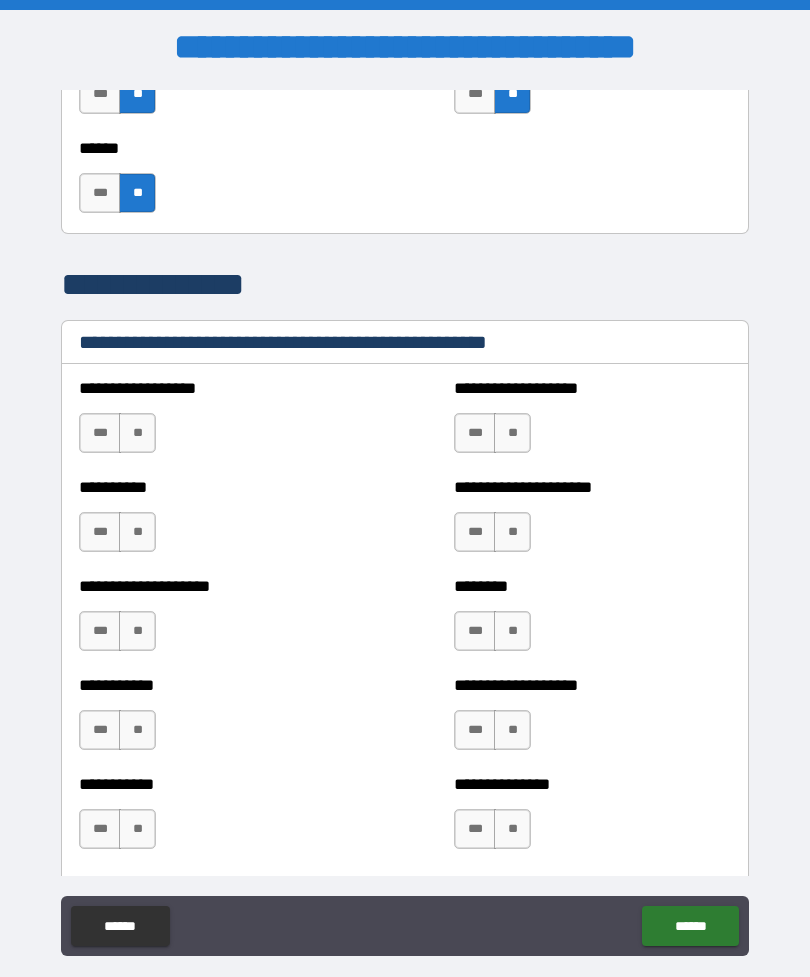 click on "**" at bounding box center (137, 433) 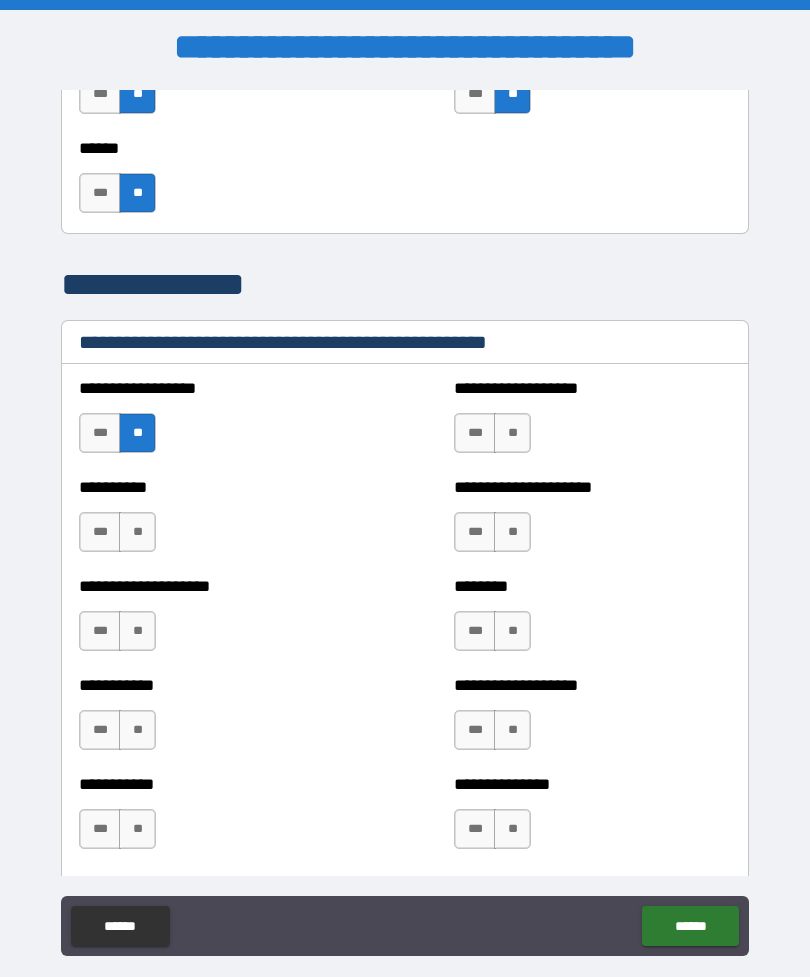 click on "**" at bounding box center (137, 532) 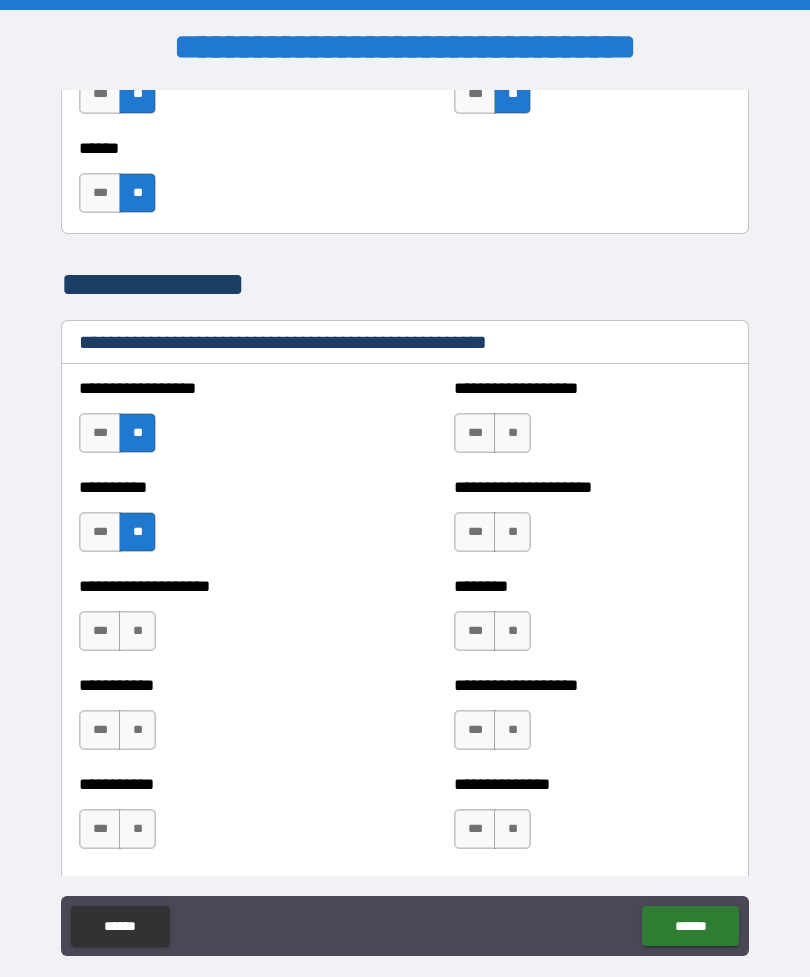 click on "**" at bounding box center (137, 631) 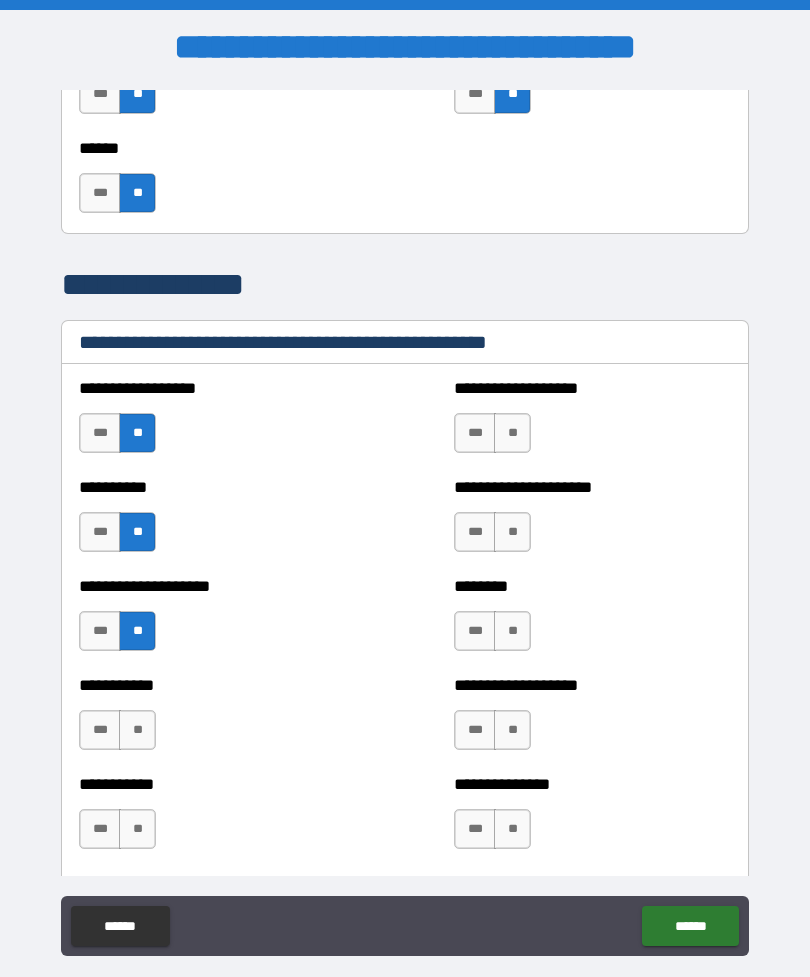 click on "**" at bounding box center (512, 433) 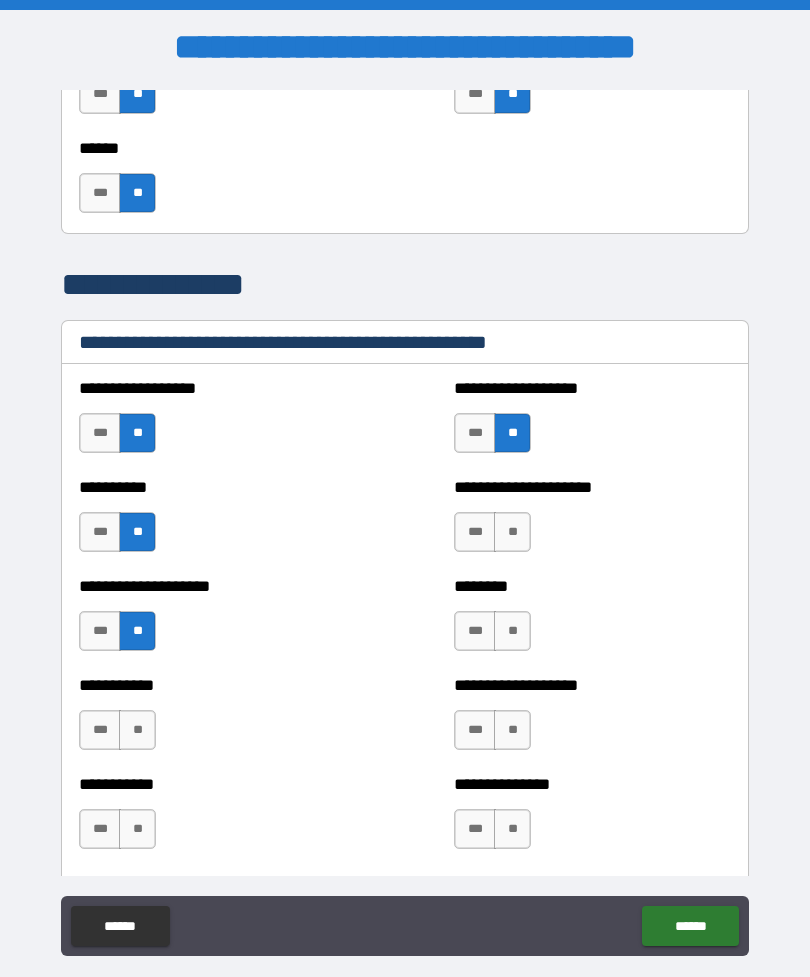 click on "**" at bounding box center (512, 532) 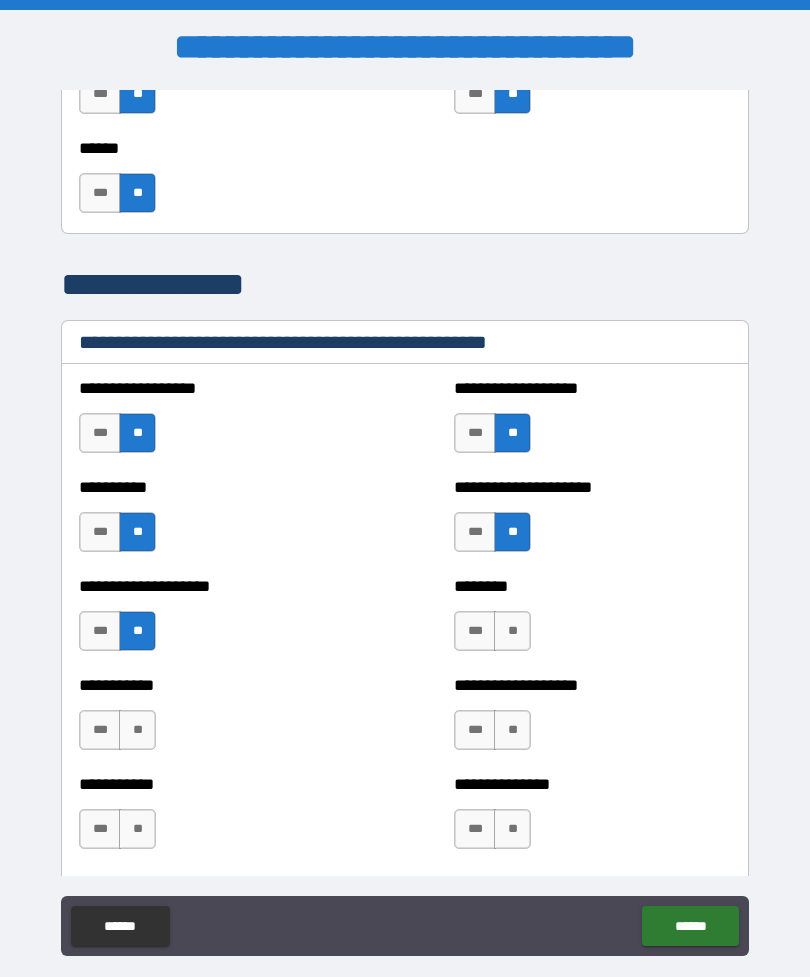 click on "**********" at bounding box center [592, 685] 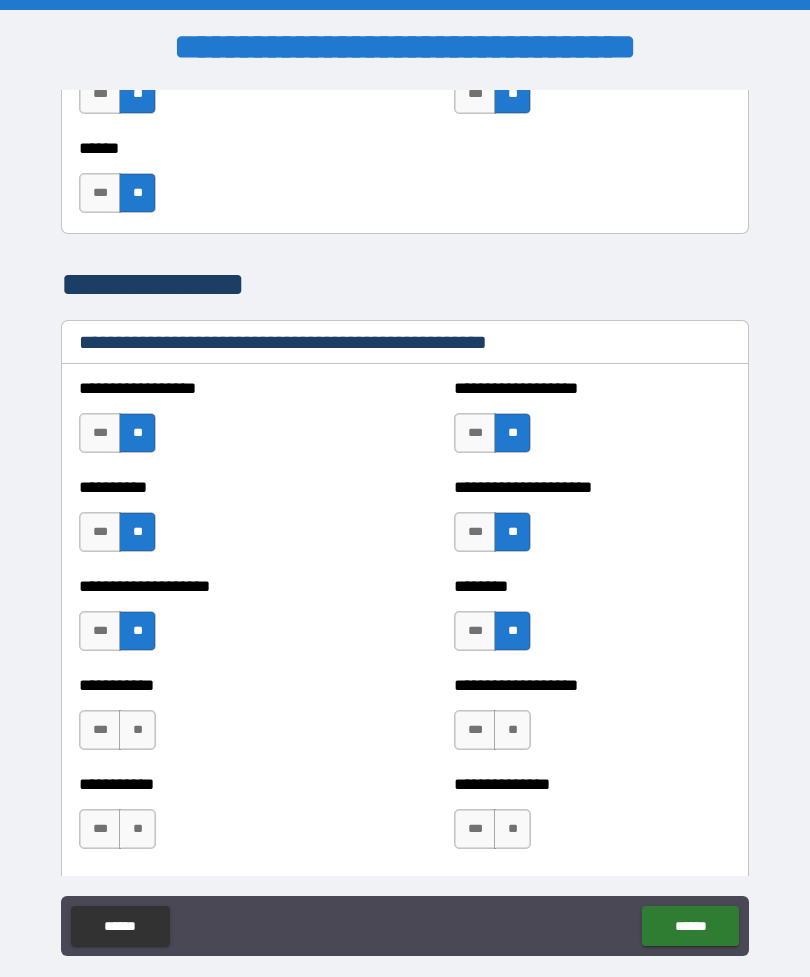 click on "**" at bounding box center [512, 730] 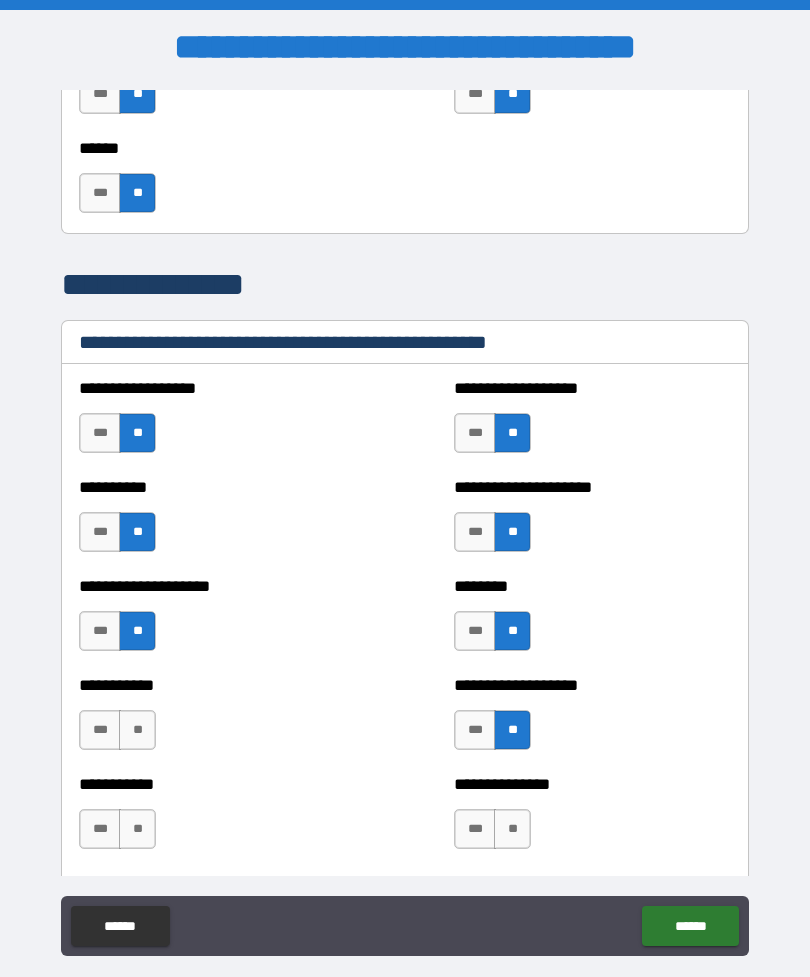 click on "**" at bounding box center [512, 829] 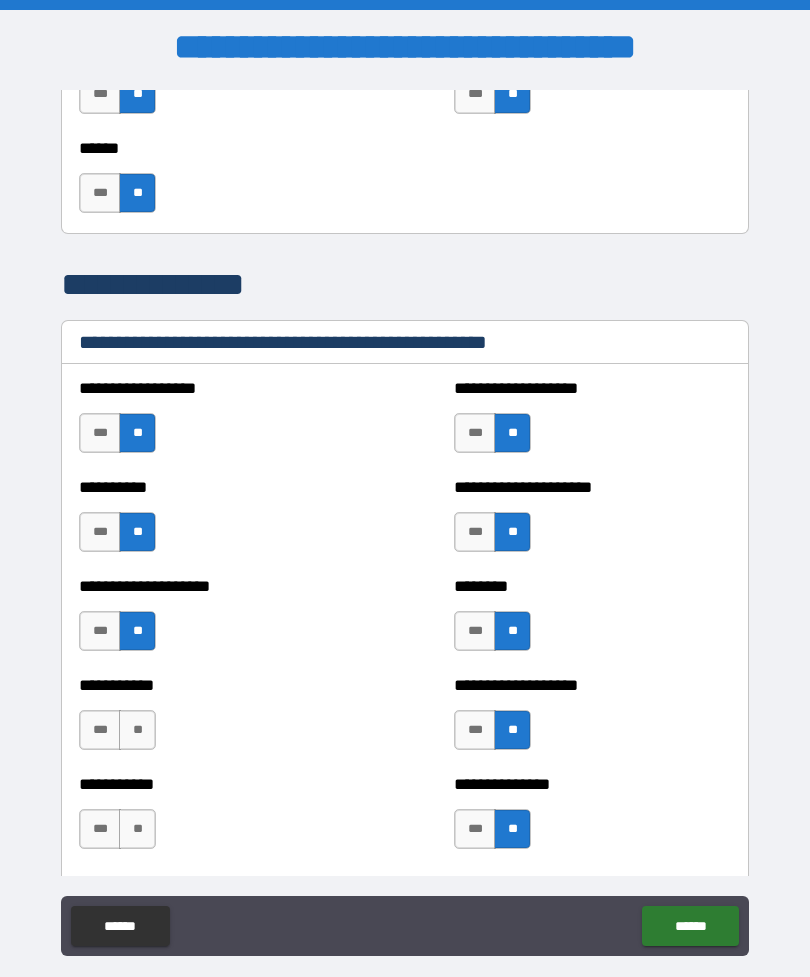 click on "**" at bounding box center [137, 829] 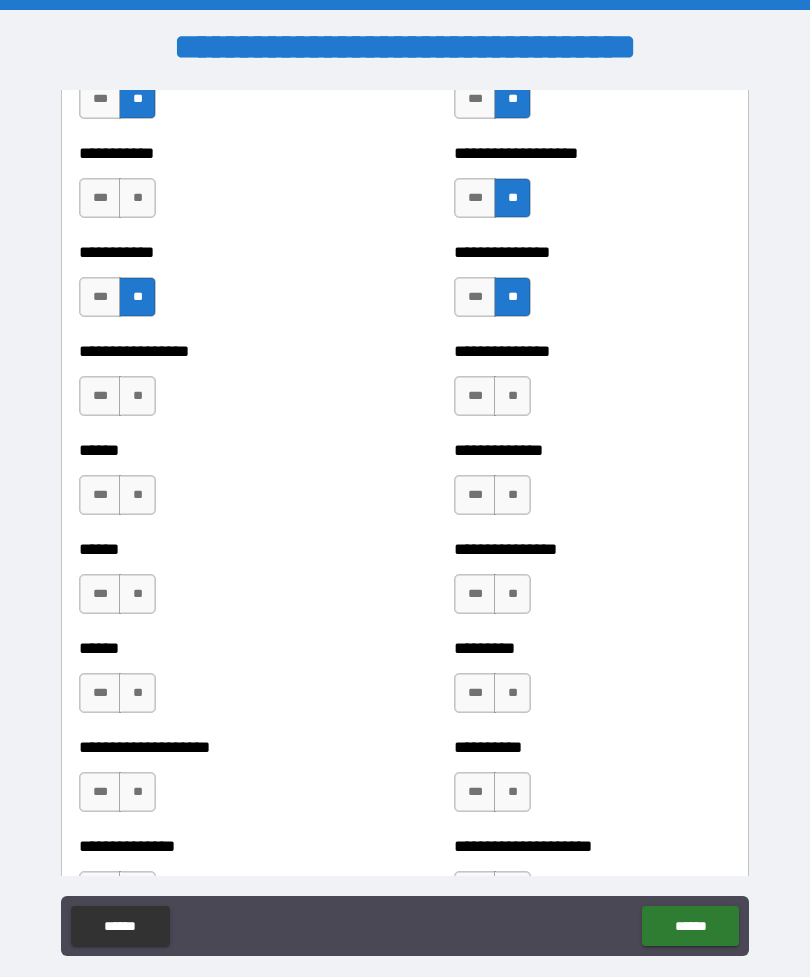 scroll, scrollTop: 2708, scrollLeft: 0, axis: vertical 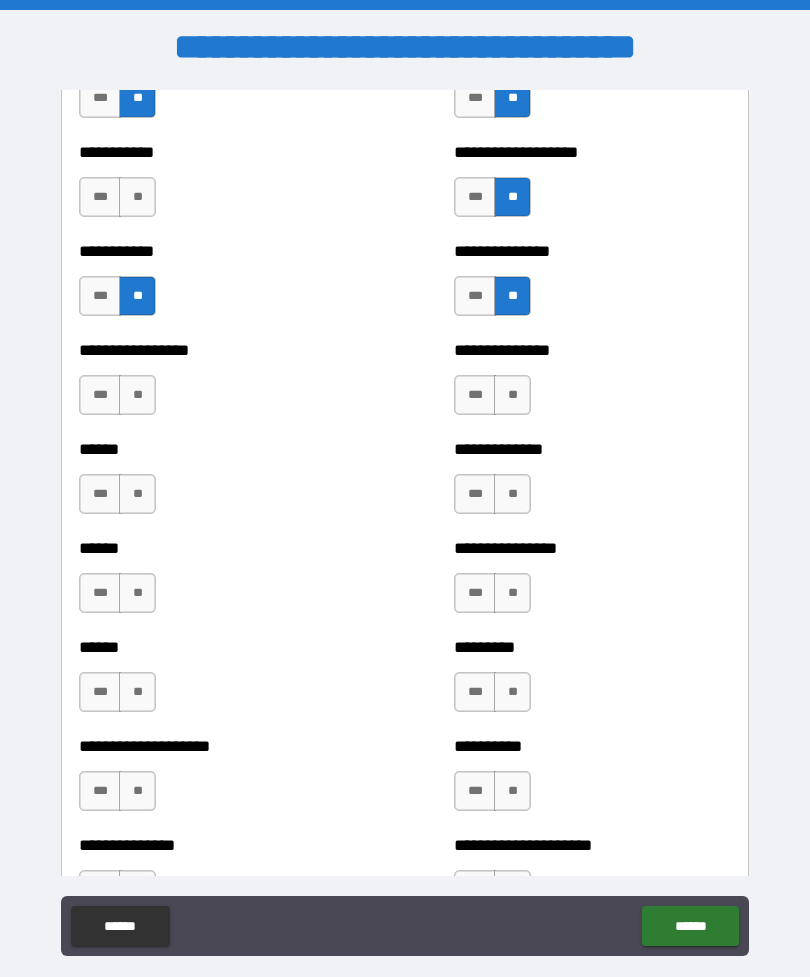click on "**" at bounding box center [137, 395] 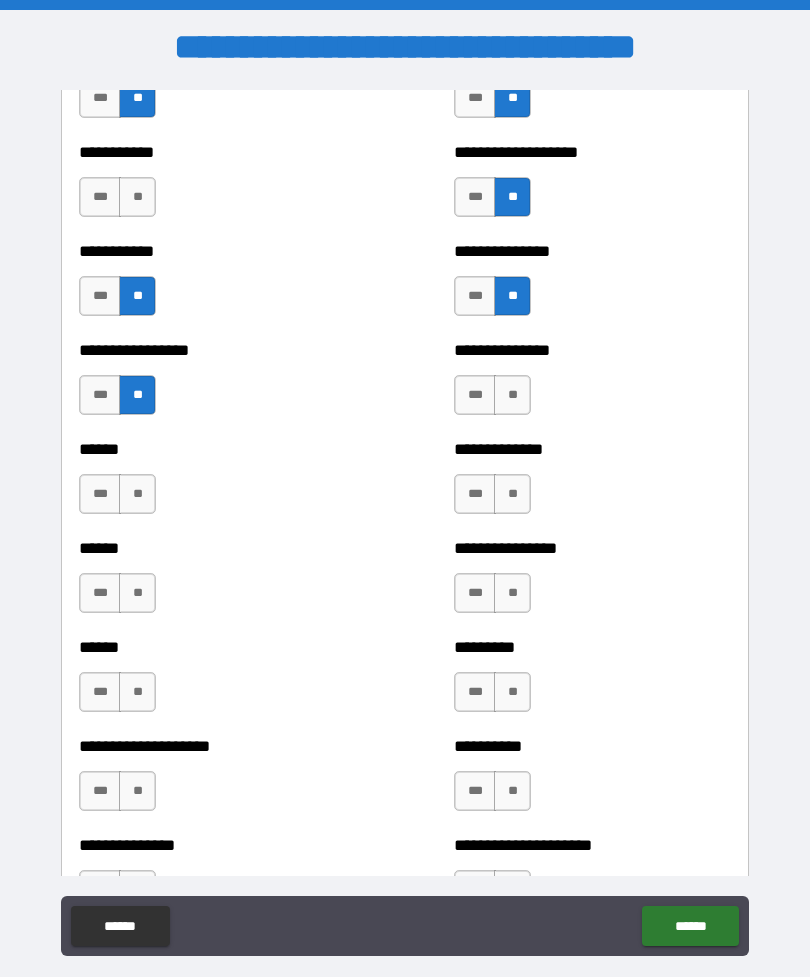 click on "**" at bounding box center (137, 494) 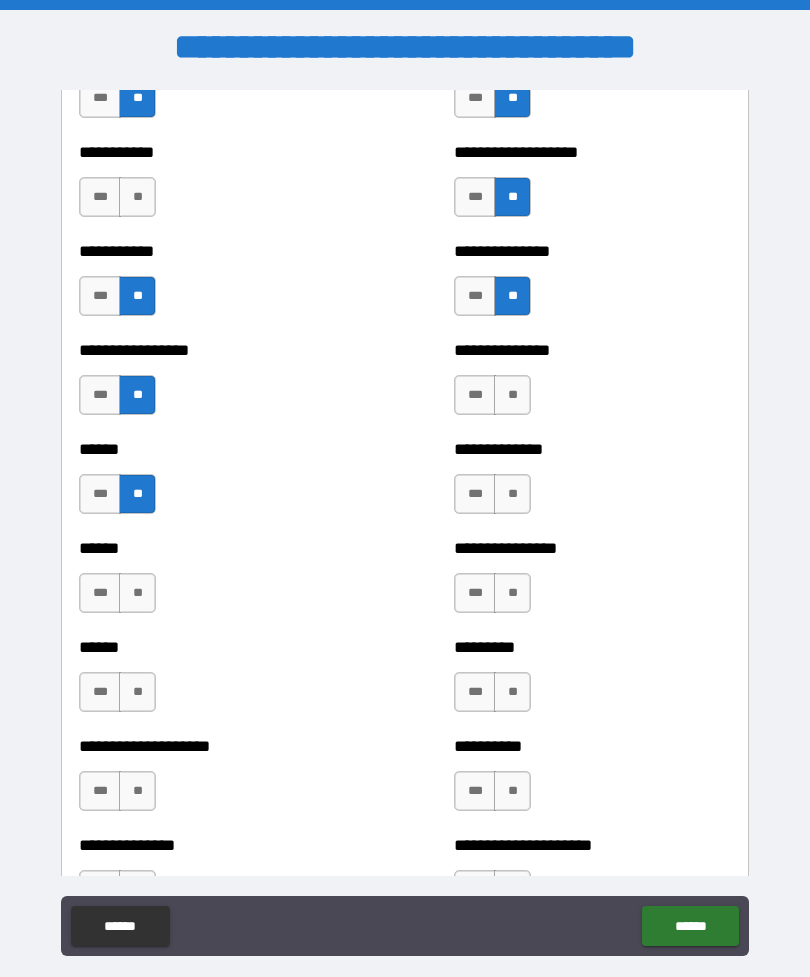 click on "**" at bounding box center [137, 593] 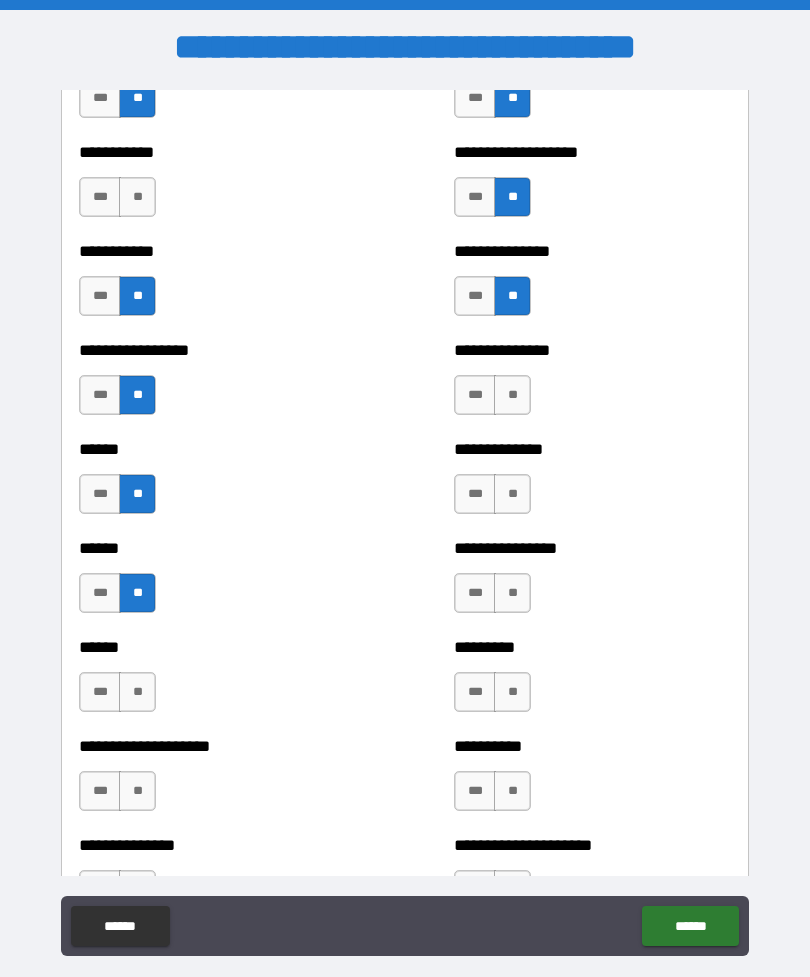 click on "**" at bounding box center [137, 692] 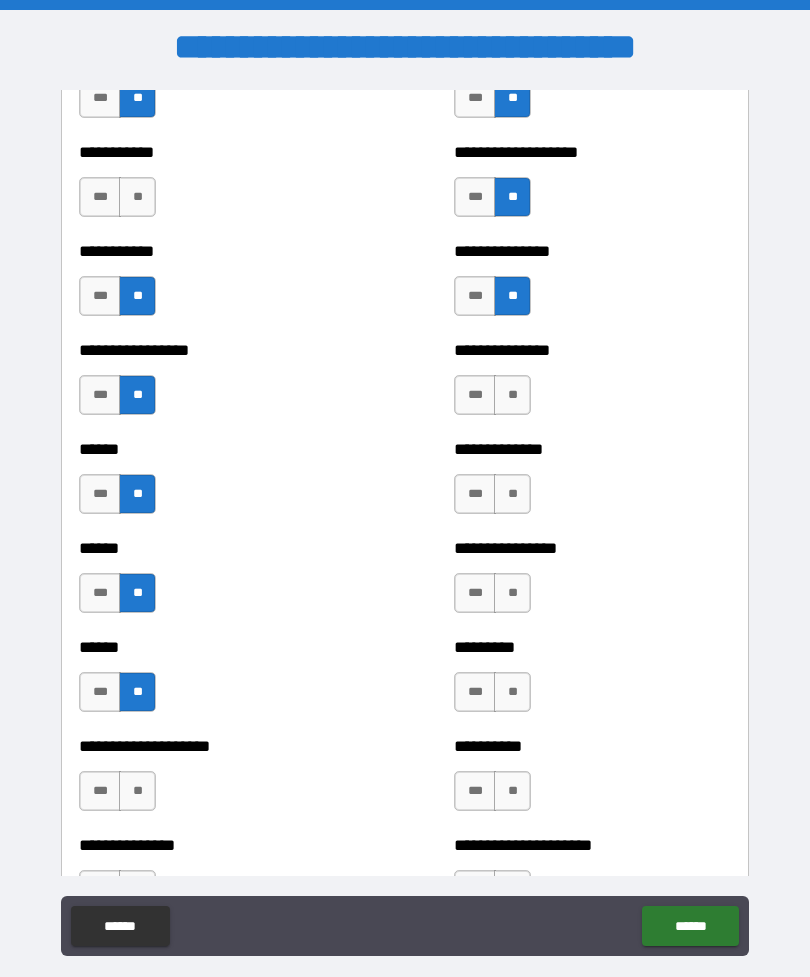 click on "**" at bounding box center (512, 494) 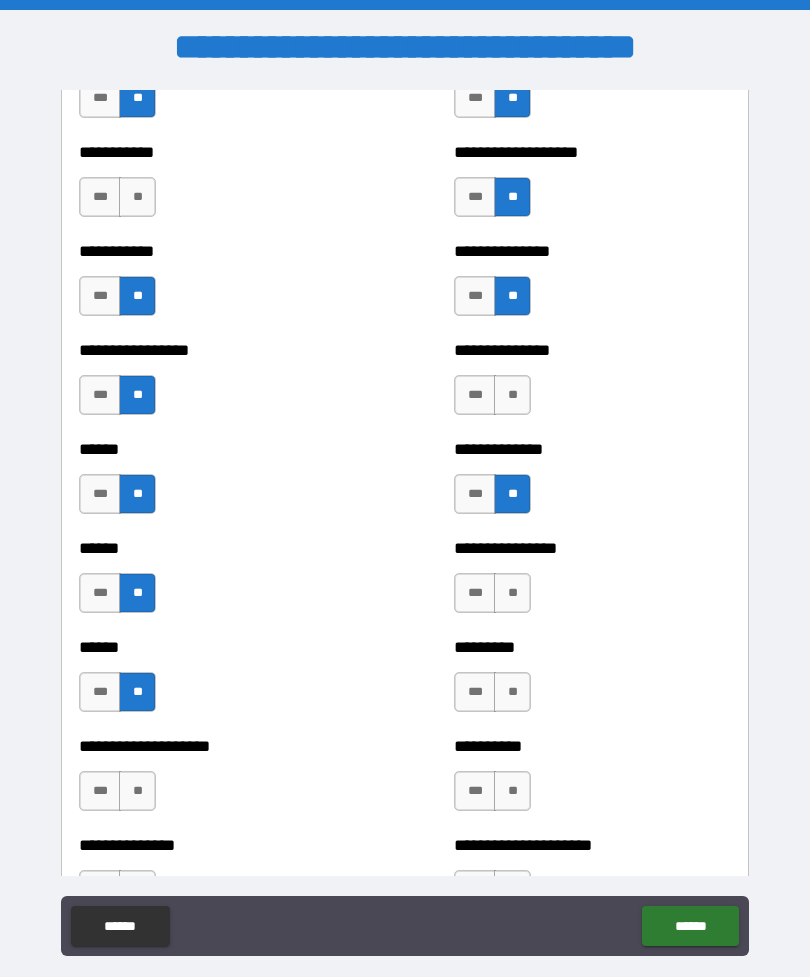 click on "**" at bounding box center [512, 395] 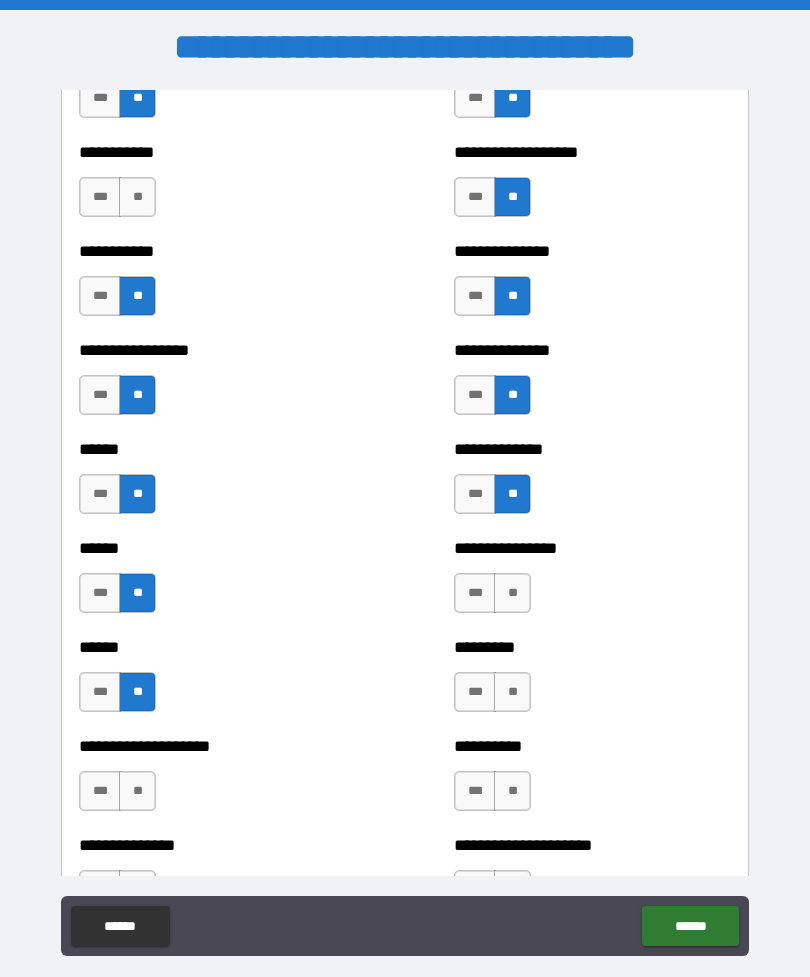 click on "**" at bounding box center (512, 593) 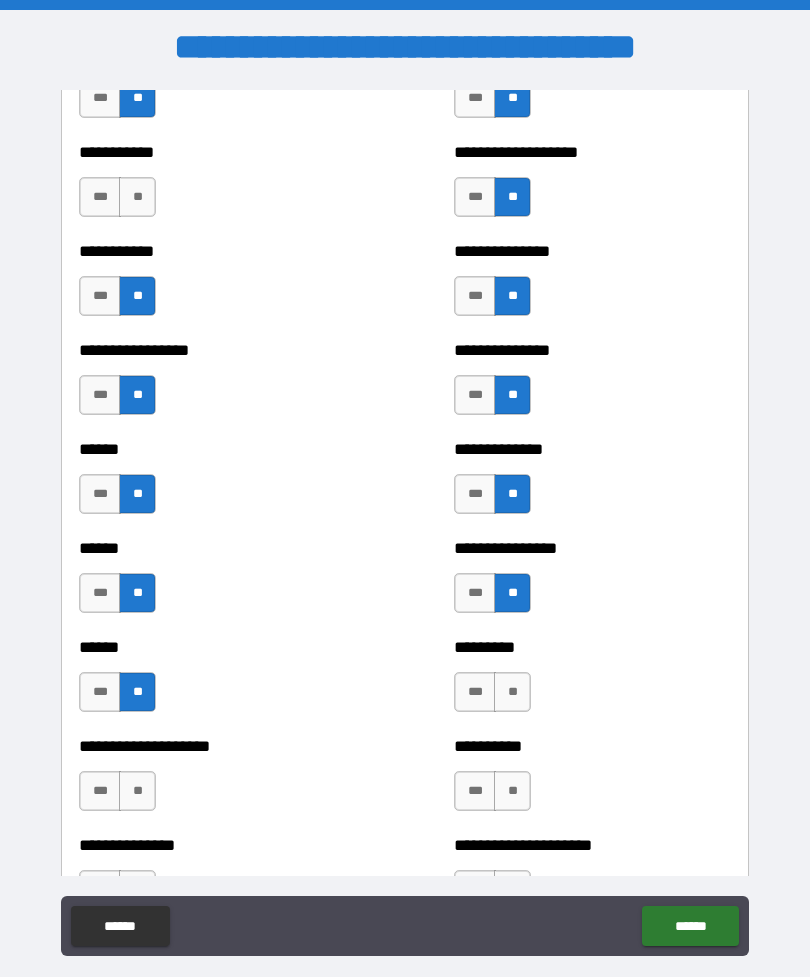 click on "**" at bounding box center (512, 692) 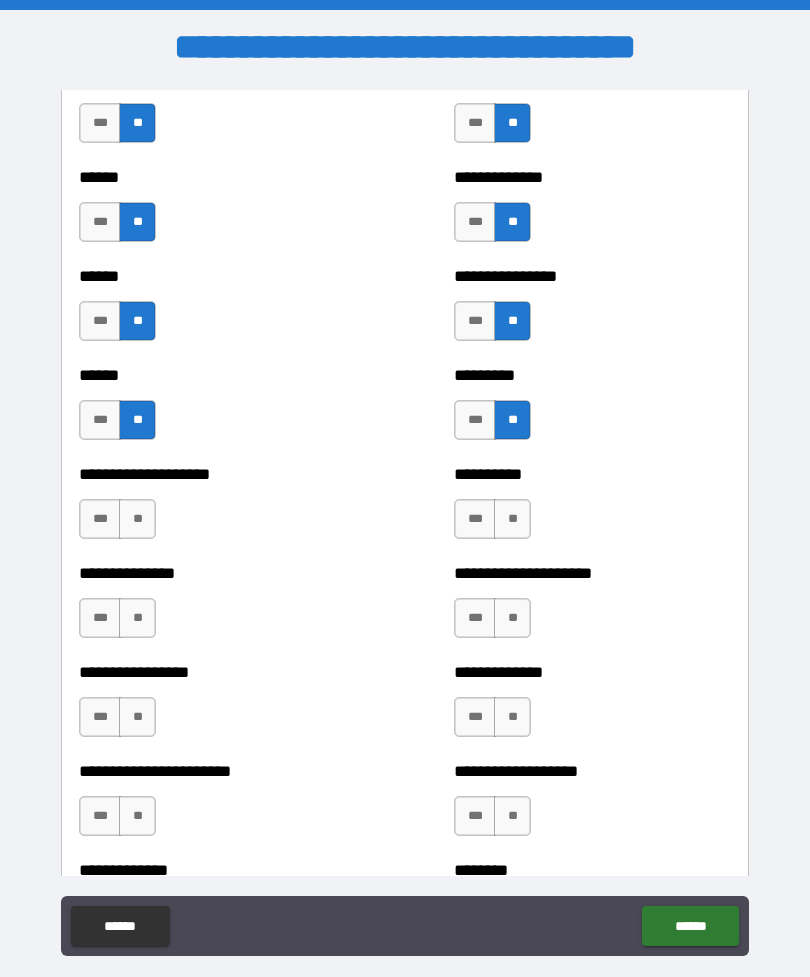scroll, scrollTop: 2981, scrollLeft: 0, axis: vertical 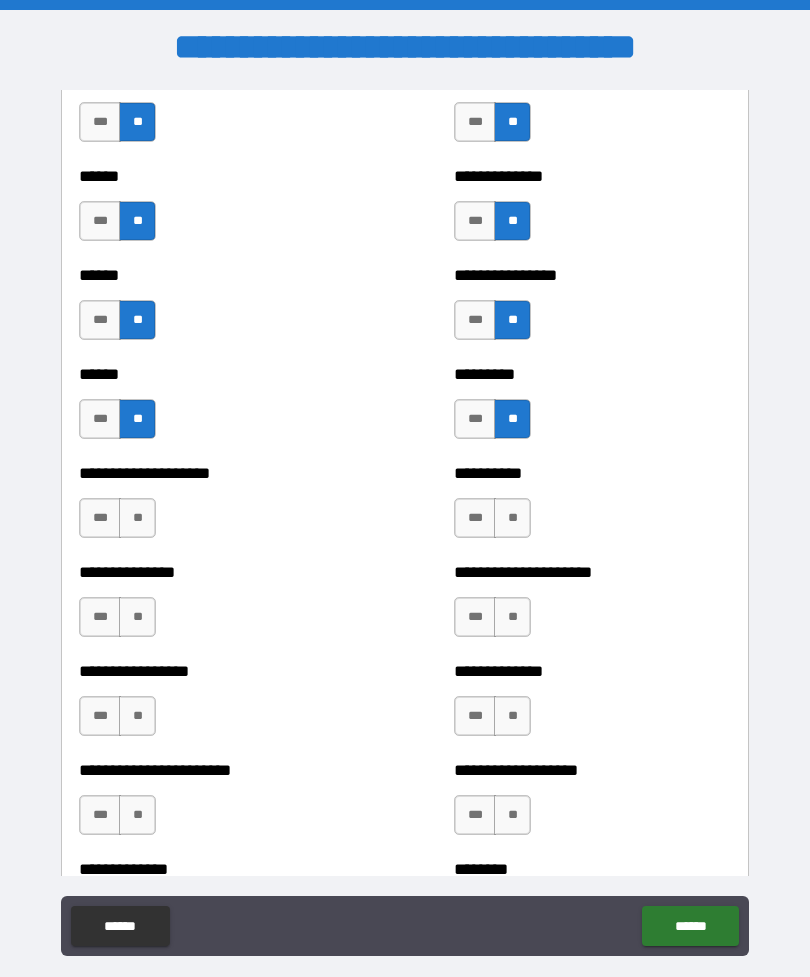 click on "**" at bounding box center [512, 518] 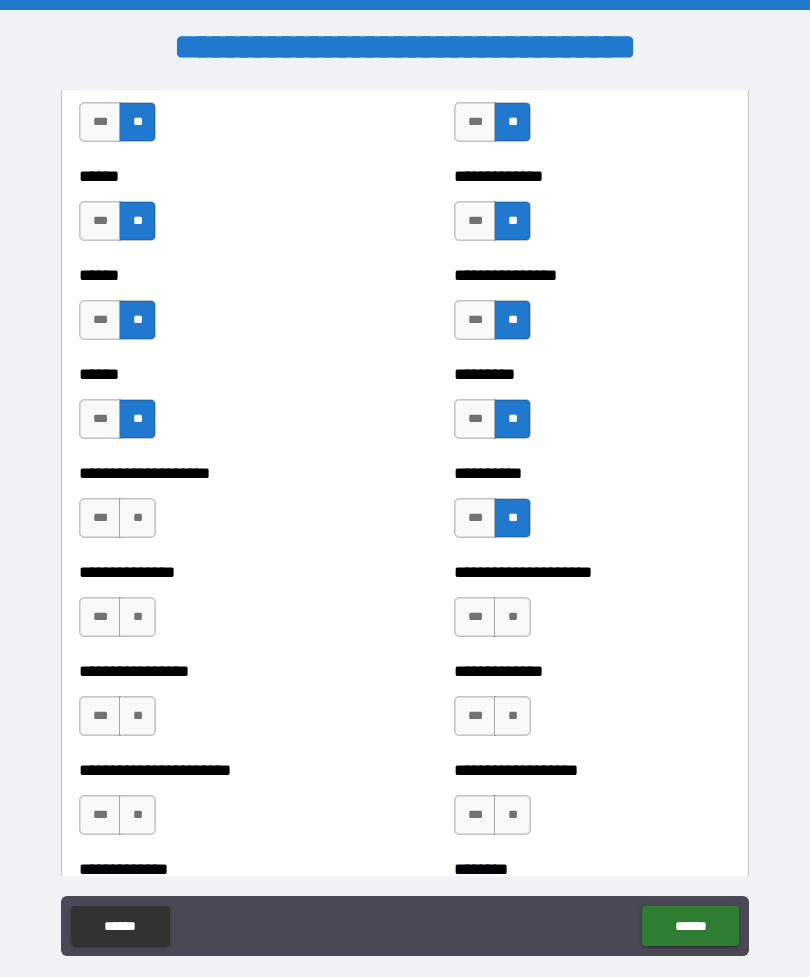 click on "**" at bounding box center (512, 617) 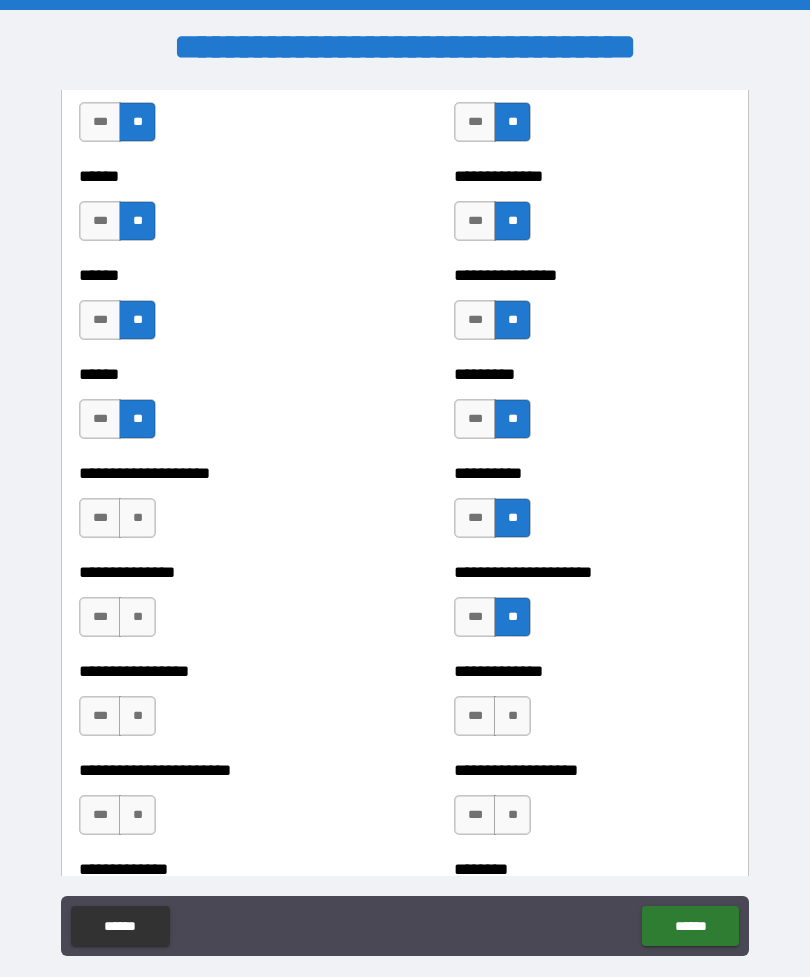 click on "**" at bounding box center (512, 716) 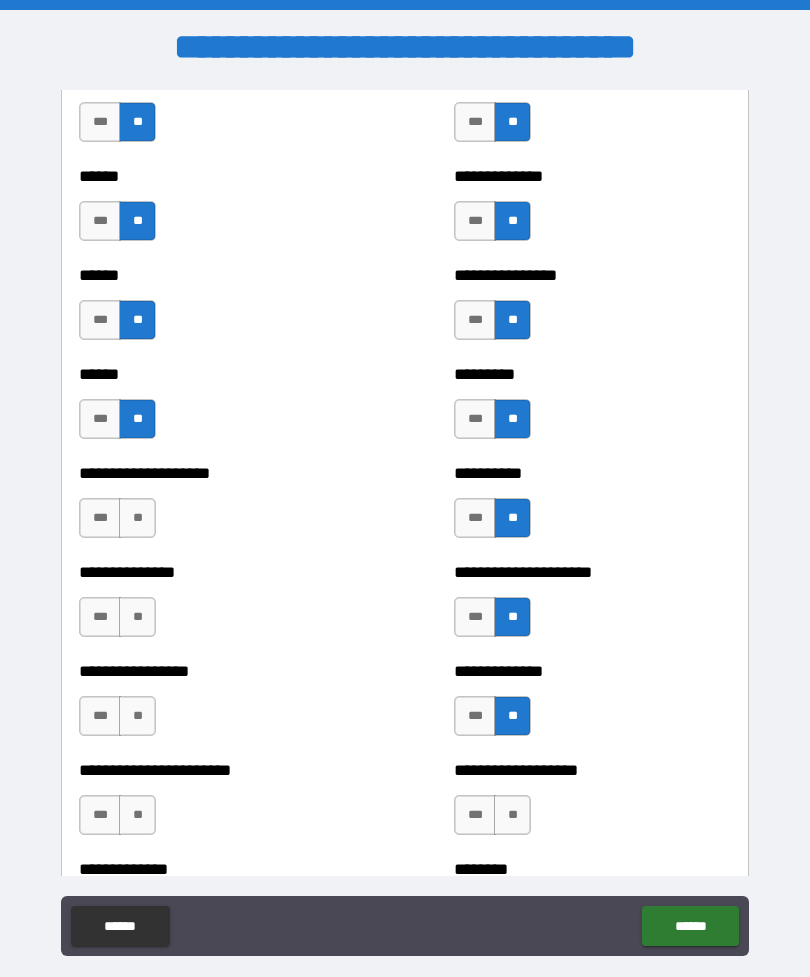 click on "**" at bounding box center (512, 815) 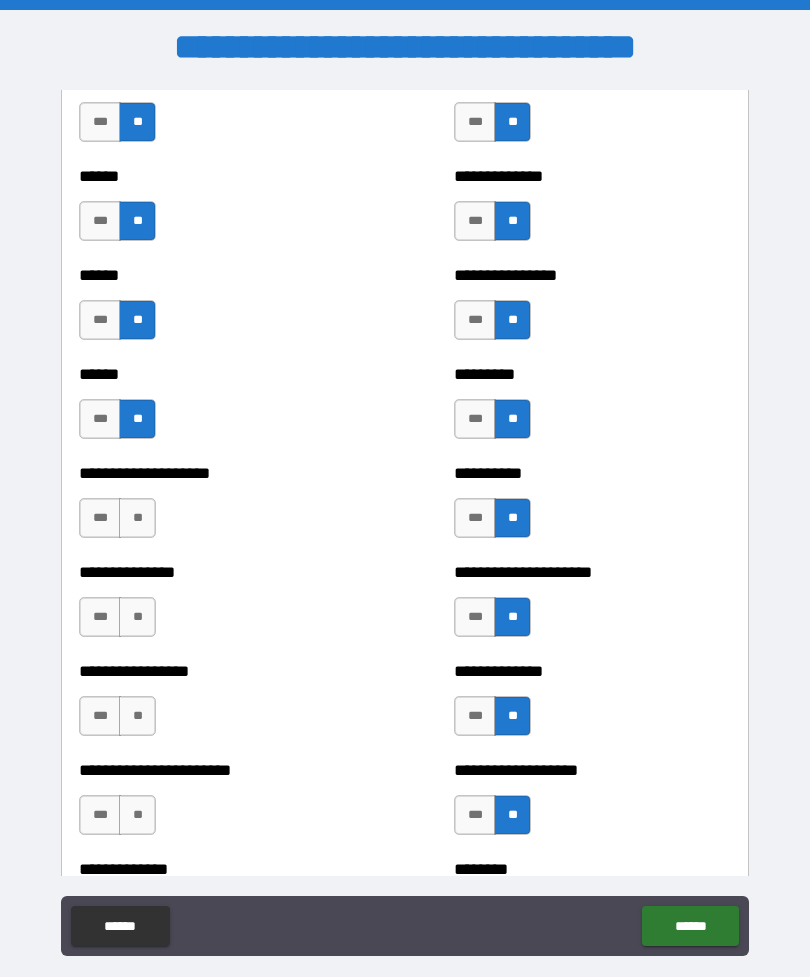 click on "**" at bounding box center [137, 815] 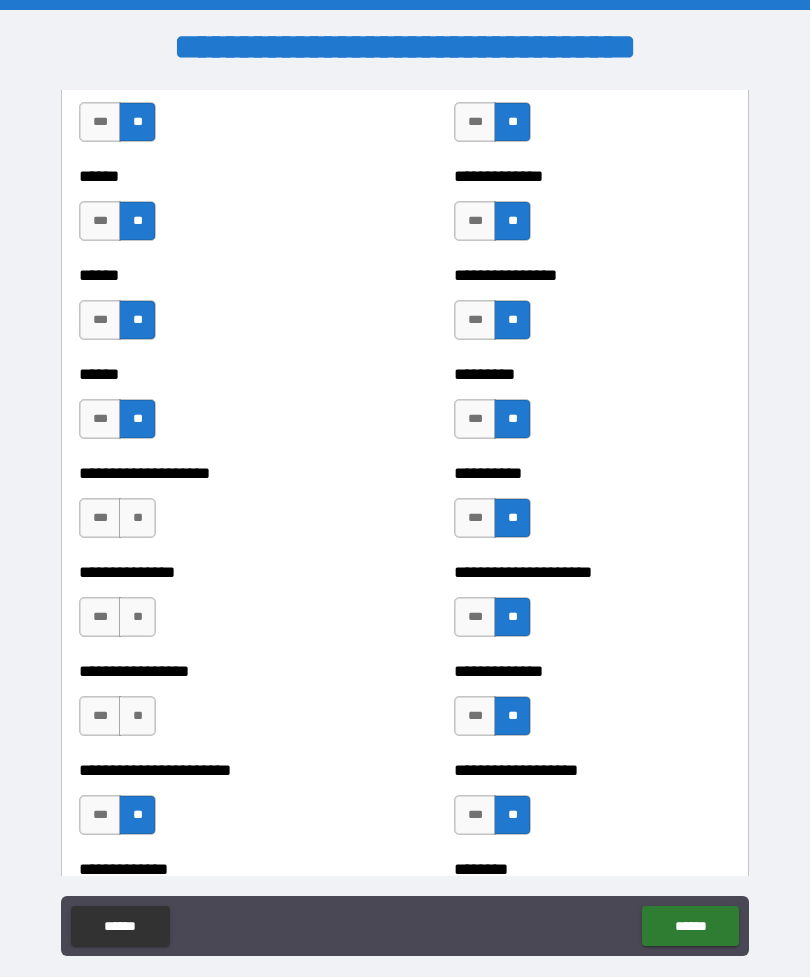 click on "**" at bounding box center [137, 716] 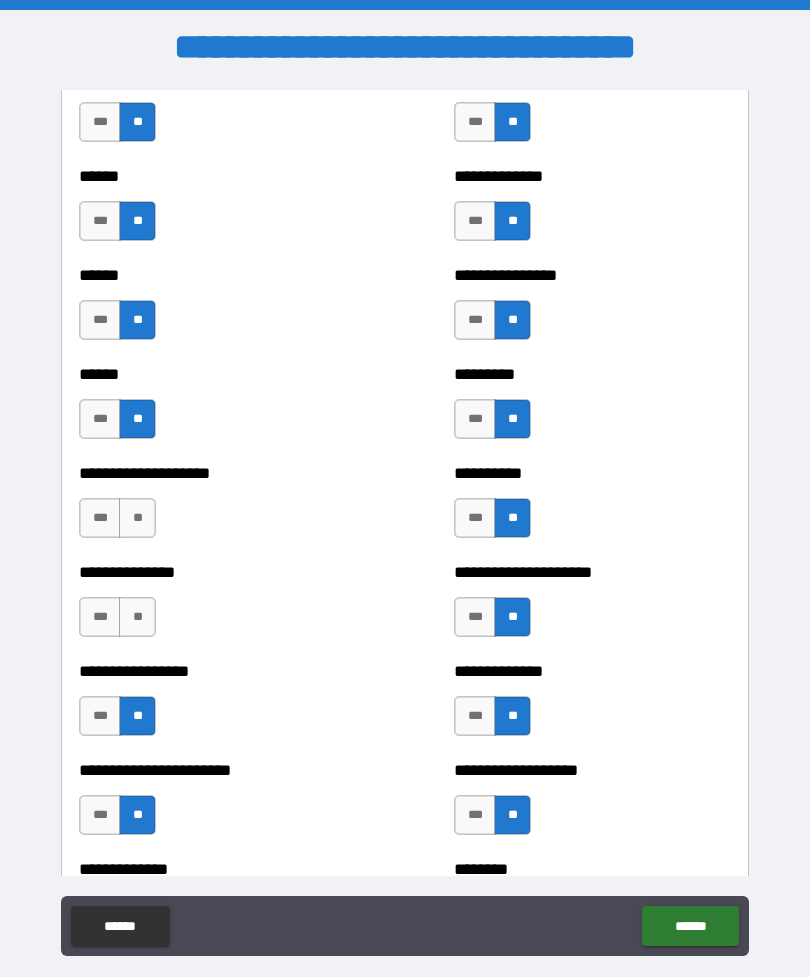 click on "**" at bounding box center (137, 617) 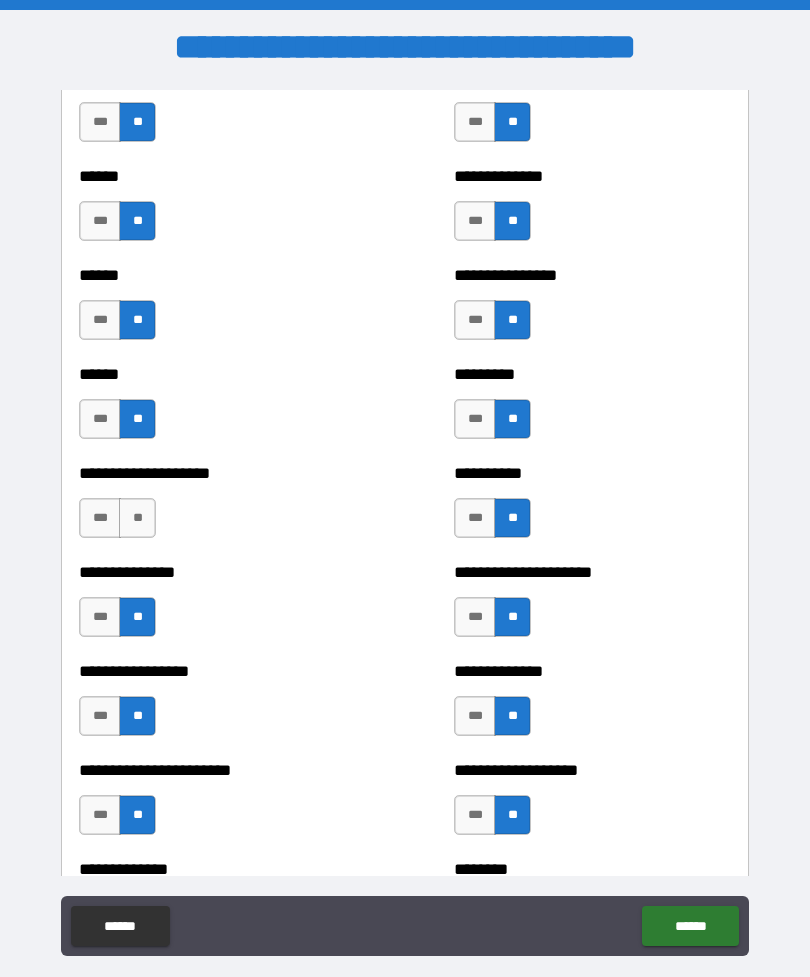click on "**********" at bounding box center (217, 508) 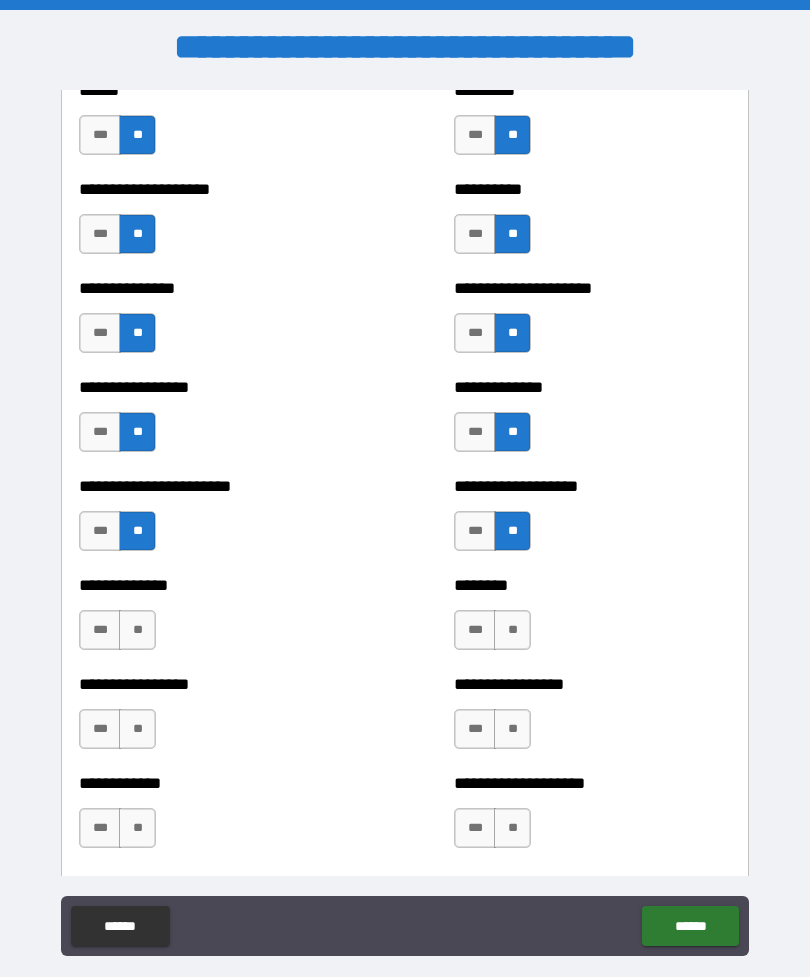 scroll, scrollTop: 3309, scrollLeft: 0, axis: vertical 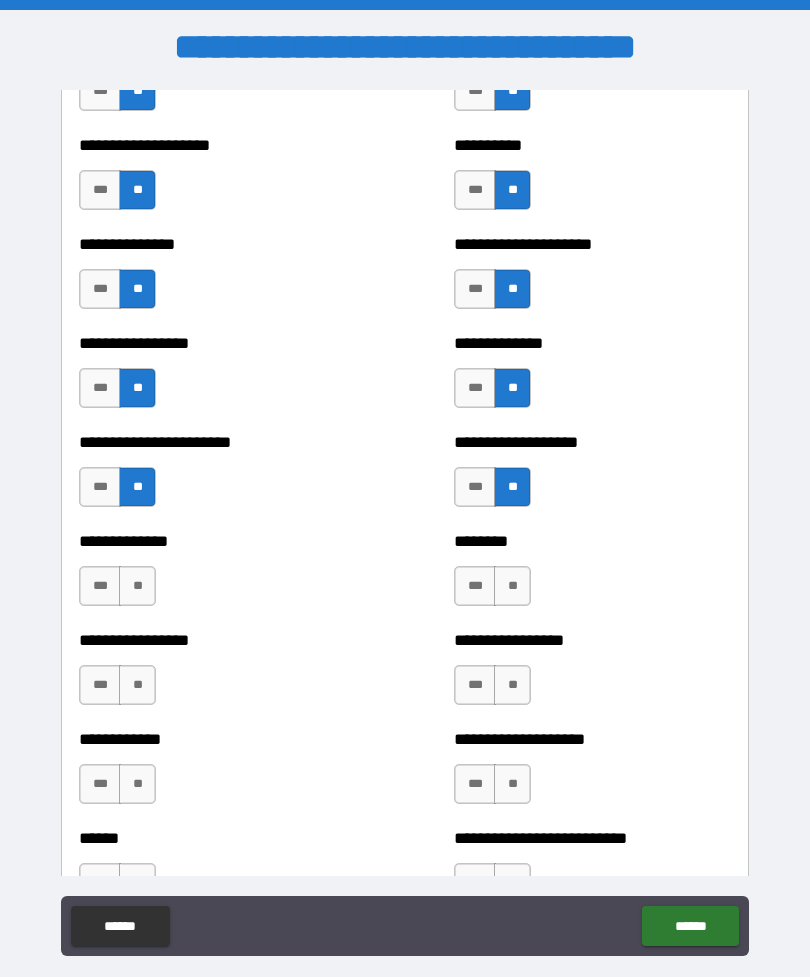 click on "**" at bounding box center [137, 586] 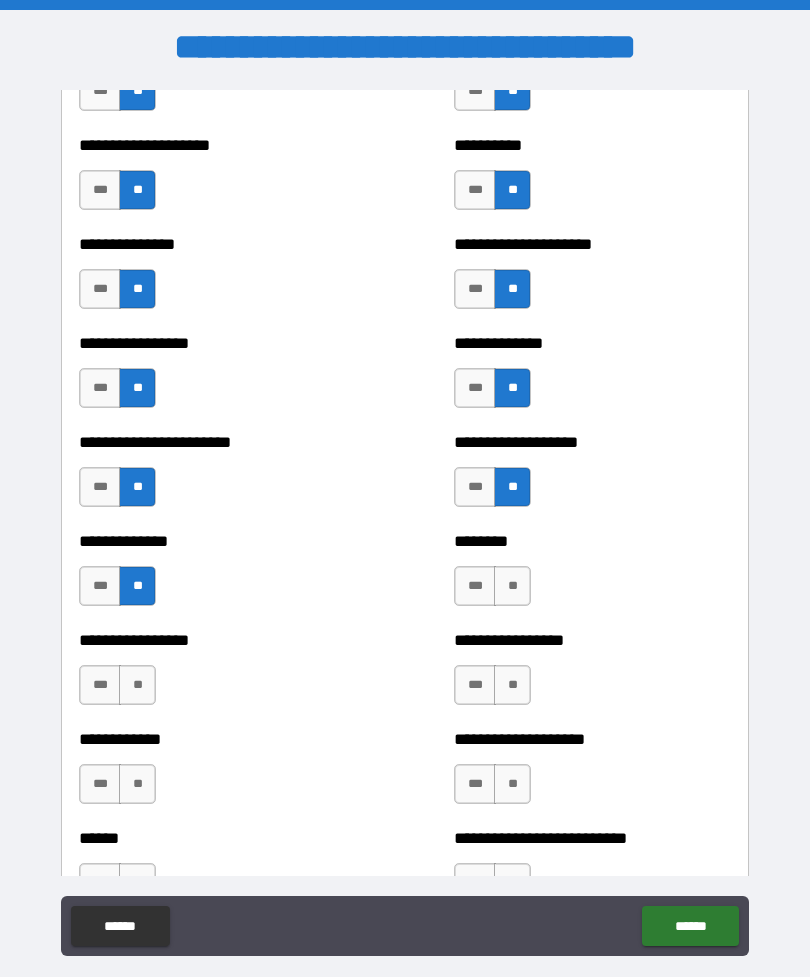 click on "**" at bounding box center (137, 685) 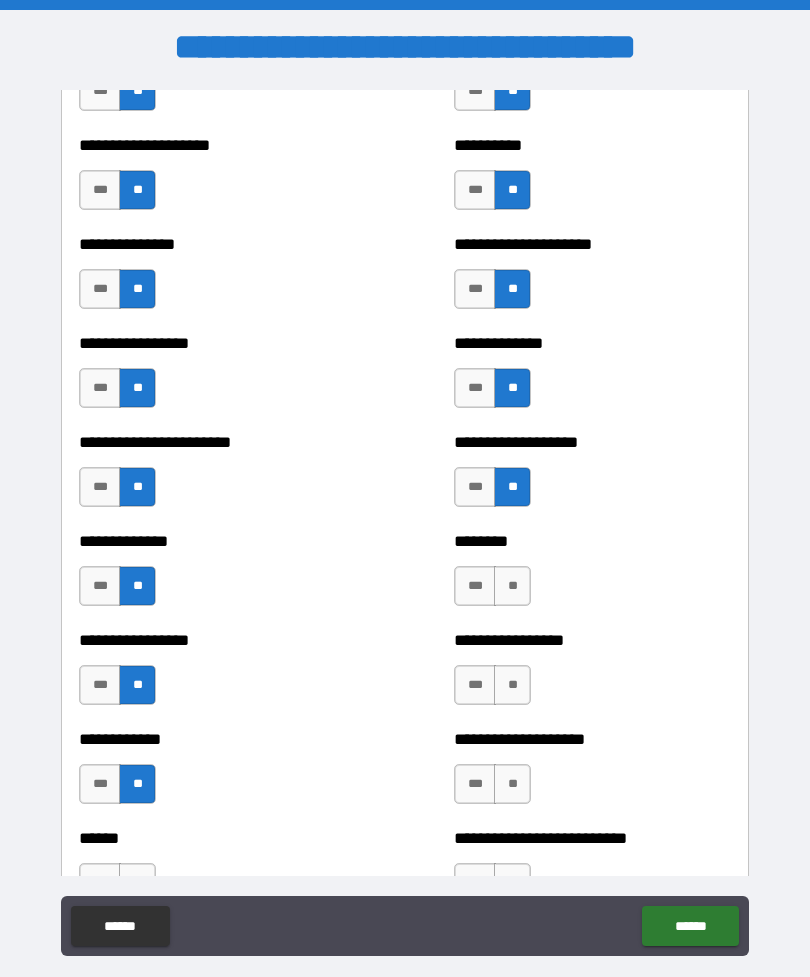 click on "**" at bounding box center [512, 586] 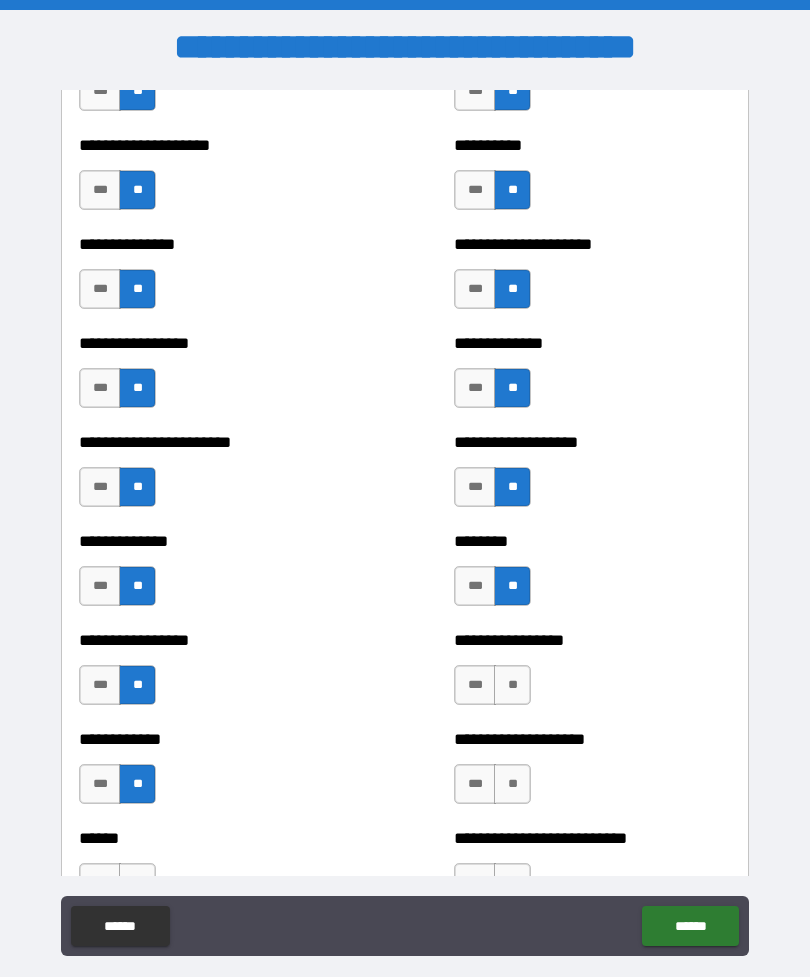 click on "**" at bounding box center [512, 685] 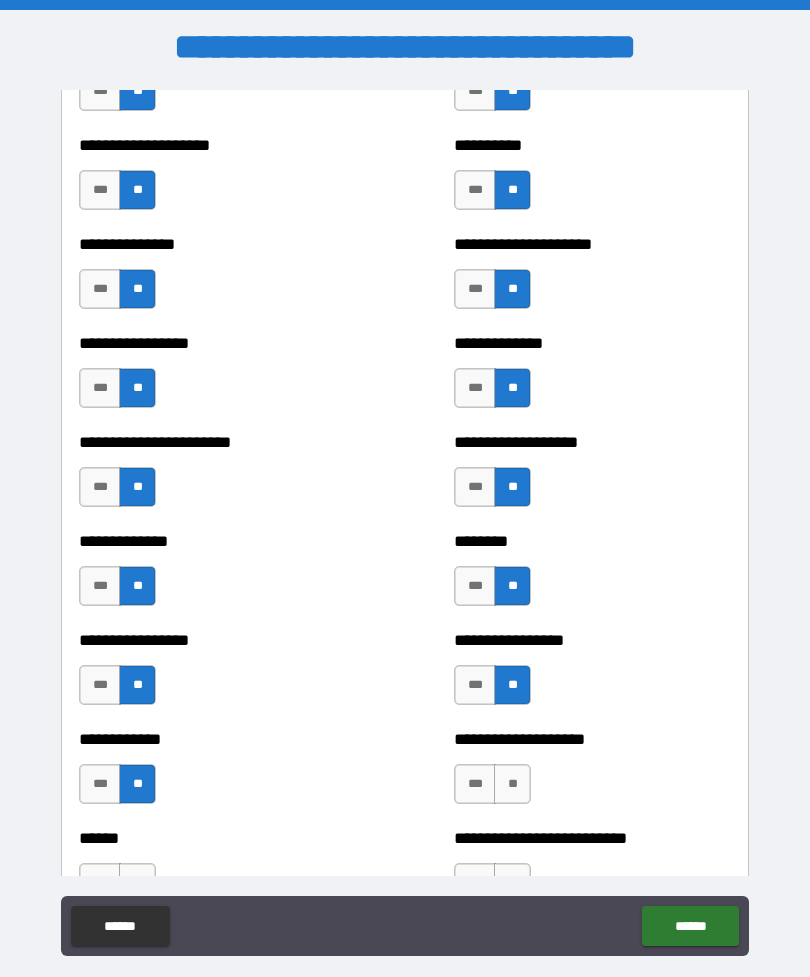 click on "**********" at bounding box center (592, 774) 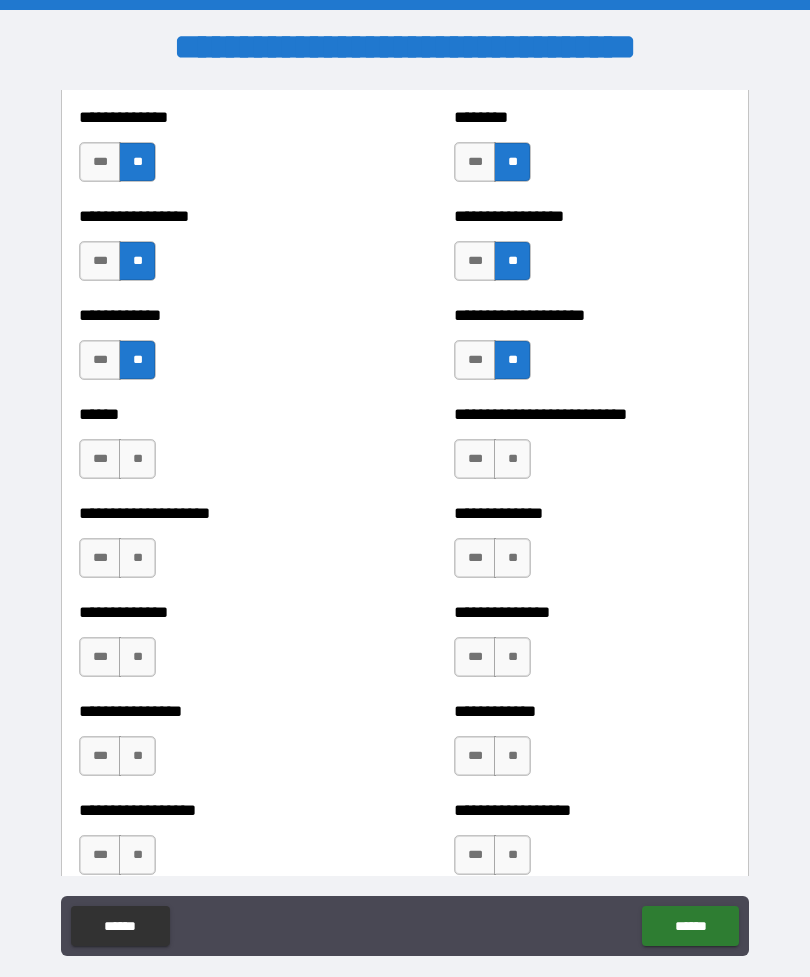 scroll, scrollTop: 3735, scrollLeft: 0, axis: vertical 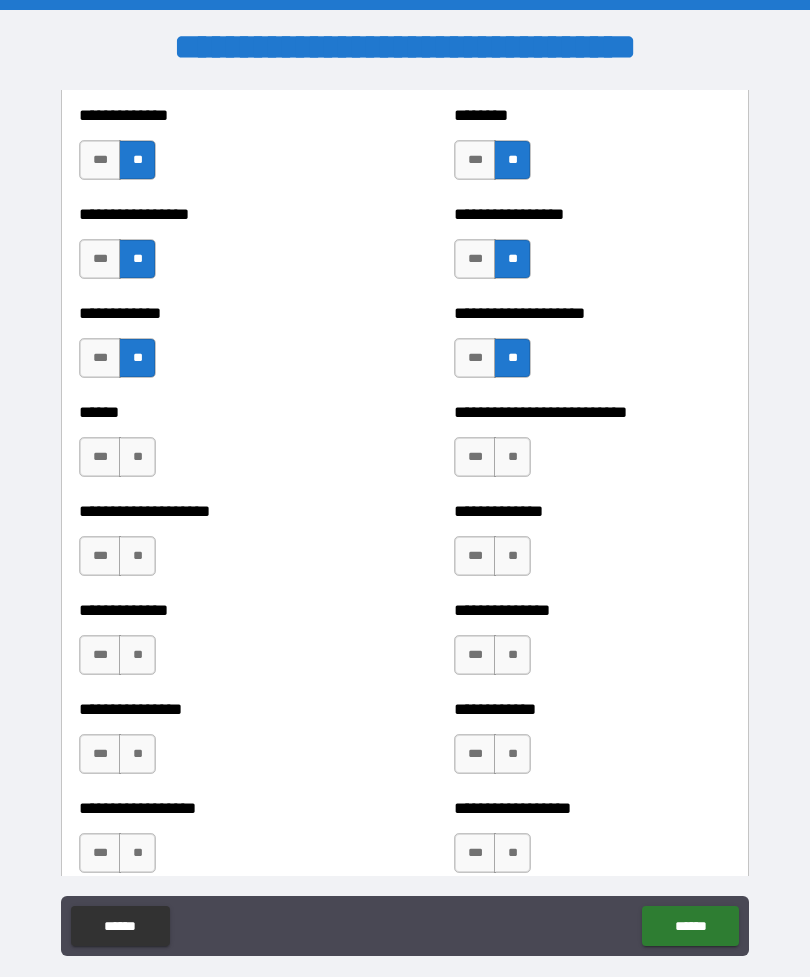 click on "**" at bounding box center [512, 457] 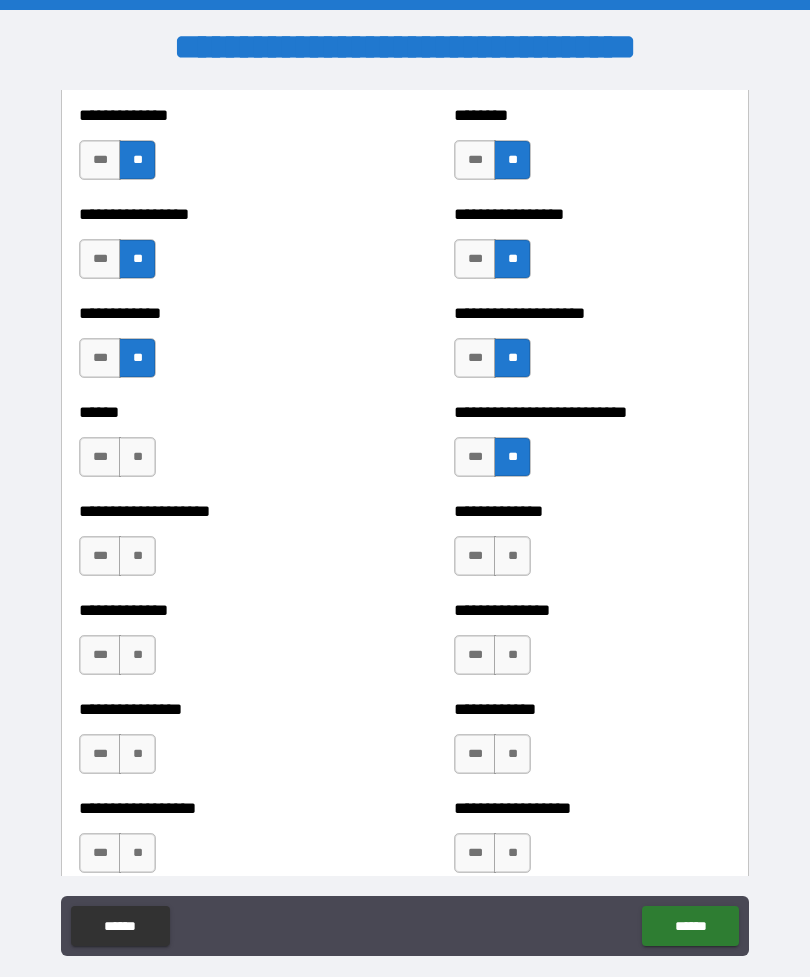 click on "**" at bounding box center (512, 556) 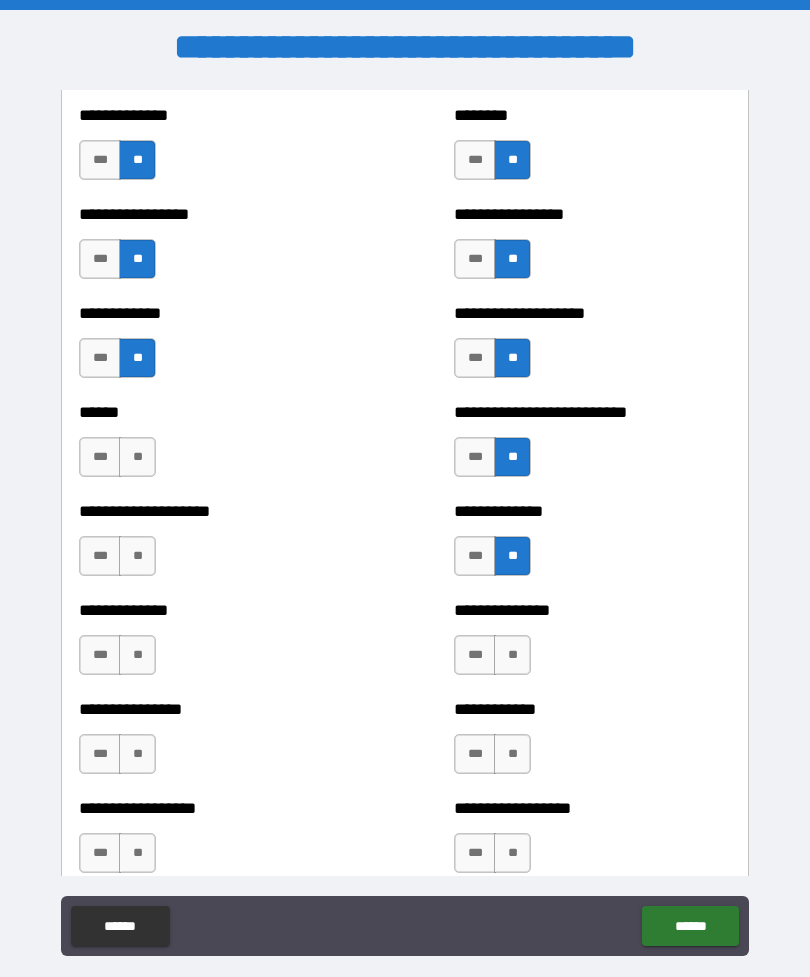click on "**" at bounding box center [512, 655] 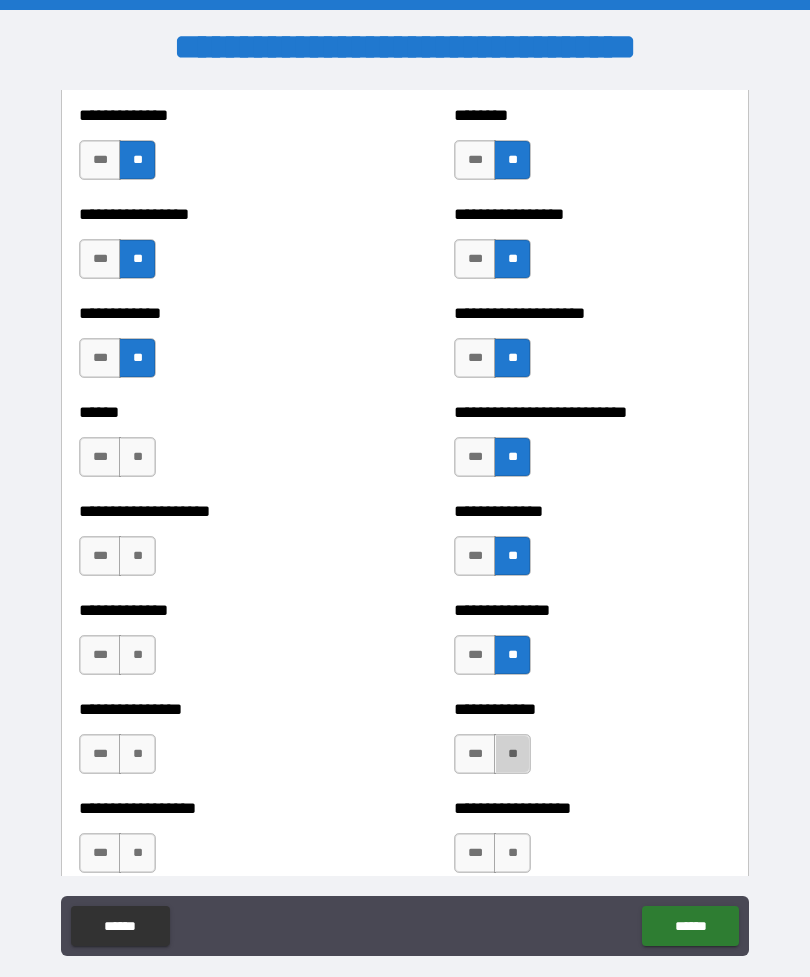 click on "**" at bounding box center (512, 754) 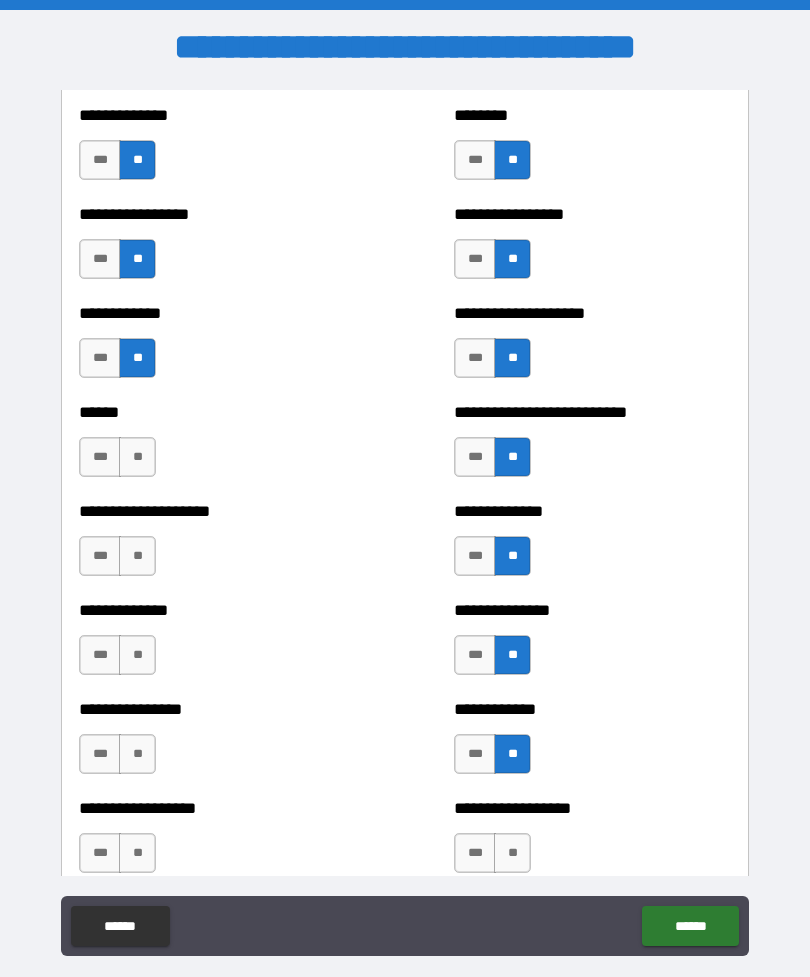 click on "**" at bounding box center (137, 754) 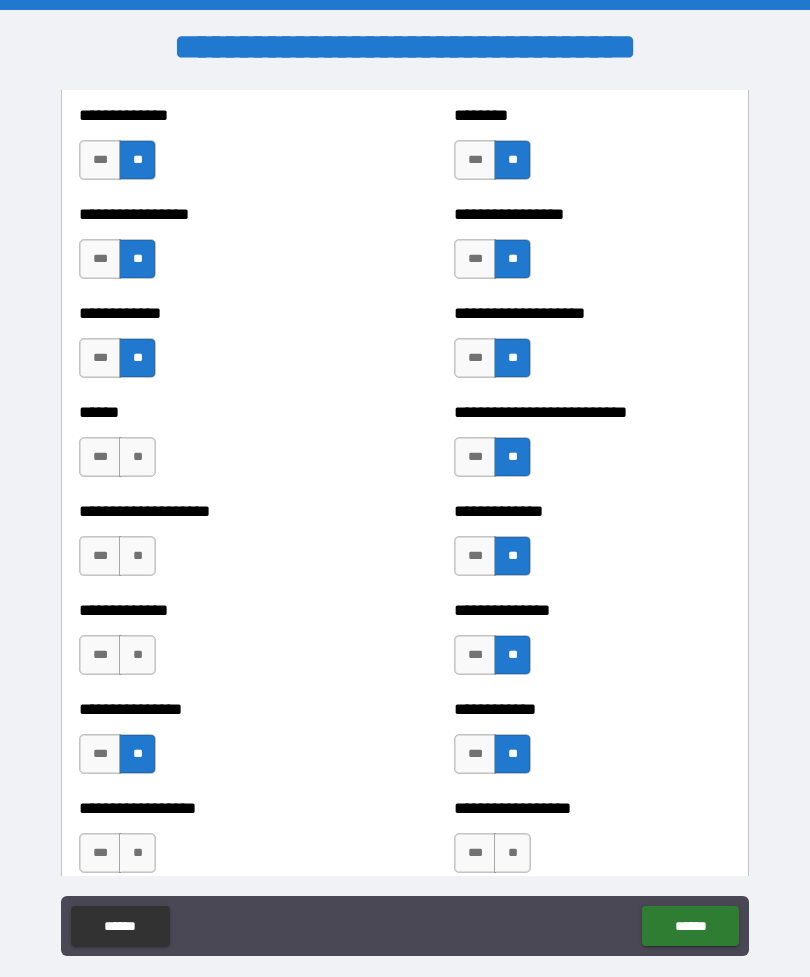 click on "**" at bounding box center [137, 655] 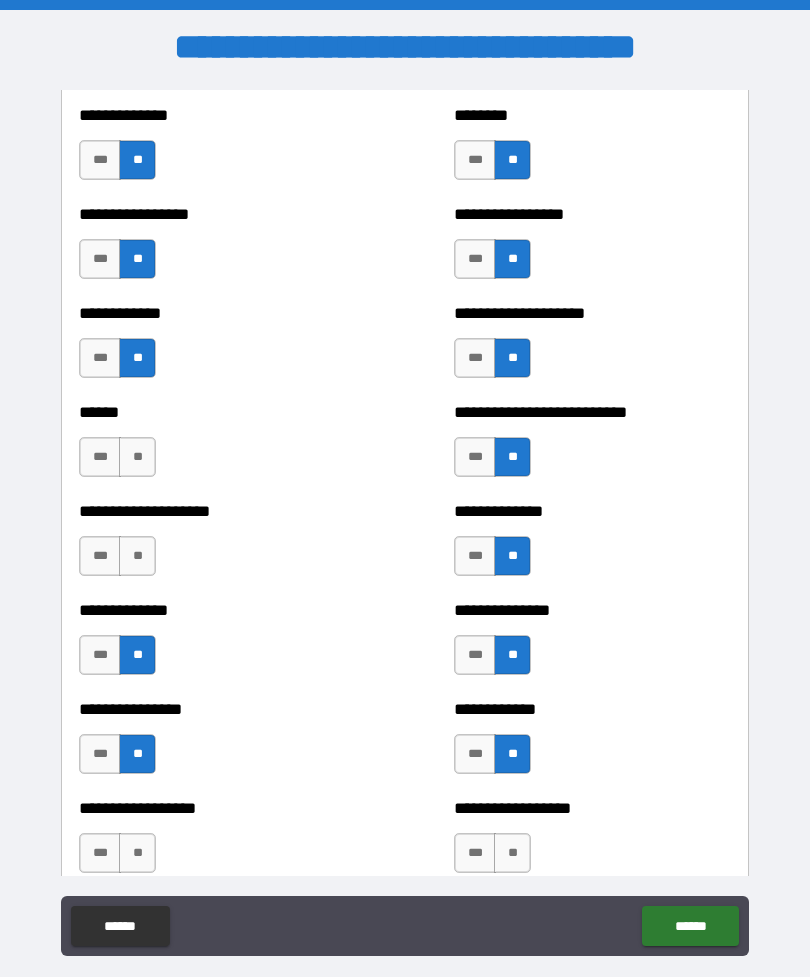 click on "**" at bounding box center (137, 556) 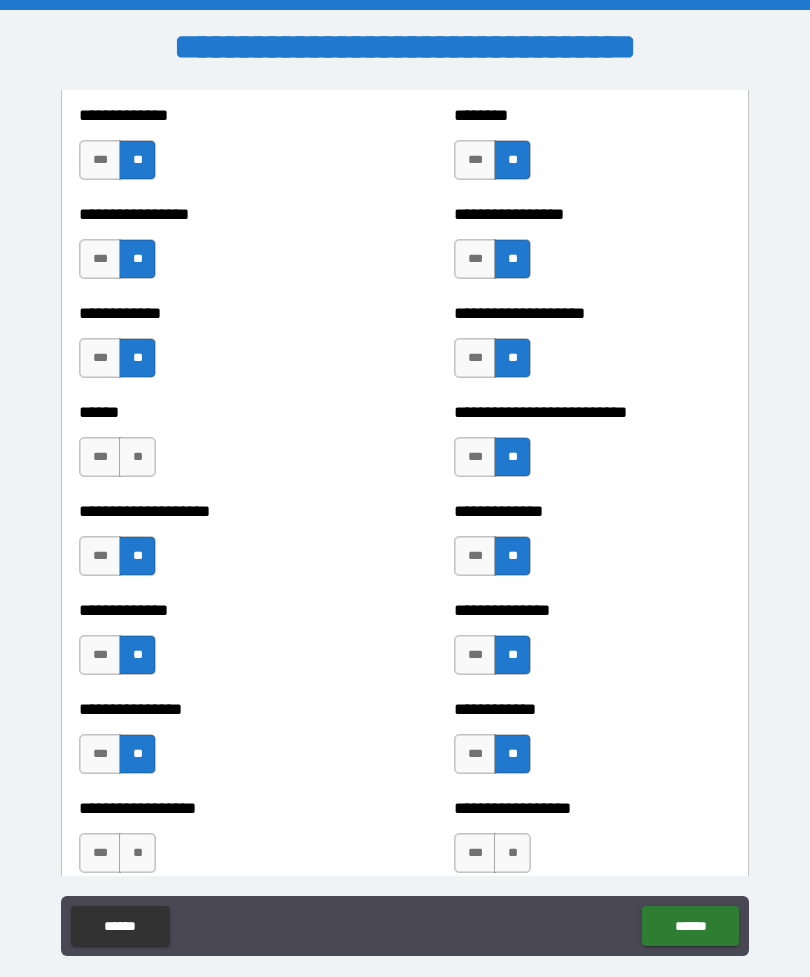 click on "**" at bounding box center (137, 457) 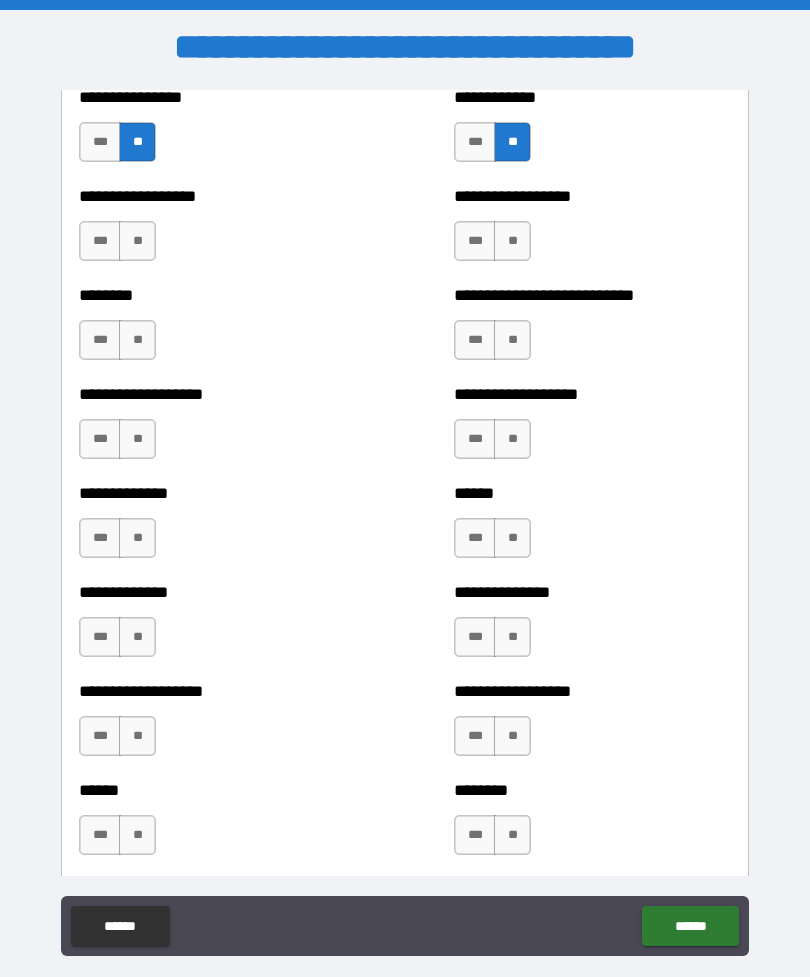 scroll, scrollTop: 4346, scrollLeft: 0, axis: vertical 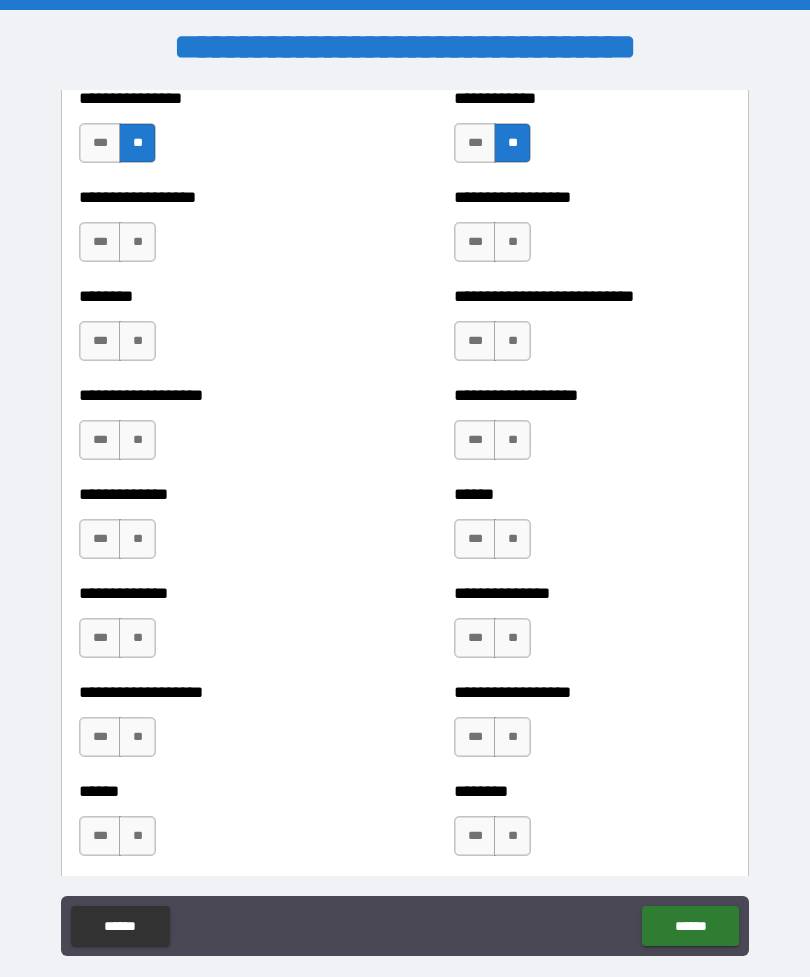 click on "**" at bounding box center [512, 836] 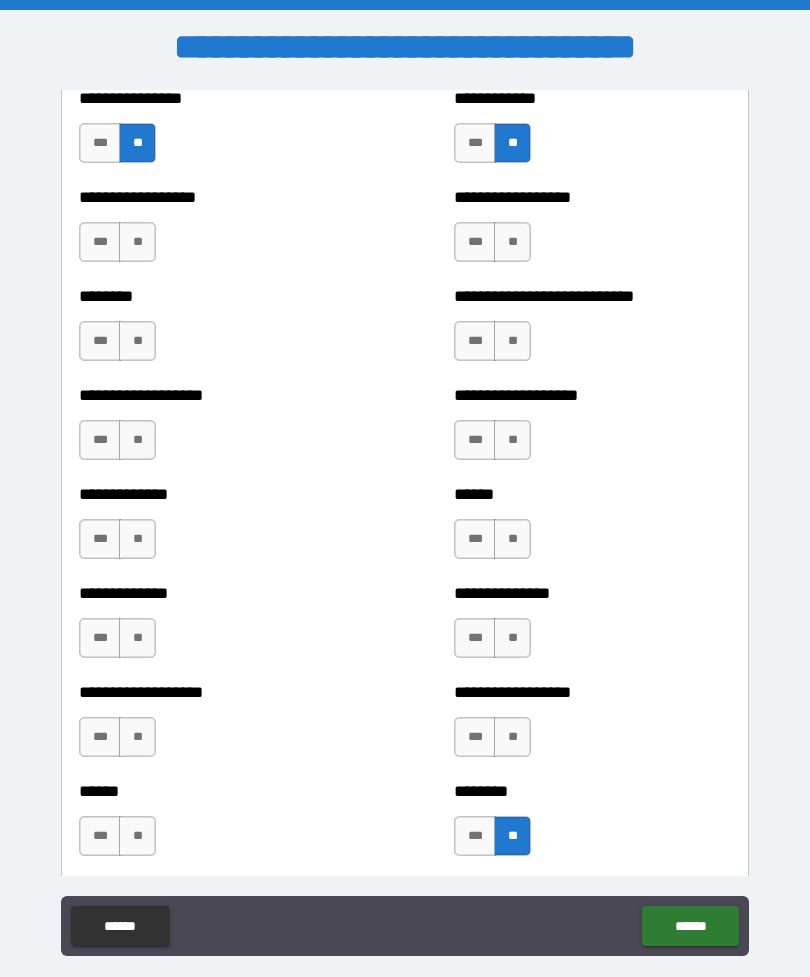 click on "**" at bounding box center [512, 737] 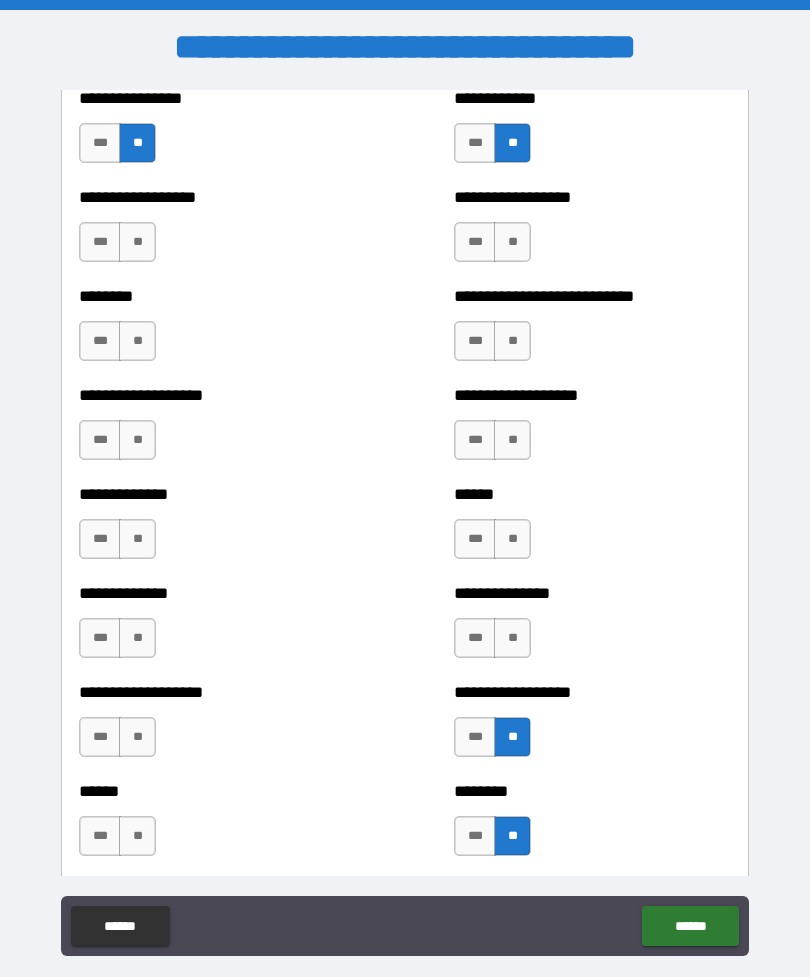 click on "**" at bounding box center [512, 638] 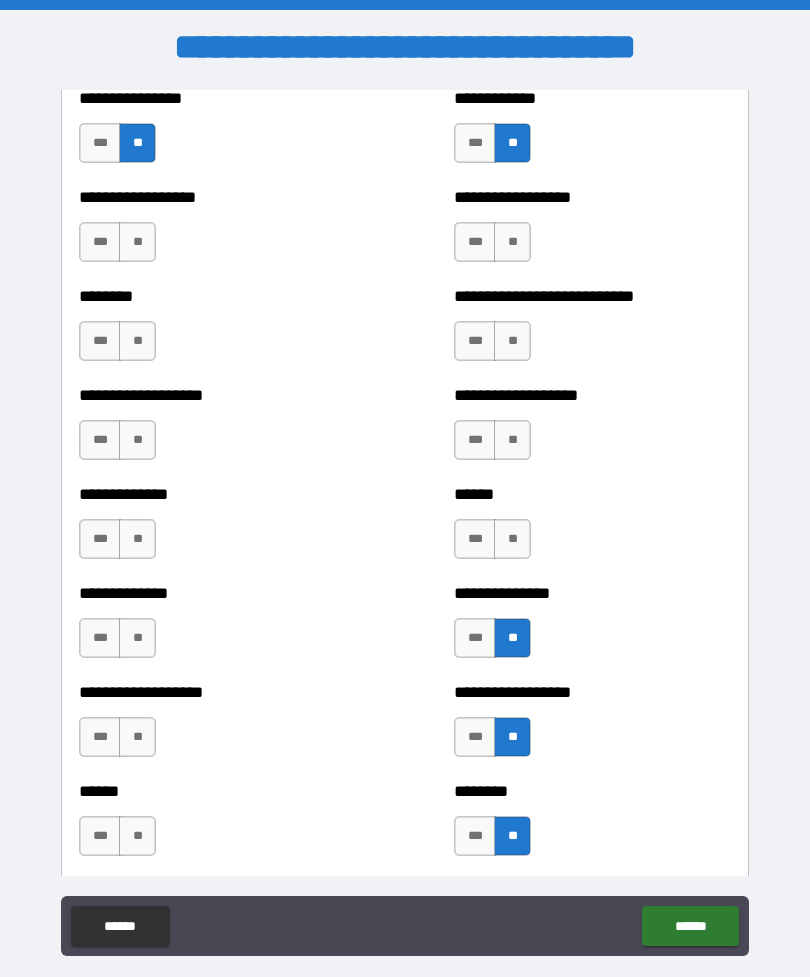 click on "**" at bounding box center (512, 539) 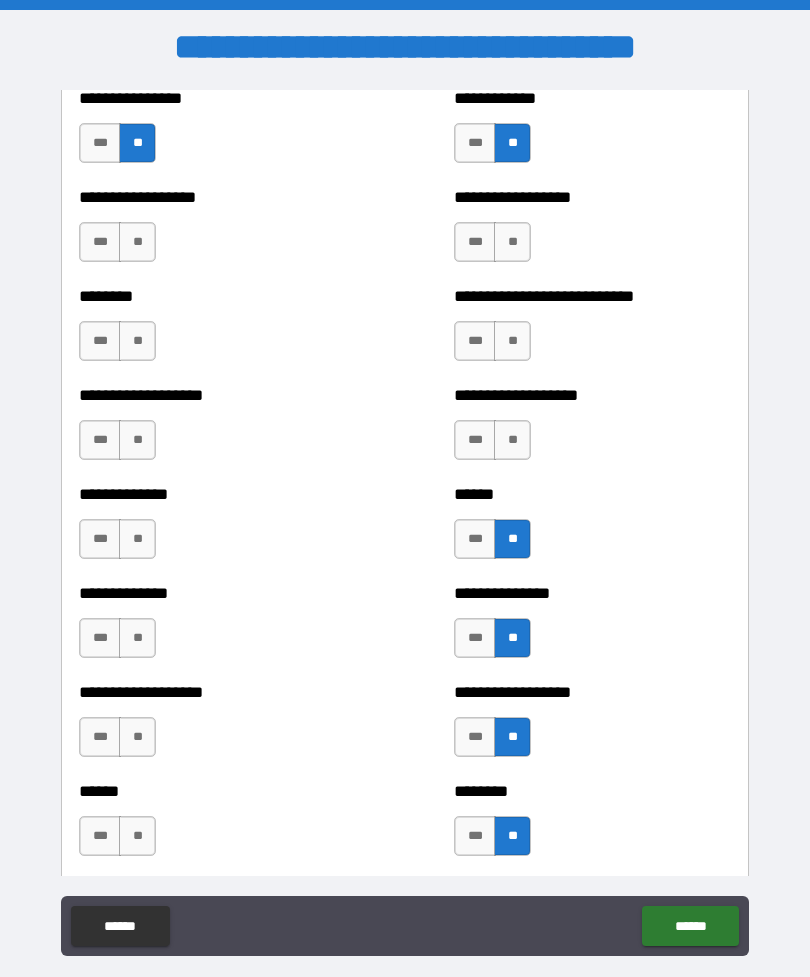 click on "**" at bounding box center (512, 440) 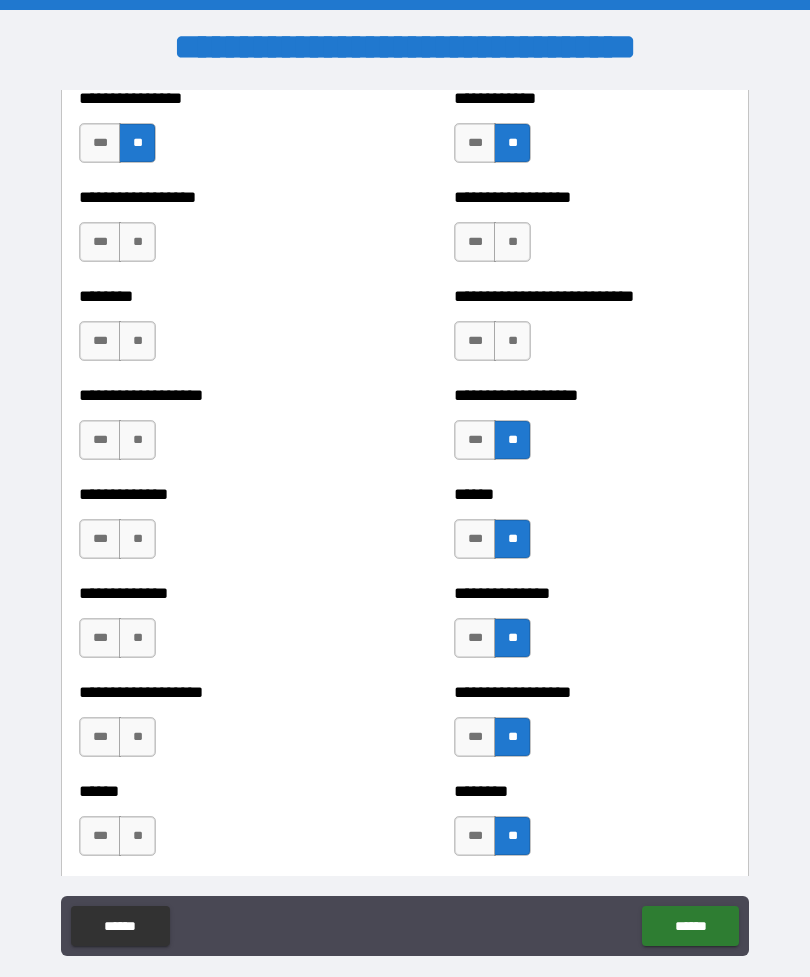 click on "**" at bounding box center (512, 341) 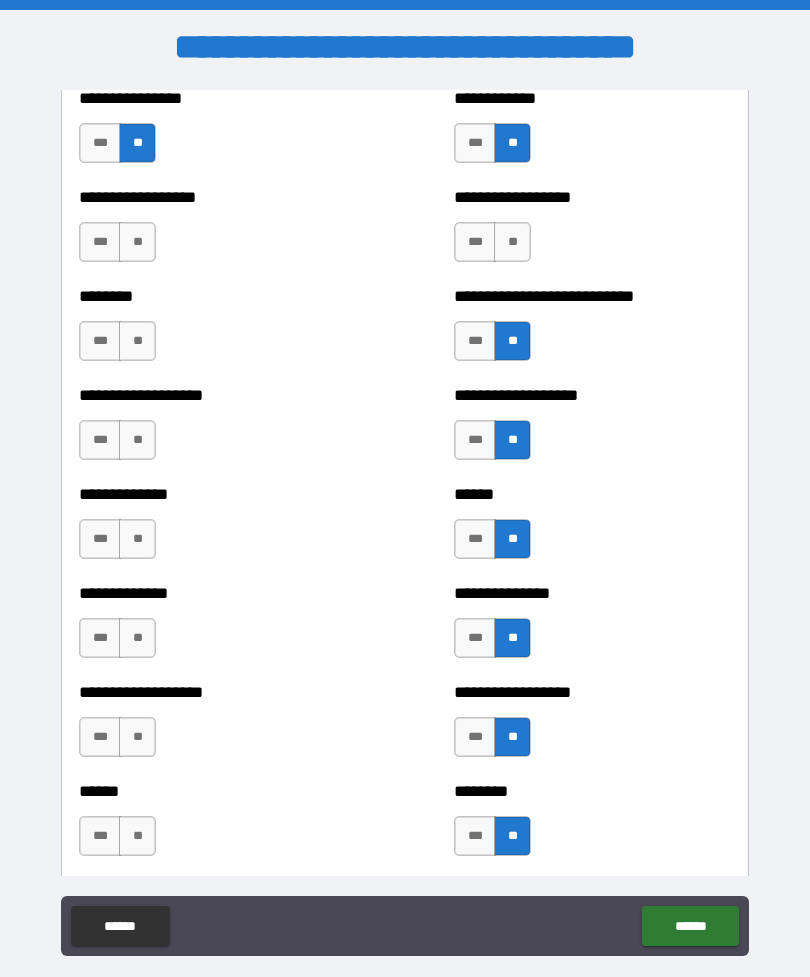 click on "*** **" at bounding box center [495, 247] 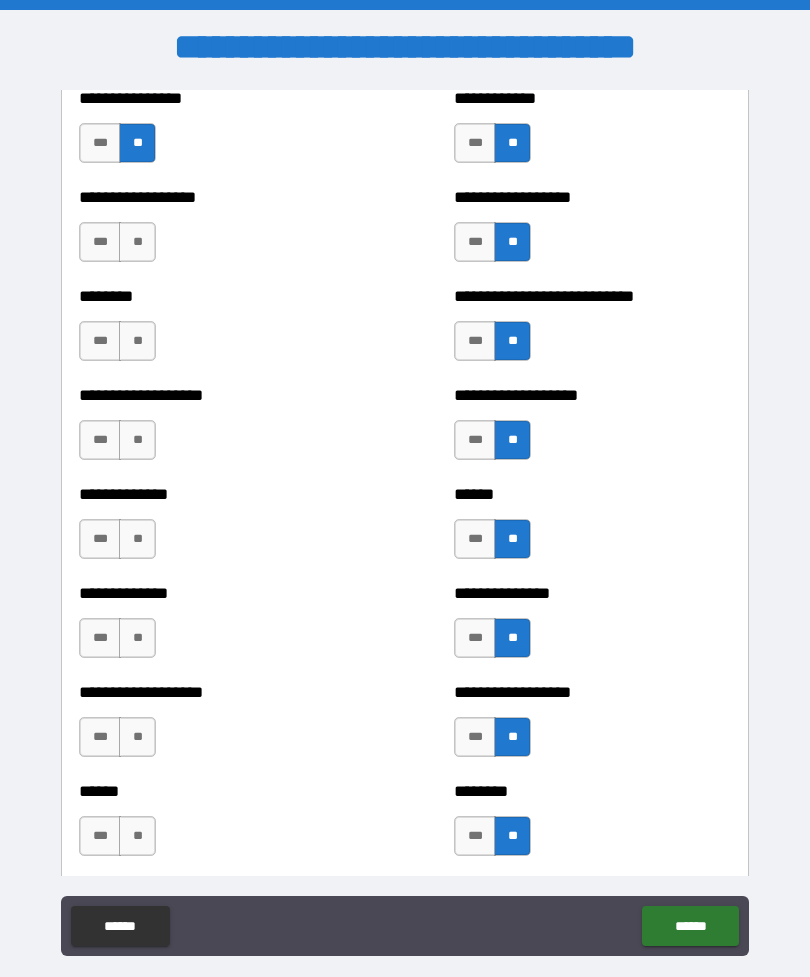 click on "**********" at bounding box center (217, 232) 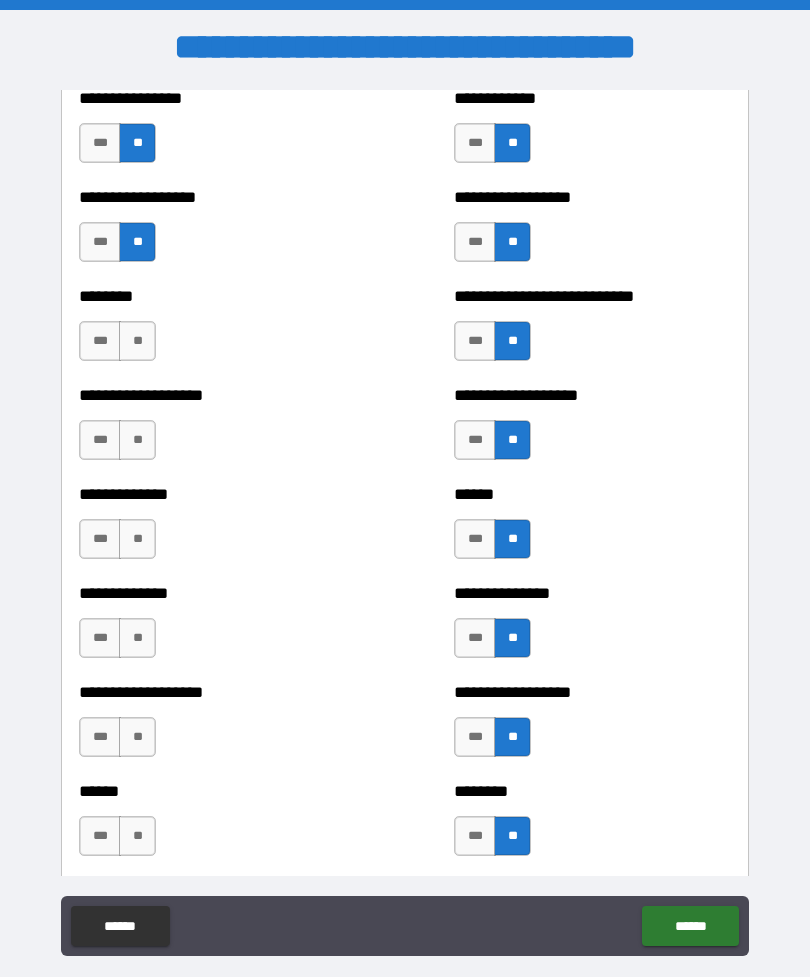 click on "**" at bounding box center [137, 341] 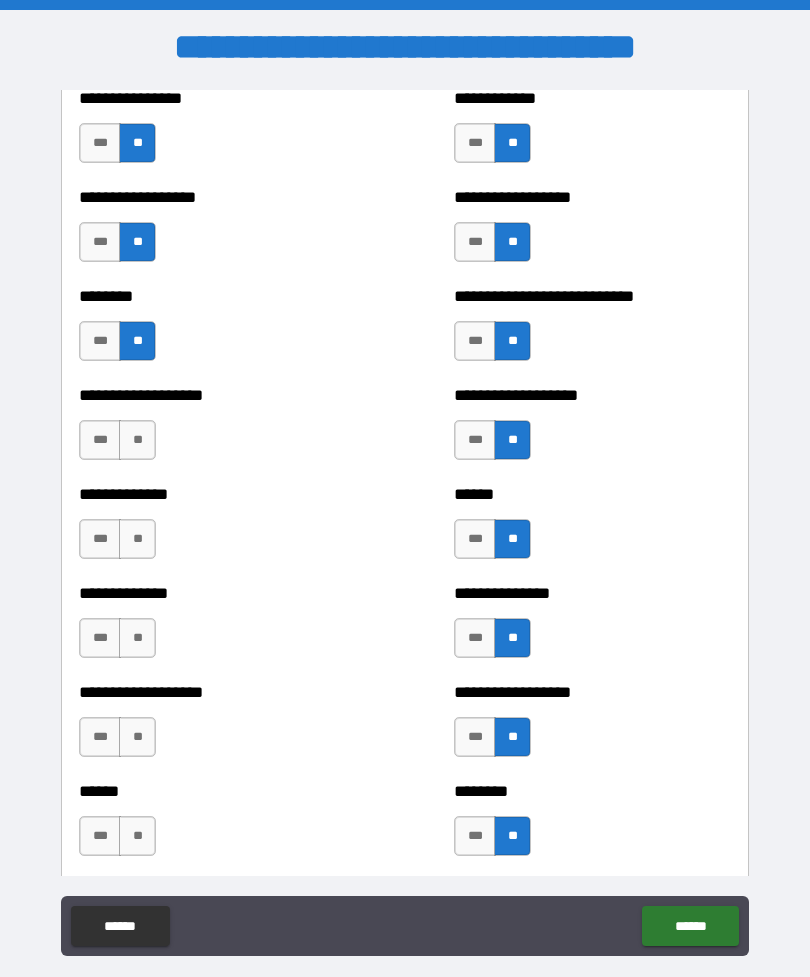 click on "**" at bounding box center [137, 440] 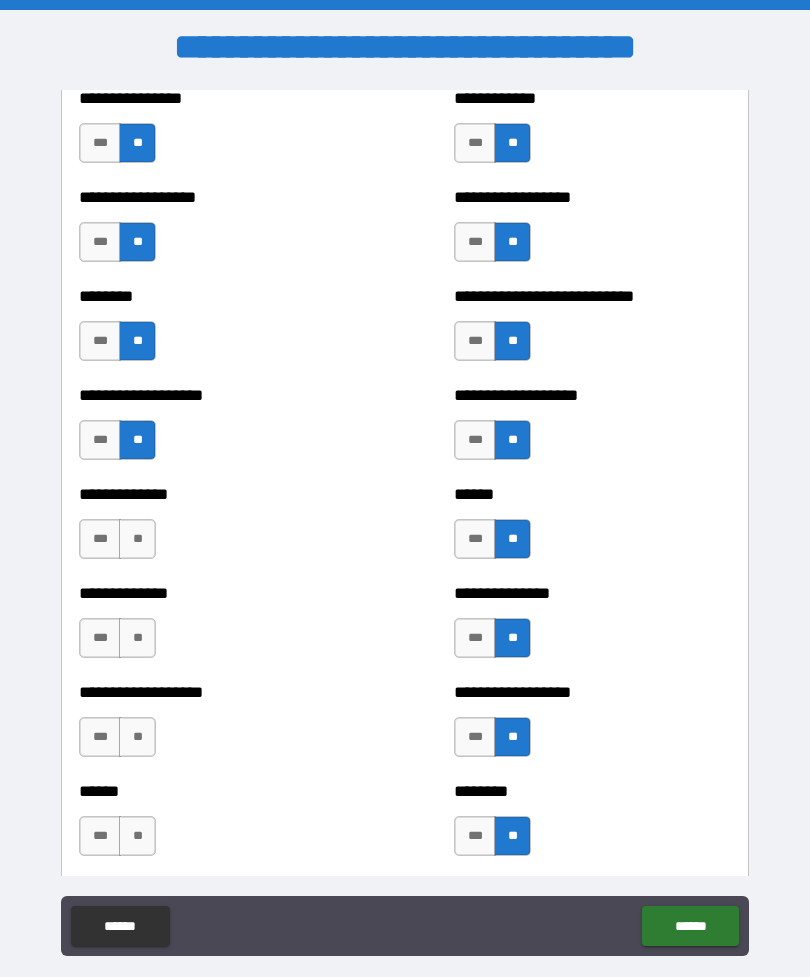 click on "**********" at bounding box center [217, 494] 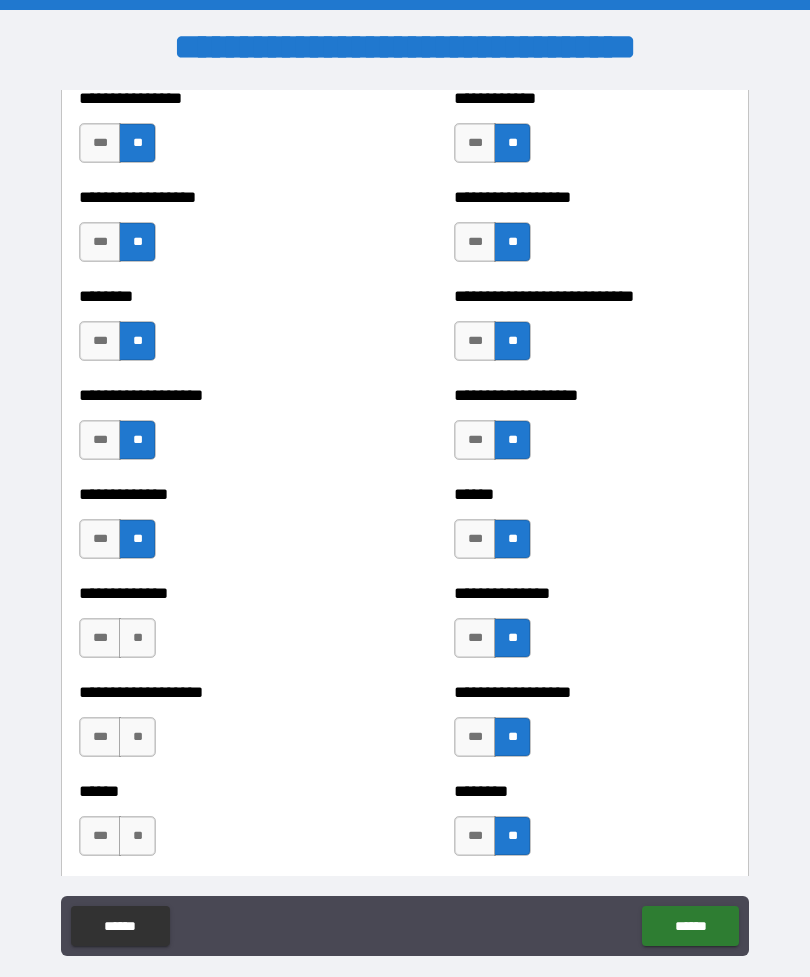 click on "**" at bounding box center (137, 638) 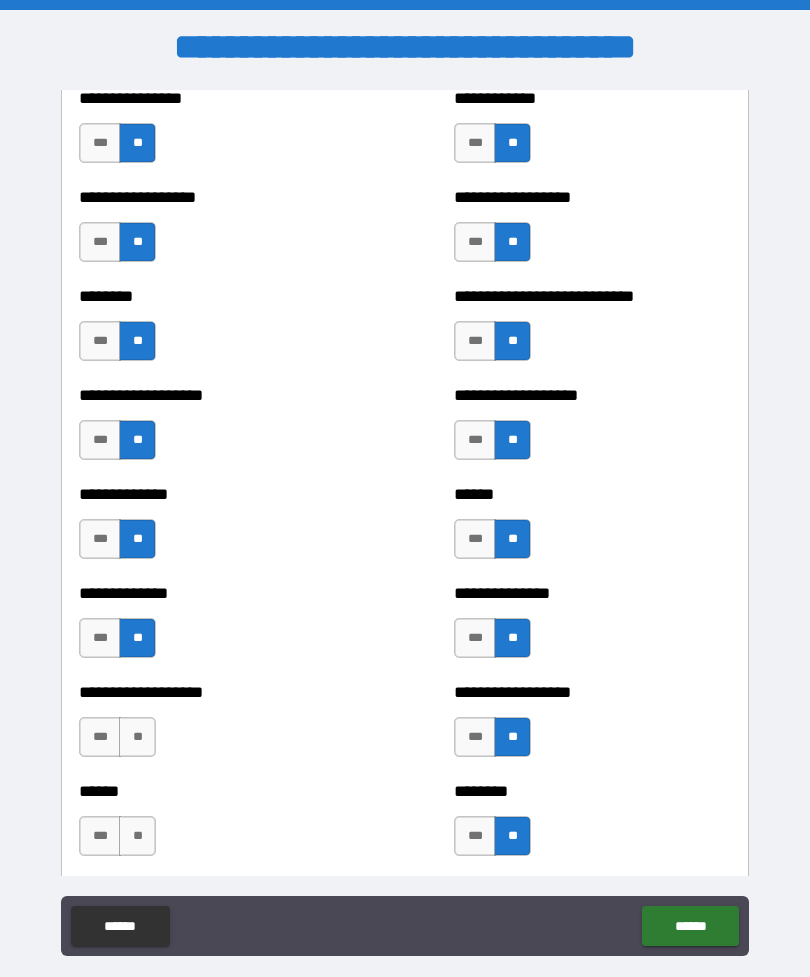 click on "**" at bounding box center (137, 737) 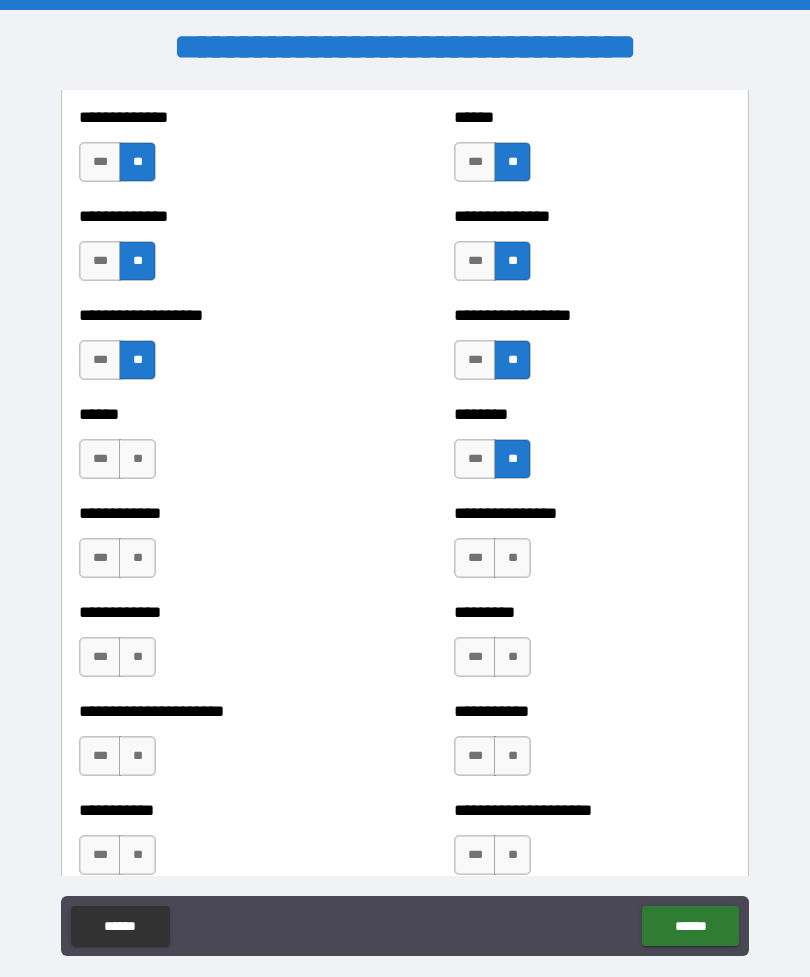 scroll, scrollTop: 4726, scrollLeft: 0, axis: vertical 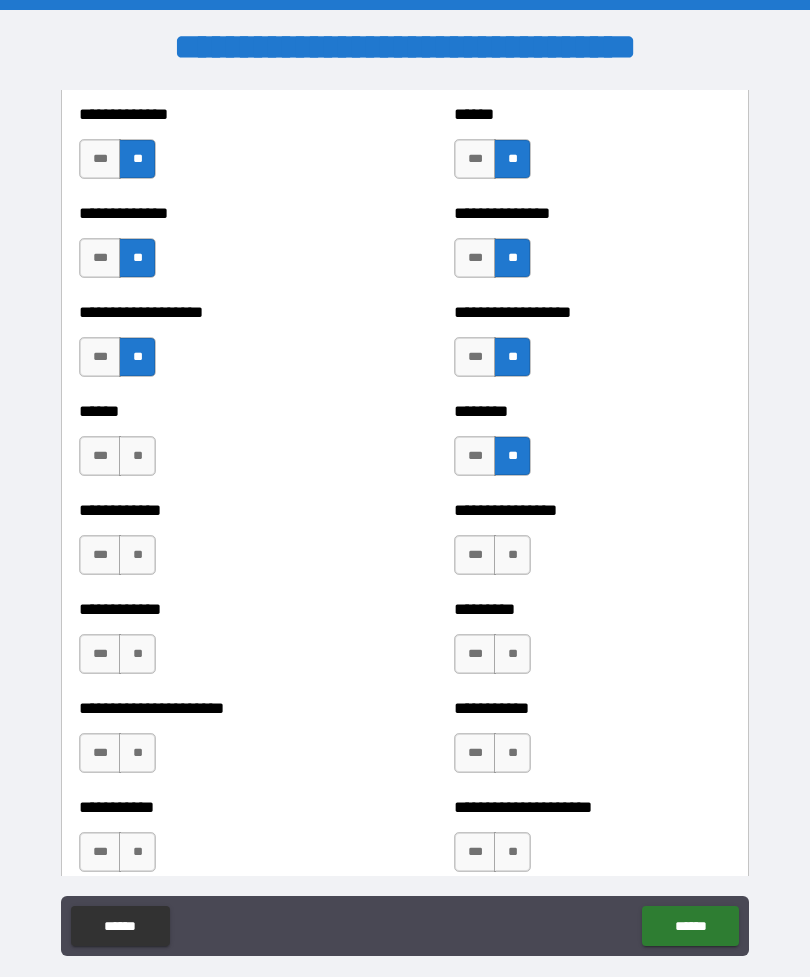 click on "**" at bounding box center (137, 456) 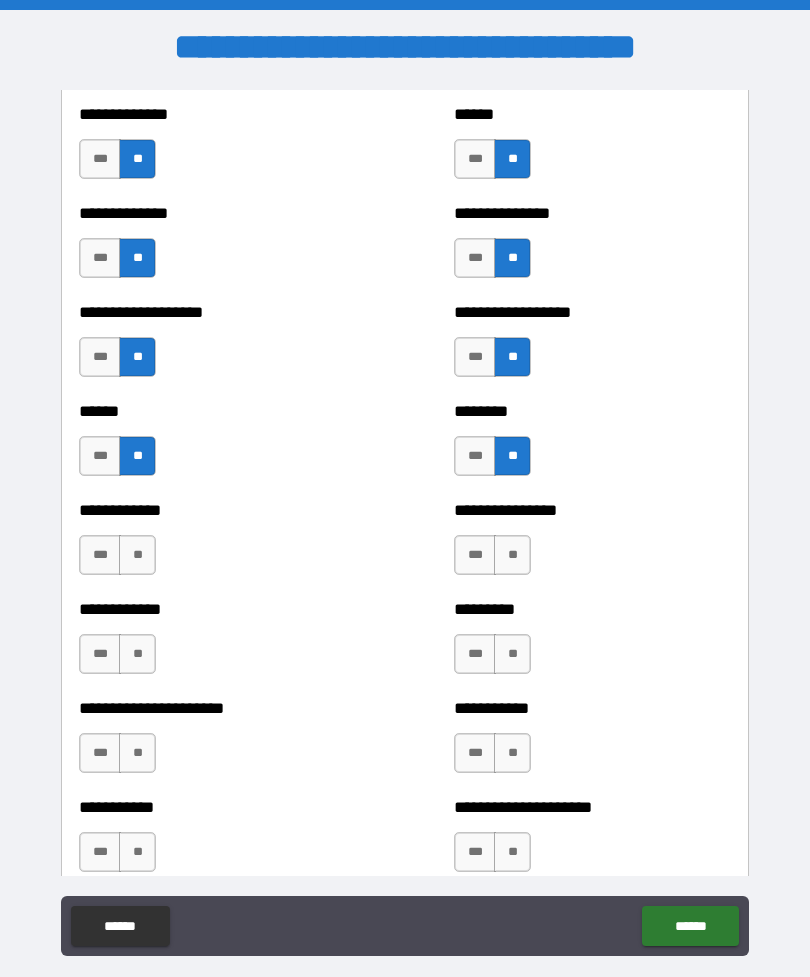 click on "**" at bounding box center (137, 555) 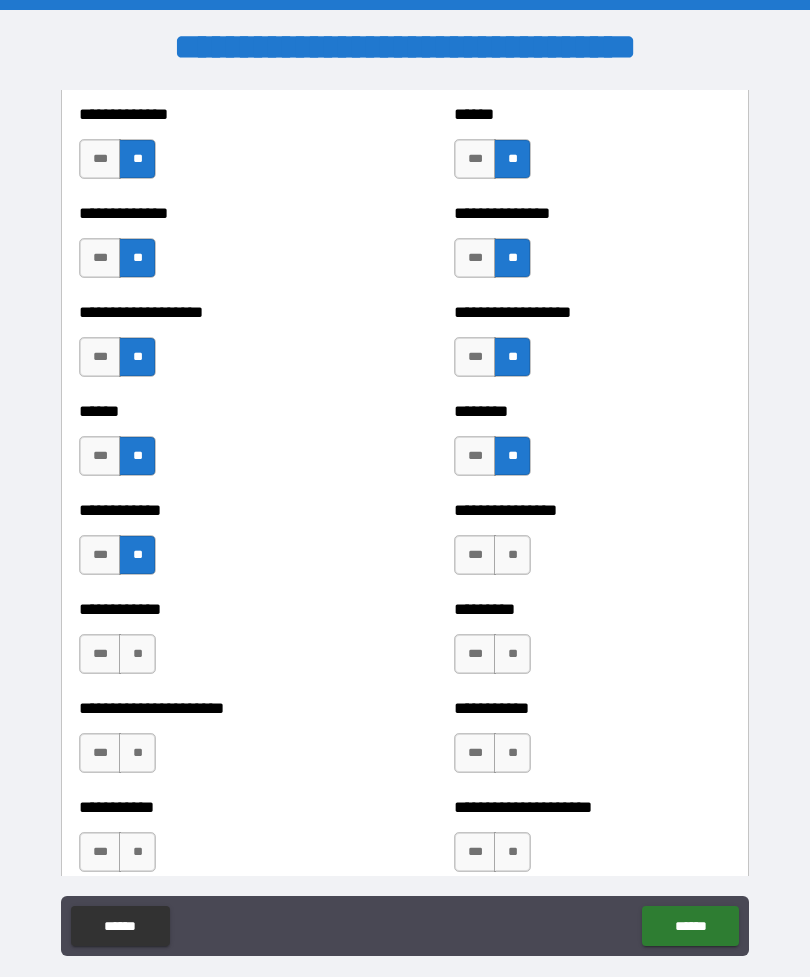 click on "**" at bounding box center (137, 654) 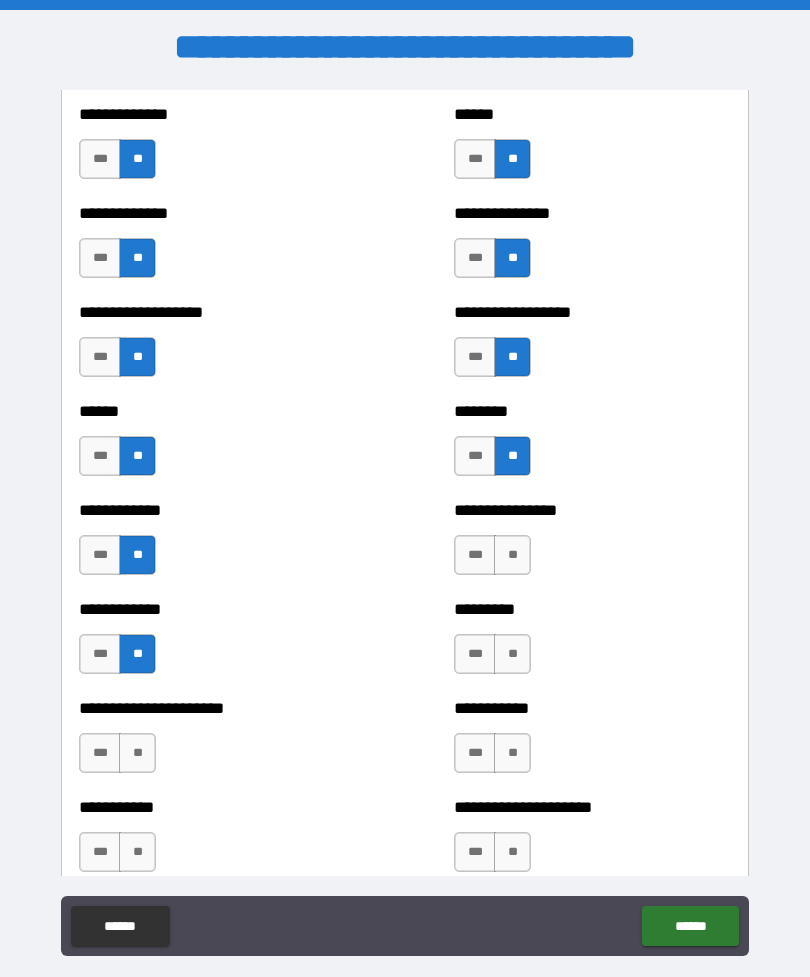 click on "**" at bounding box center (137, 753) 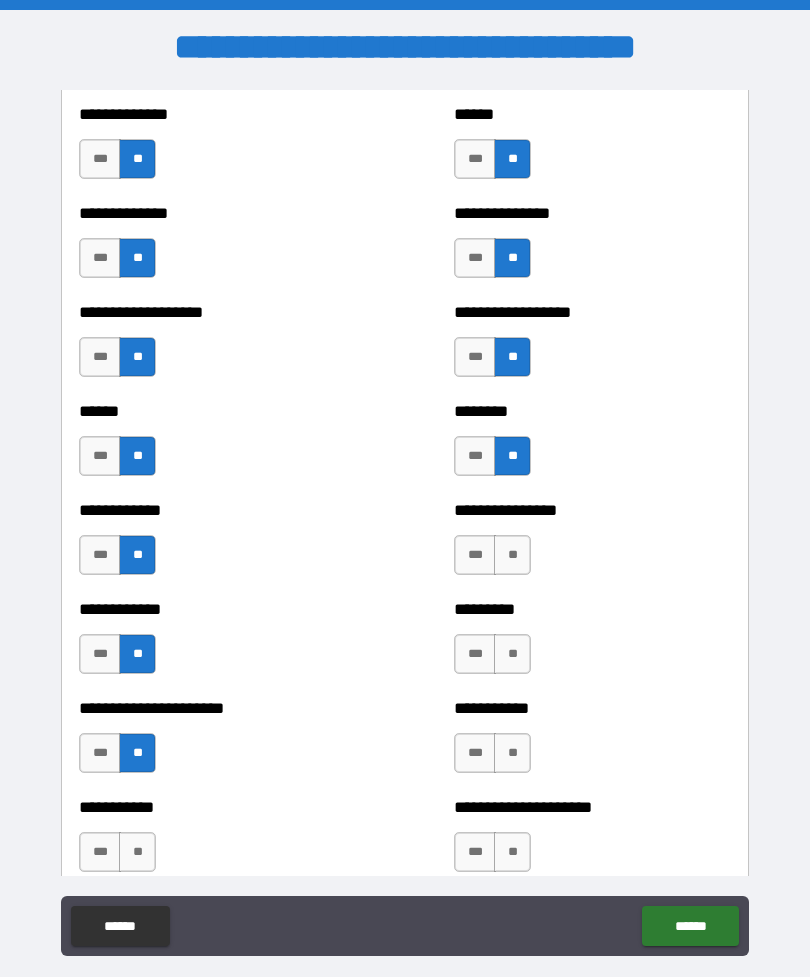 click on "**" at bounding box center (512, 555) 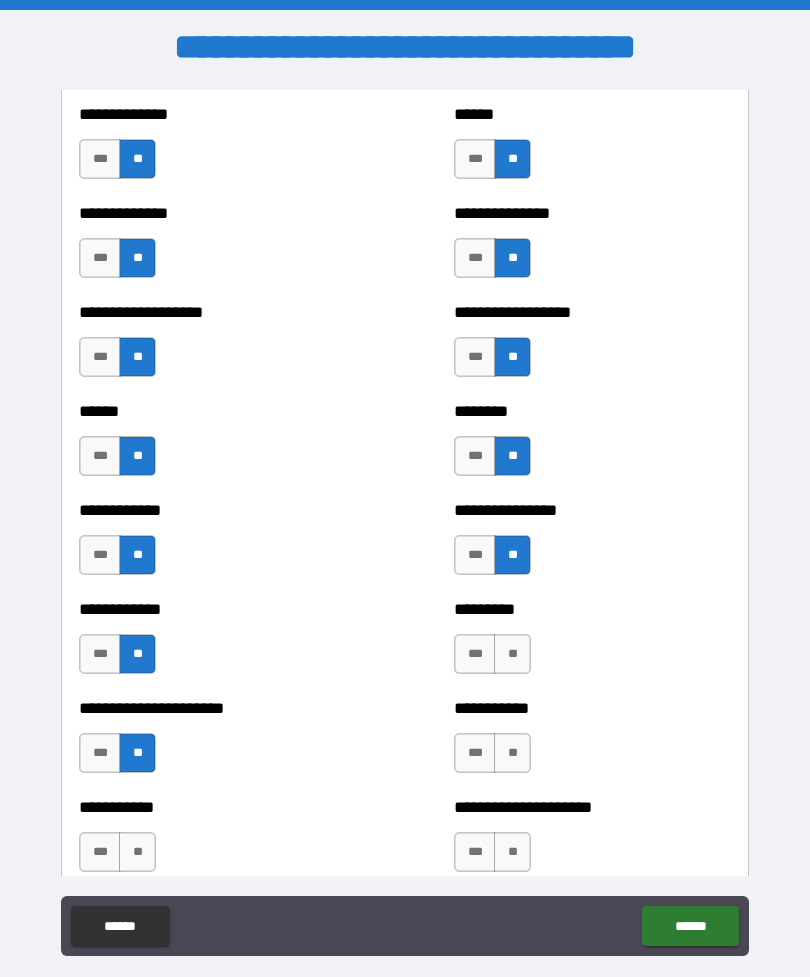 click on "**" at bounding box center [512, 654] 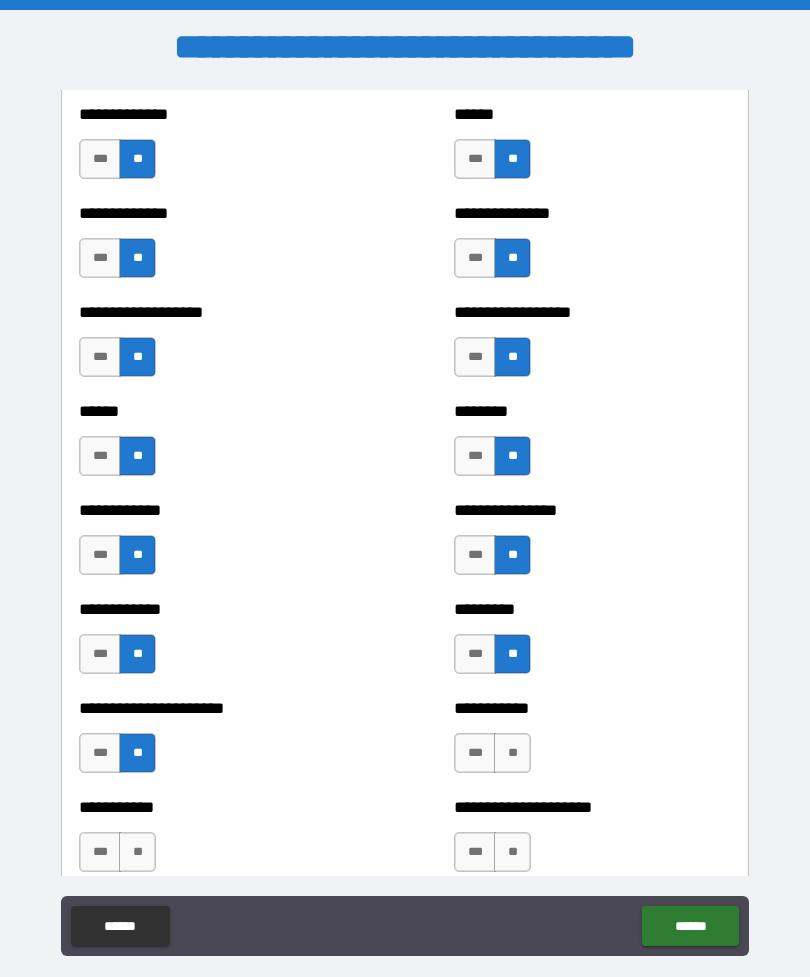 click on "**" at bounding box center [512, 753] 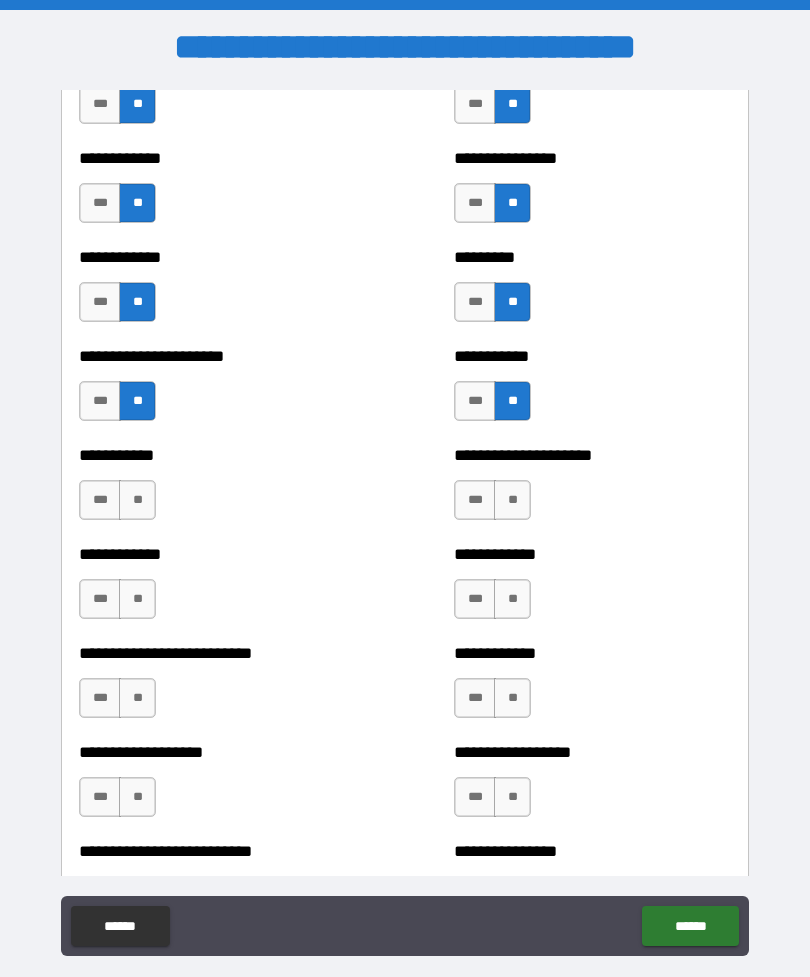 scroll, scrollTop: 5085, scrollLeft: 0, axis: vertical 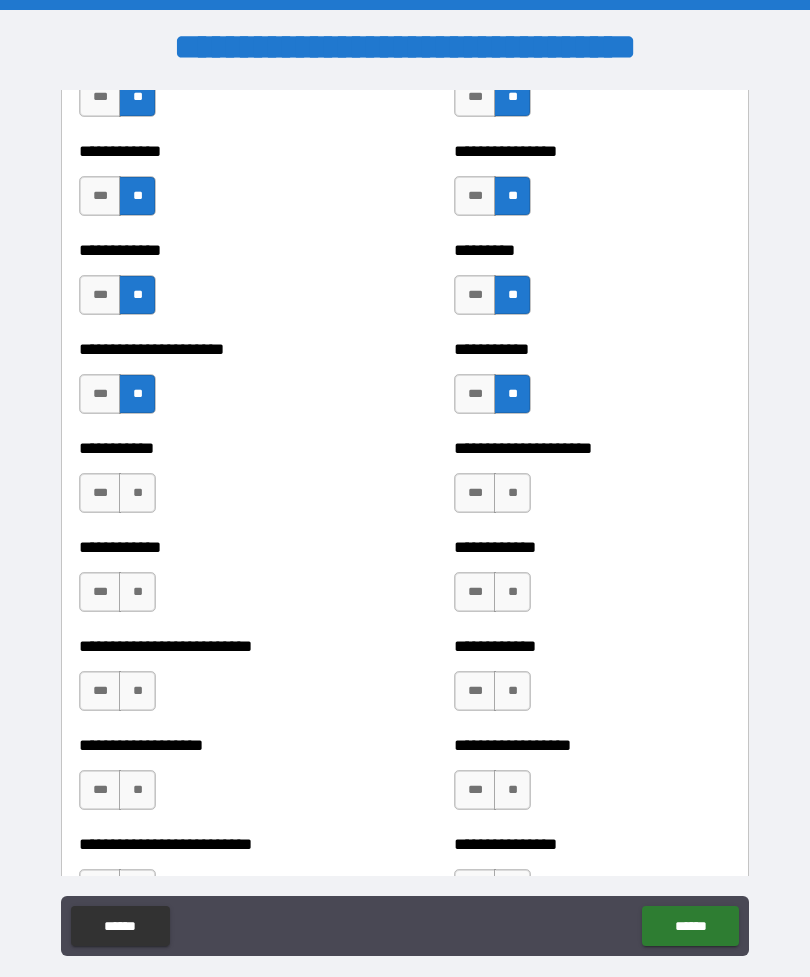 click on "**" at bounding box center [512, 493] 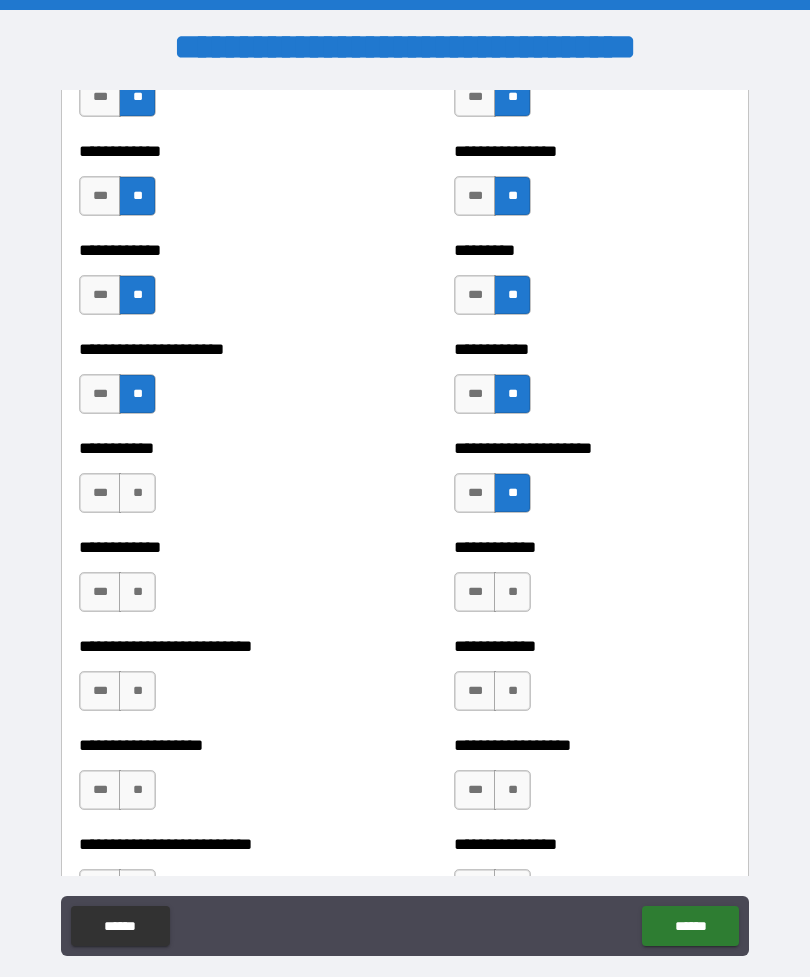 click on "**" at bounding box center [512, 592] 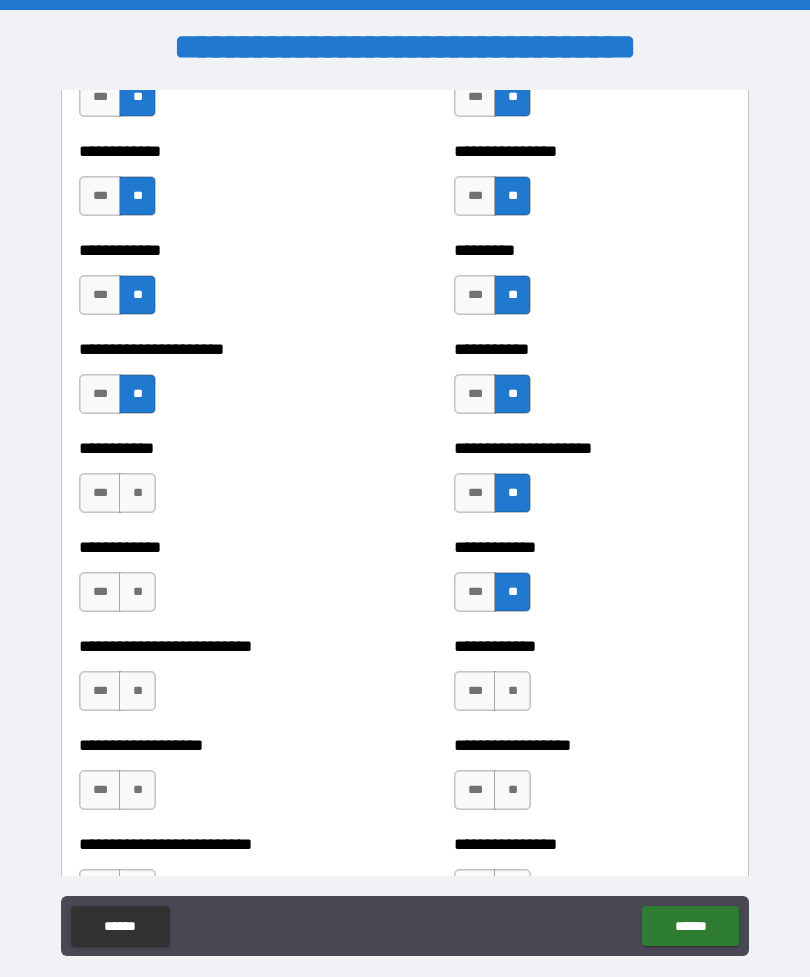 click on "**" at bounding box center (512, 691) 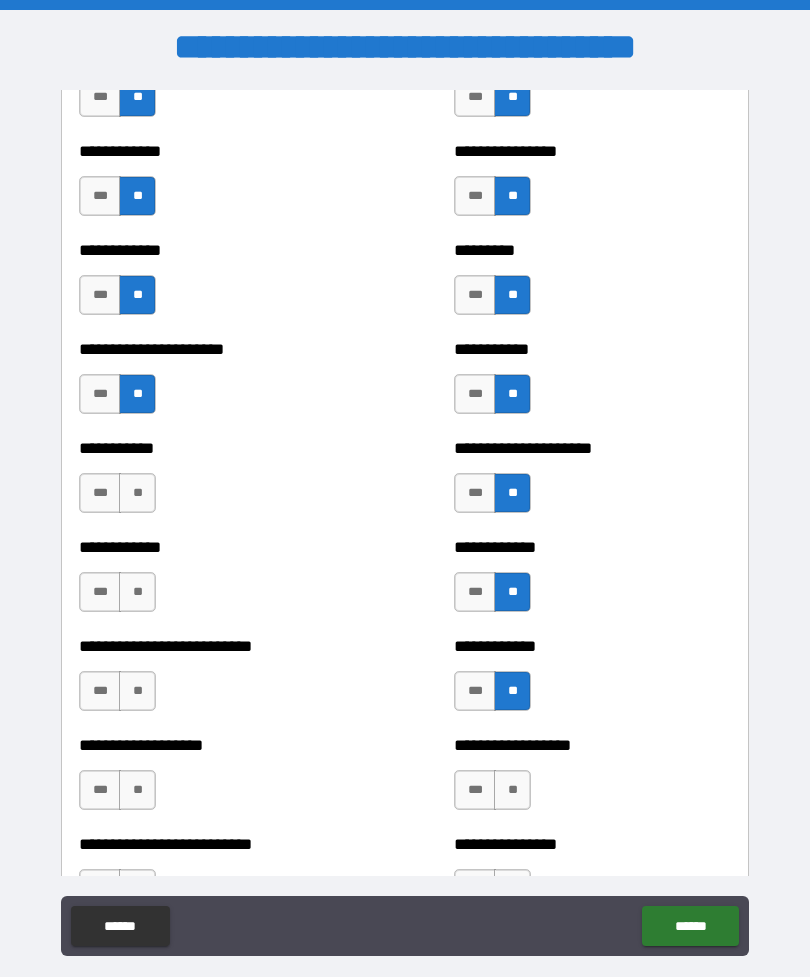 click on "**" at bounding box center (137, 493) 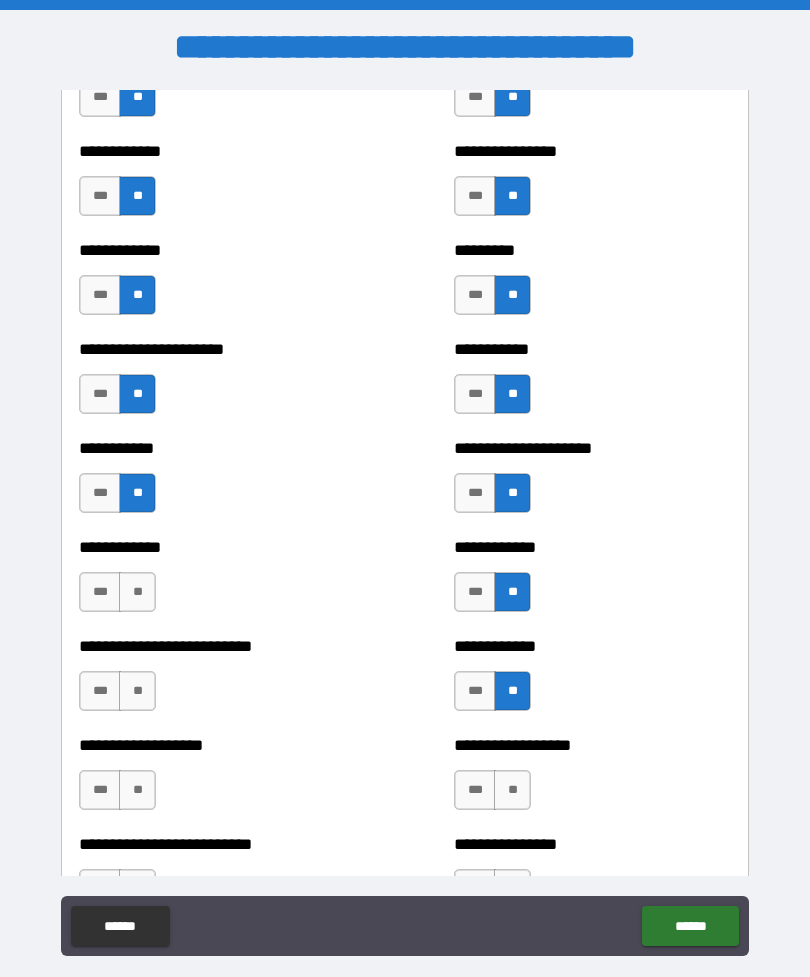 click on "**" at bounding box center [137, 592] 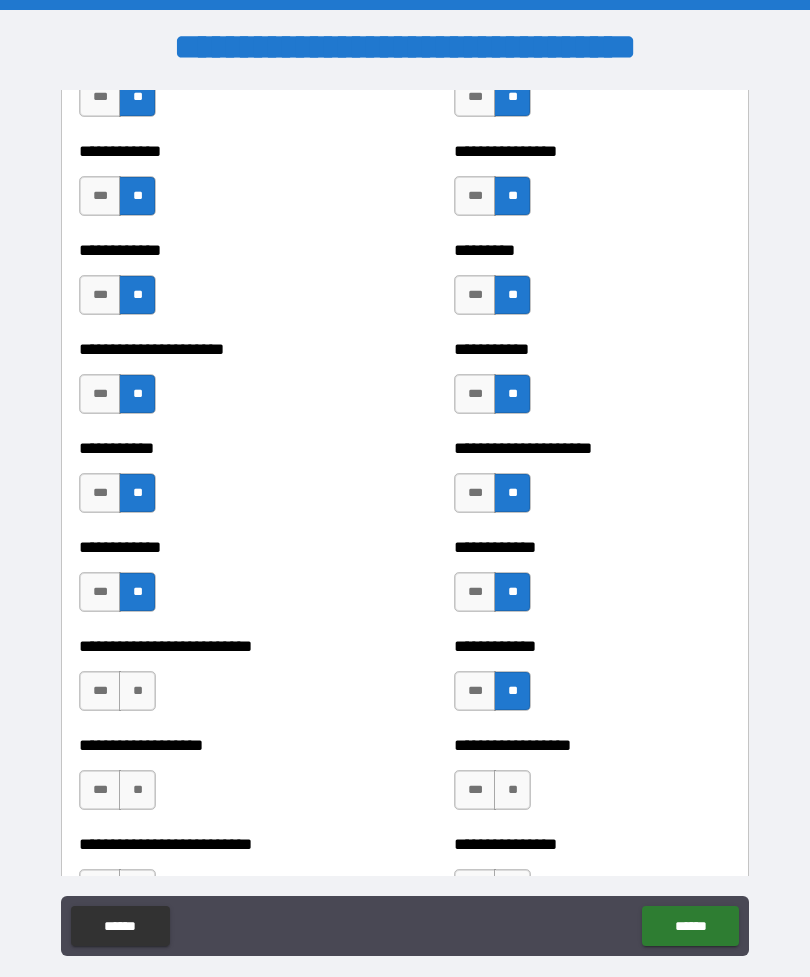 click on "**********" at bounding box center [217, 681] 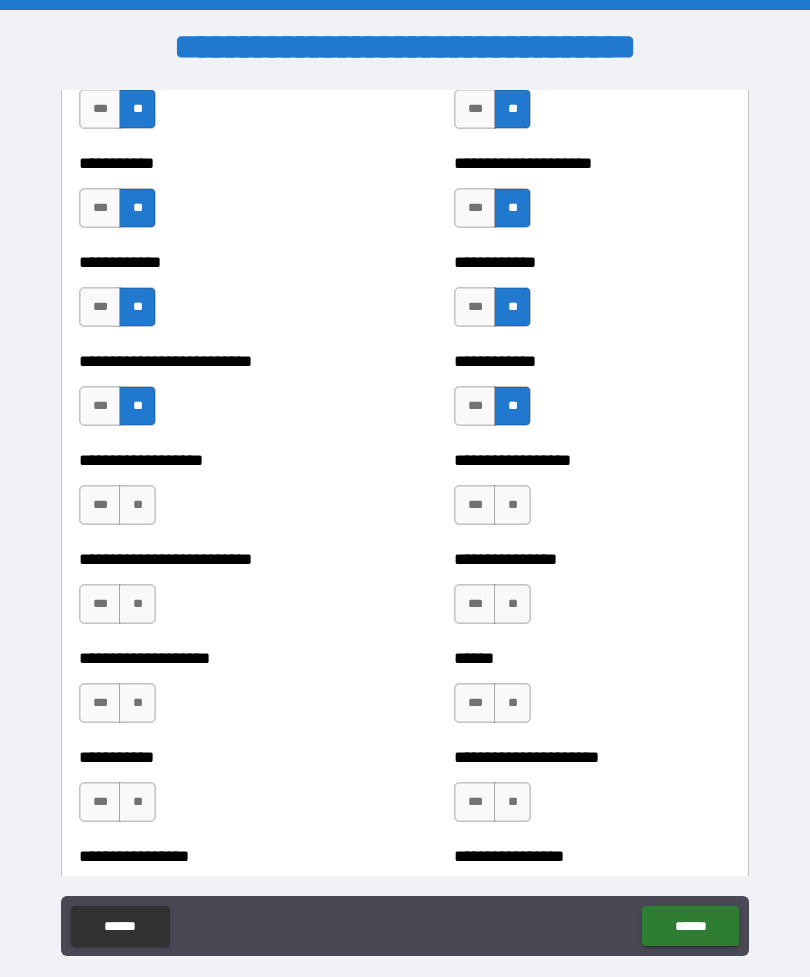 scroll, scrollTop: 5383, scrollLeft: 0, axis: vertical 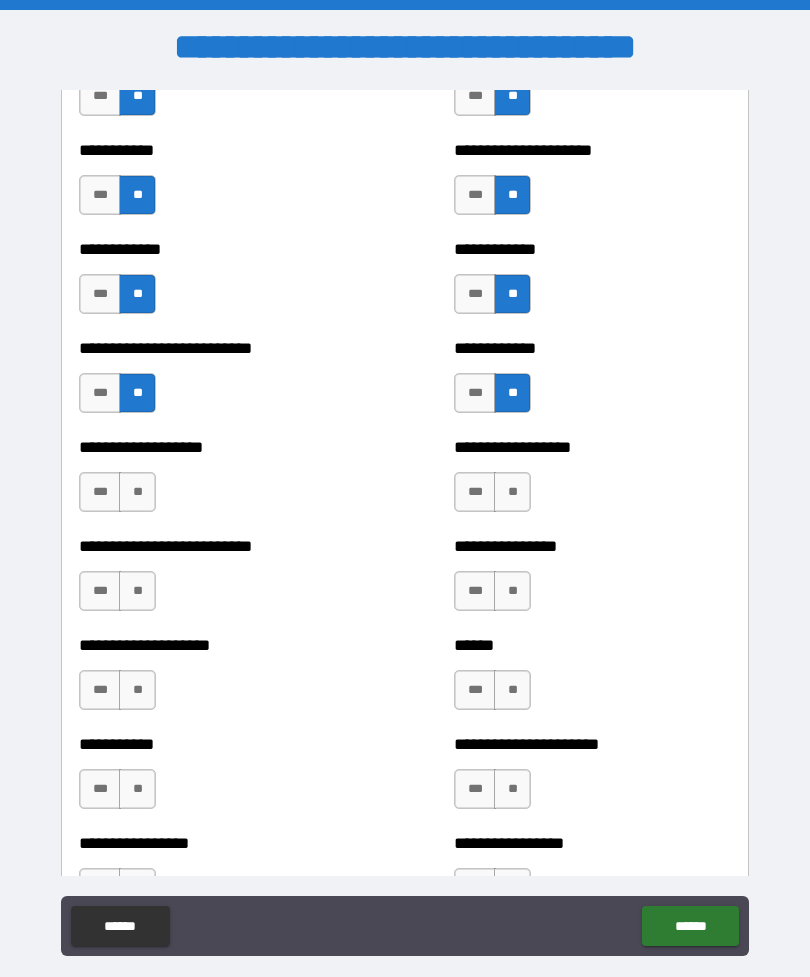 click on "**********" at bounding box center [592, 482] 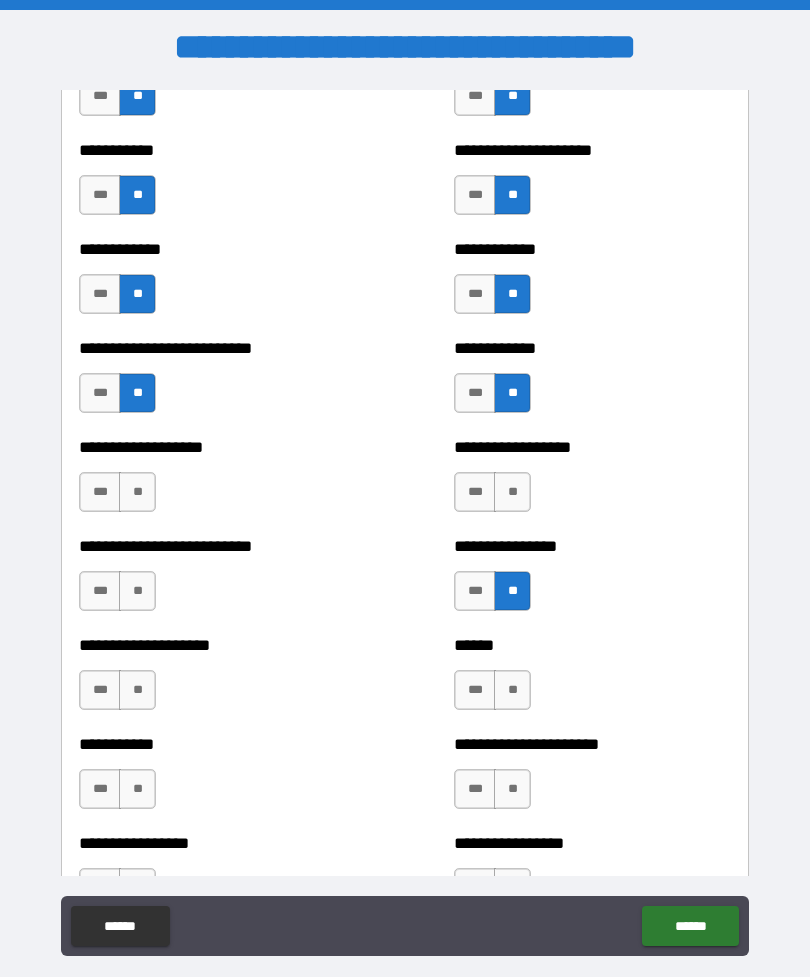 click on "**" at bounding box center [512, 690] 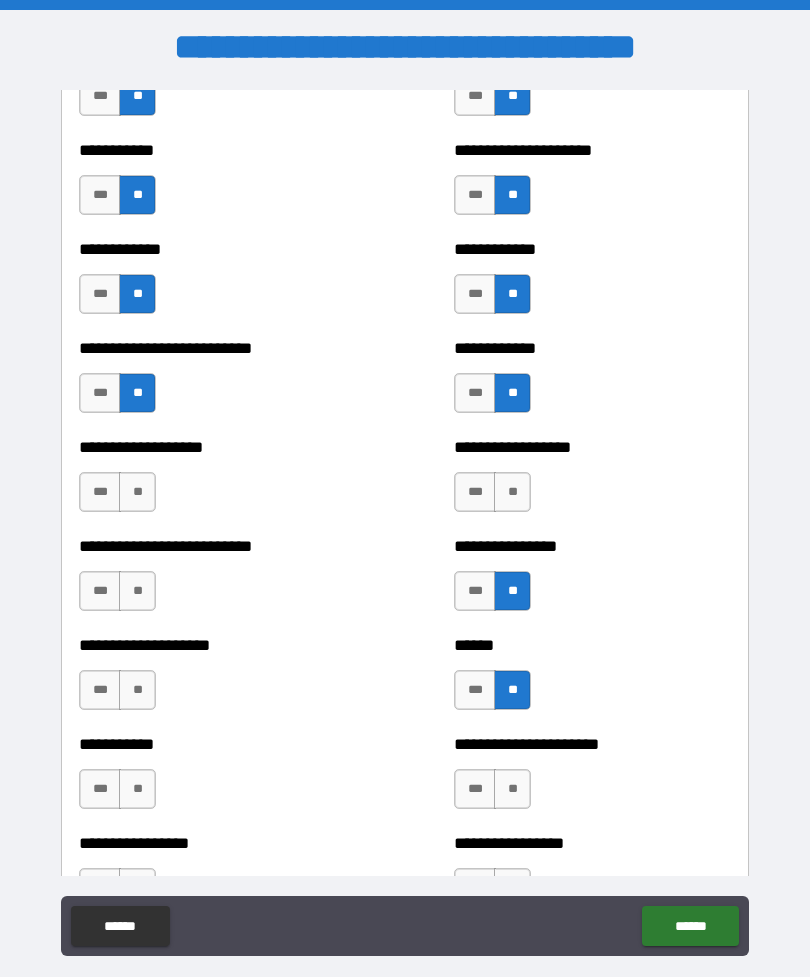 click on "**" at bounding box center [512, 492] 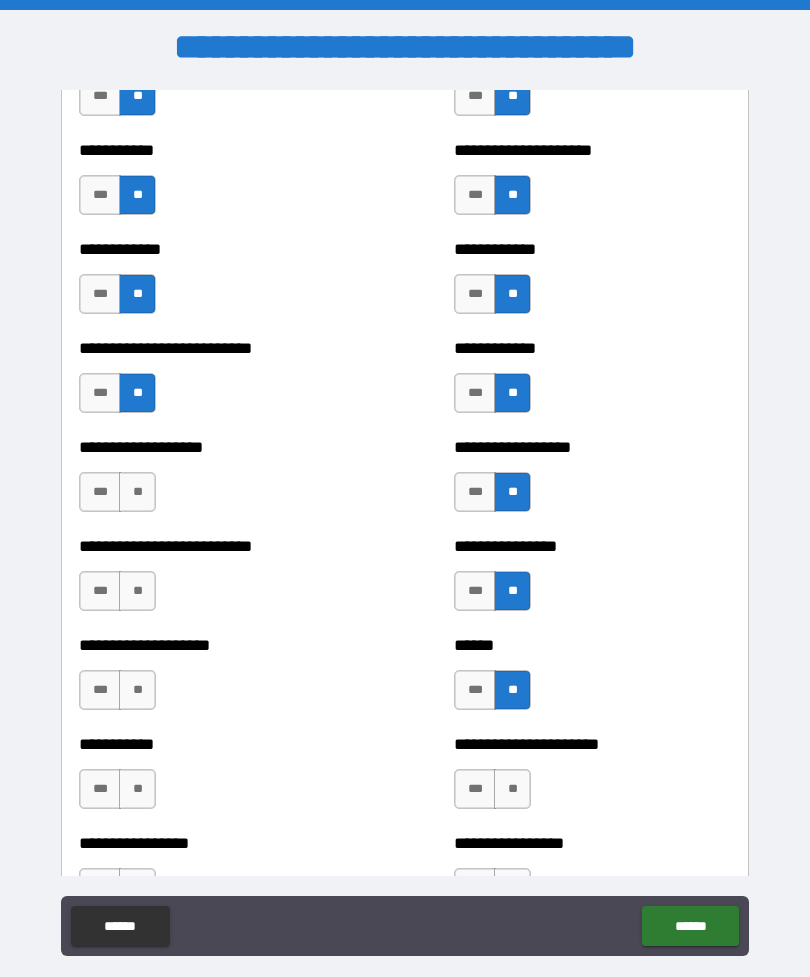 click on "**" at bounding box center [137, 492] 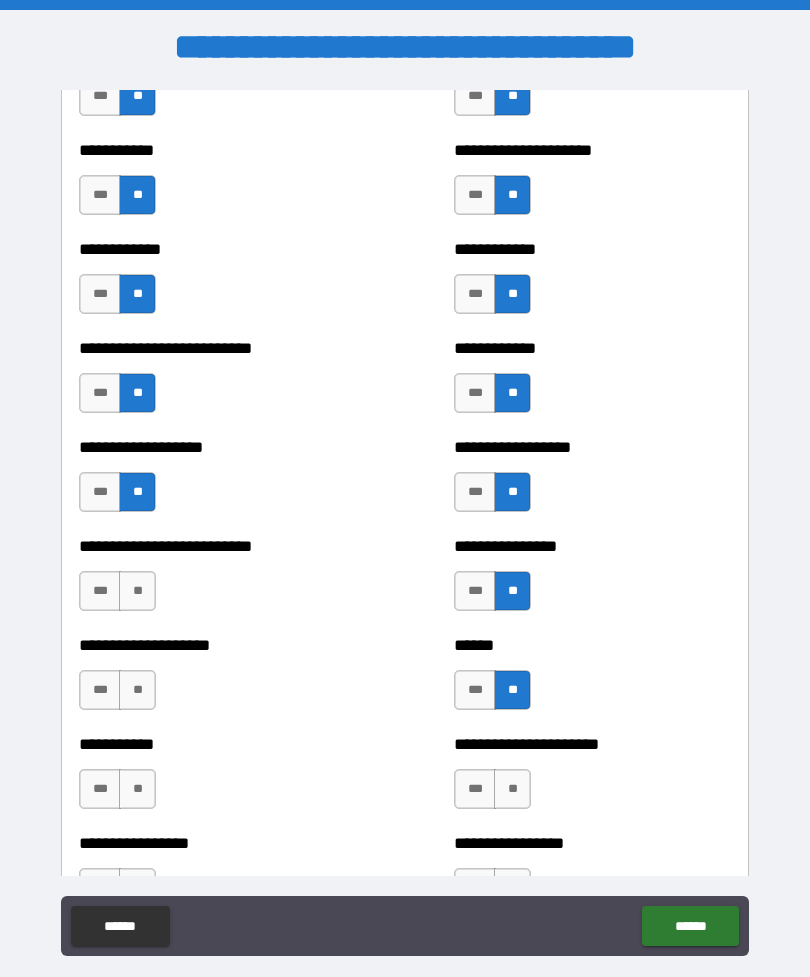 click on "**" at bounding box center (137, 591) 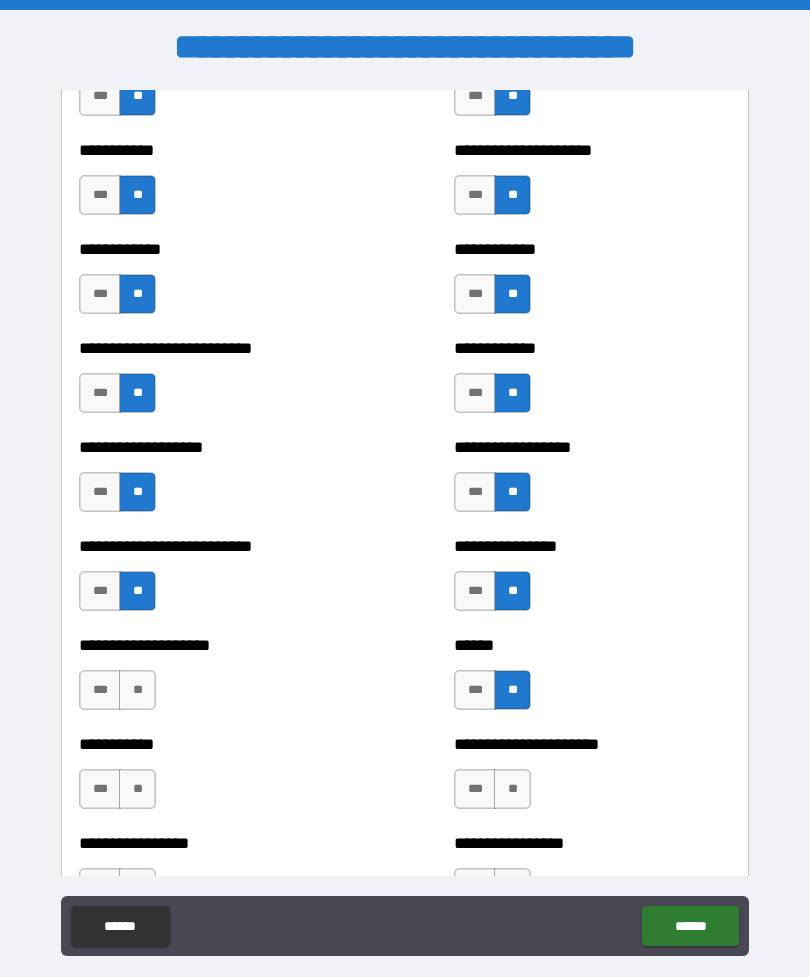 click on "**" at bounding box center [137, 690] 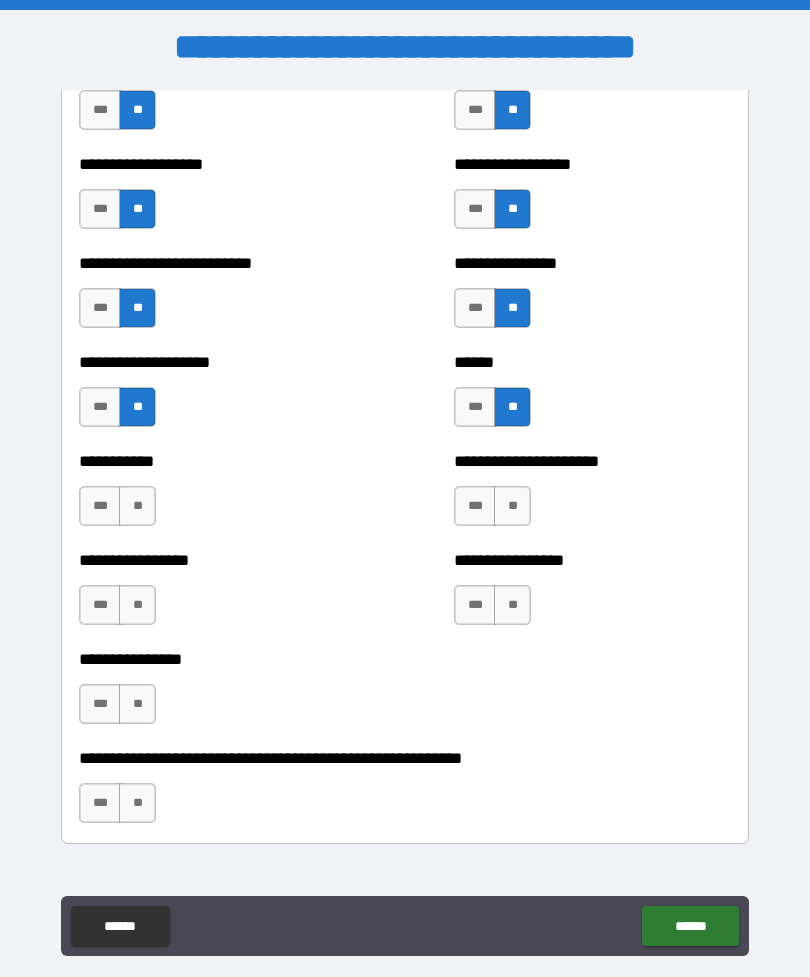 scroll, scrollTop: 5703, scrollLeft: 0, axis: vertical 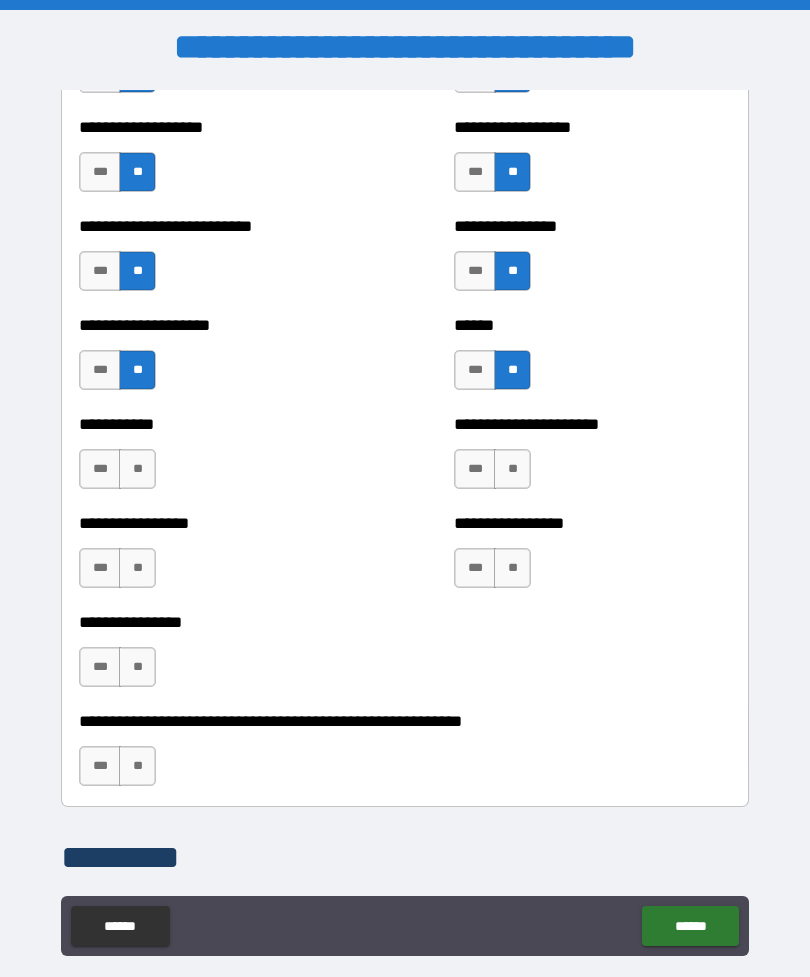 click on "**" at bounding box center (512, 469) 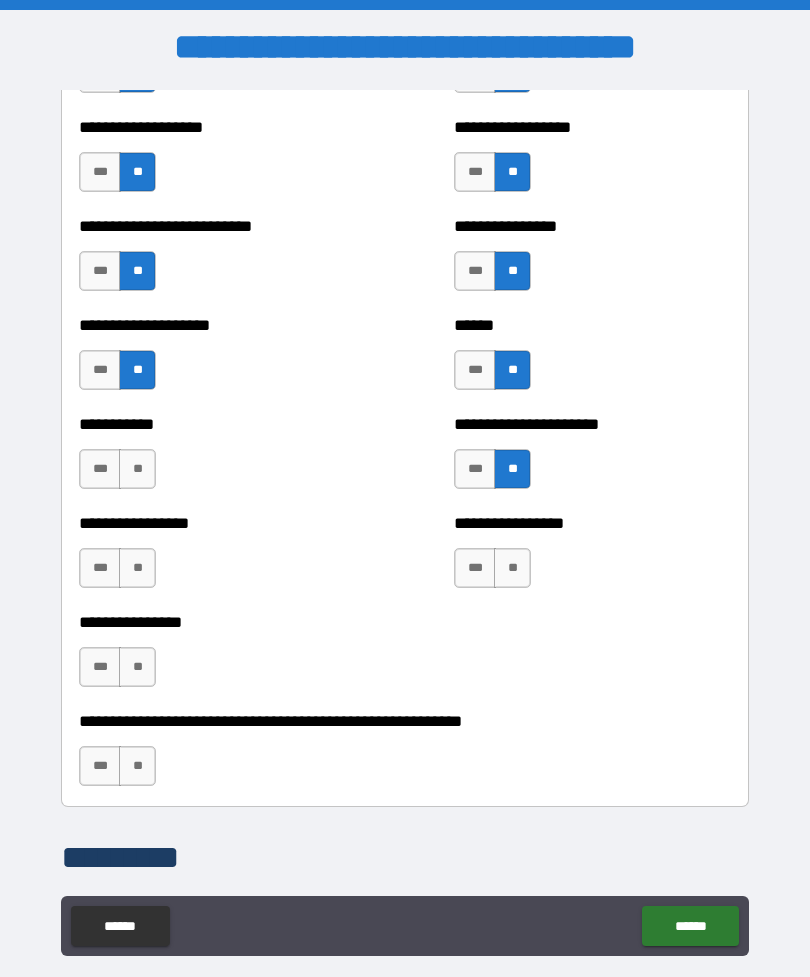 click on "**" at bounding box center [512, 568] 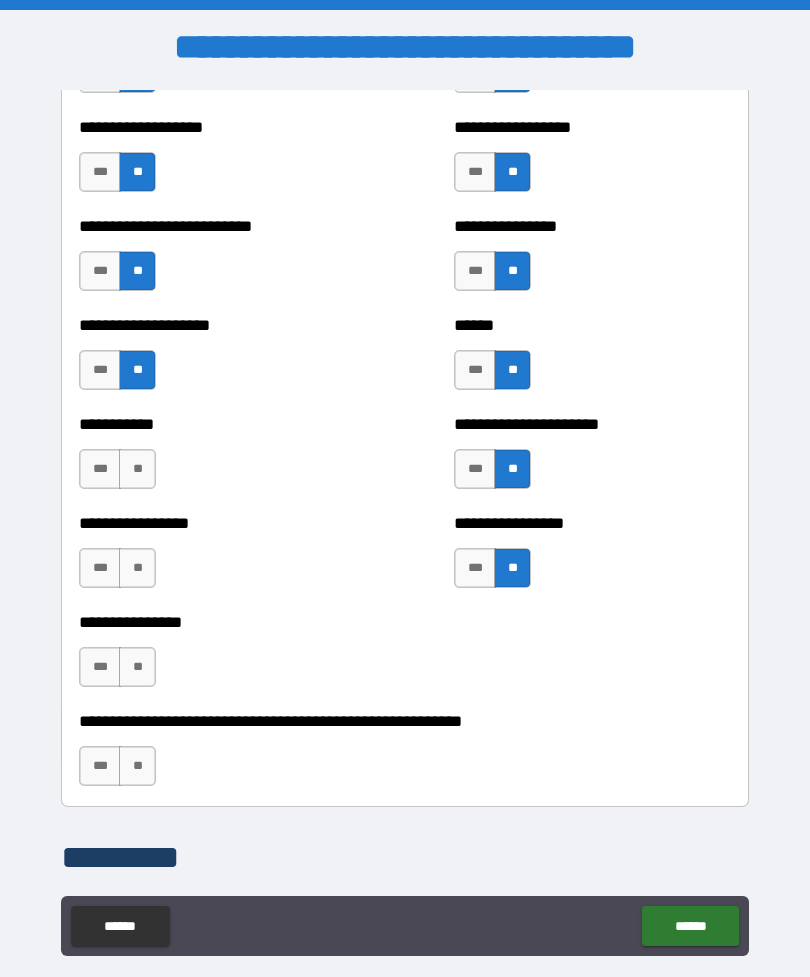 click on "**" at bounding box center (137, 469) 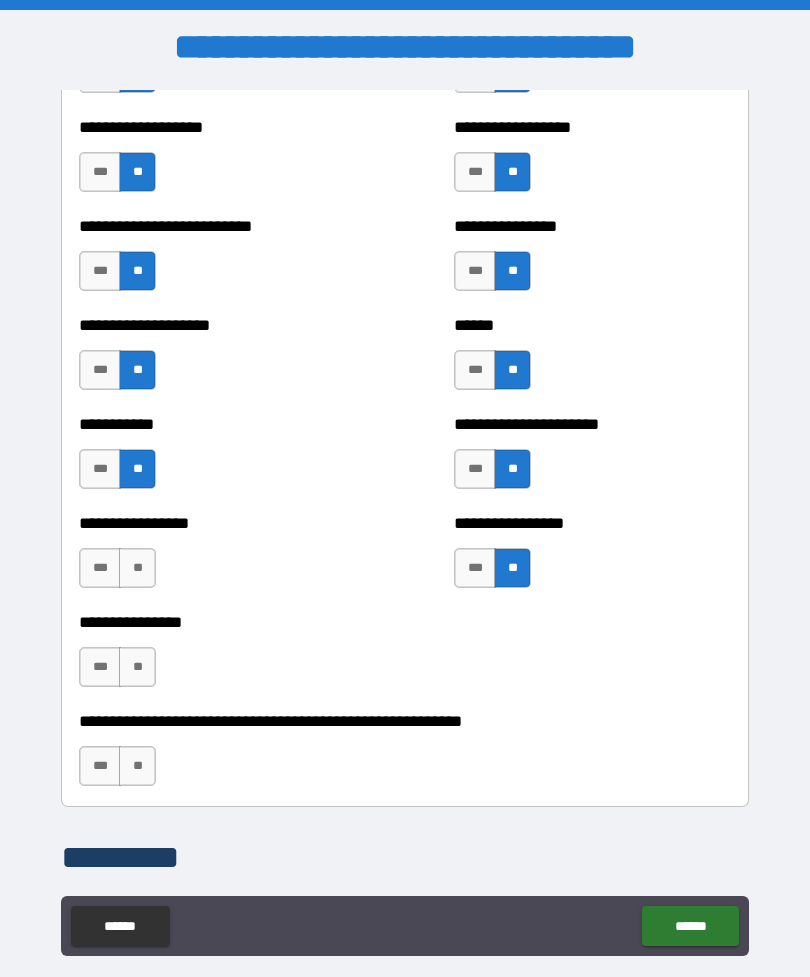click on "**" at bounding box center (137, 568) 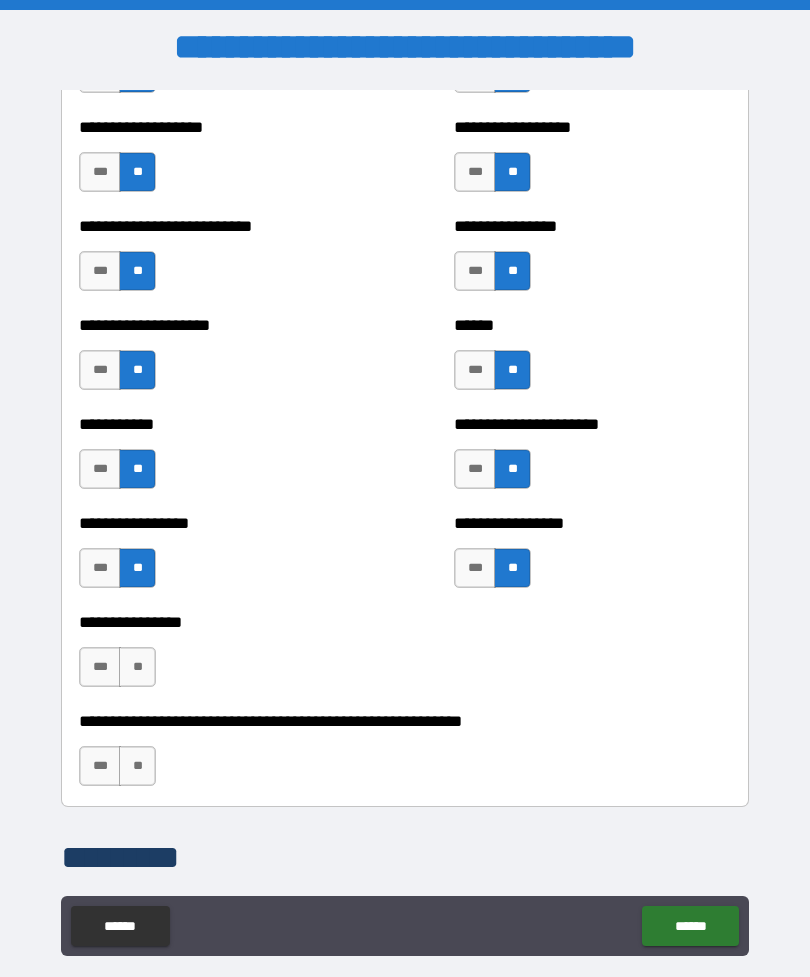 click on "**********" at bounding box center [217, 622] 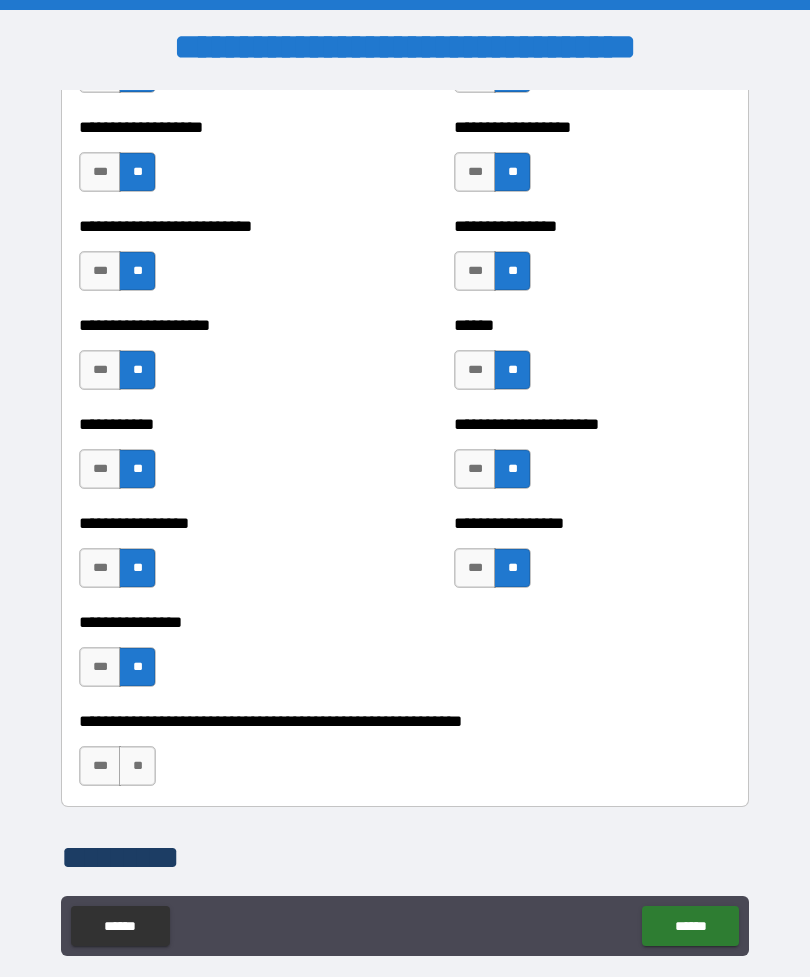 click on "**" at bounding box center (137, 766) 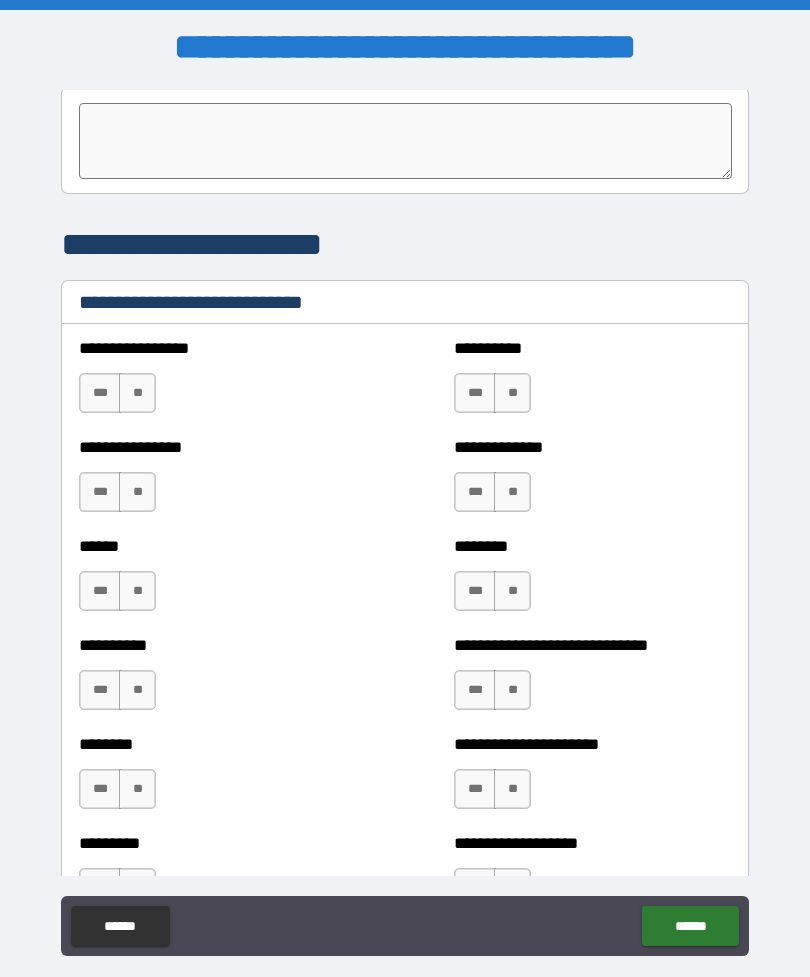 scroll, scrollTop: 6505, scrollLeft: 0, axis: vertical 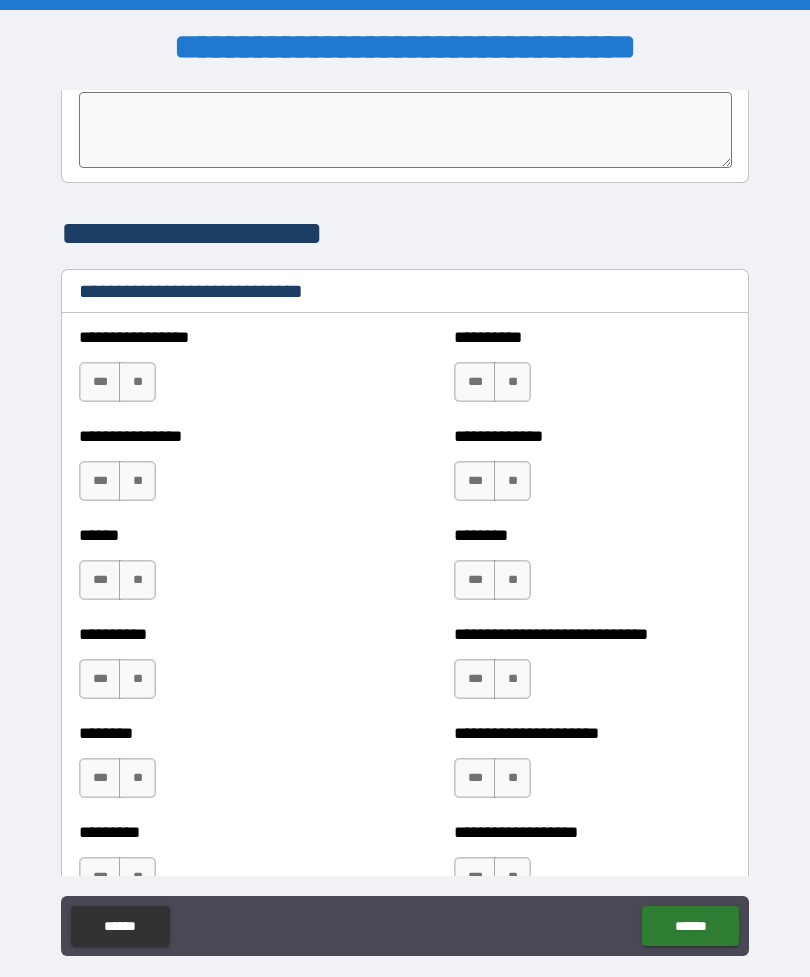 click on "**" at bounding box center [137, 382] 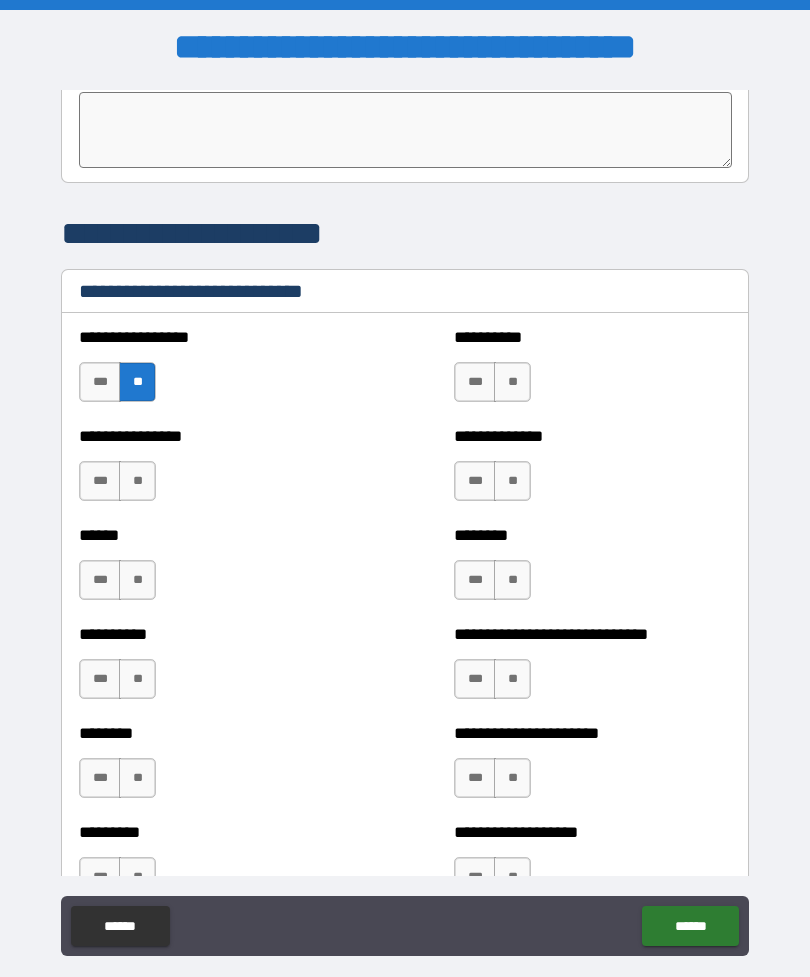 click on "**" at bounding box center [137, 481] 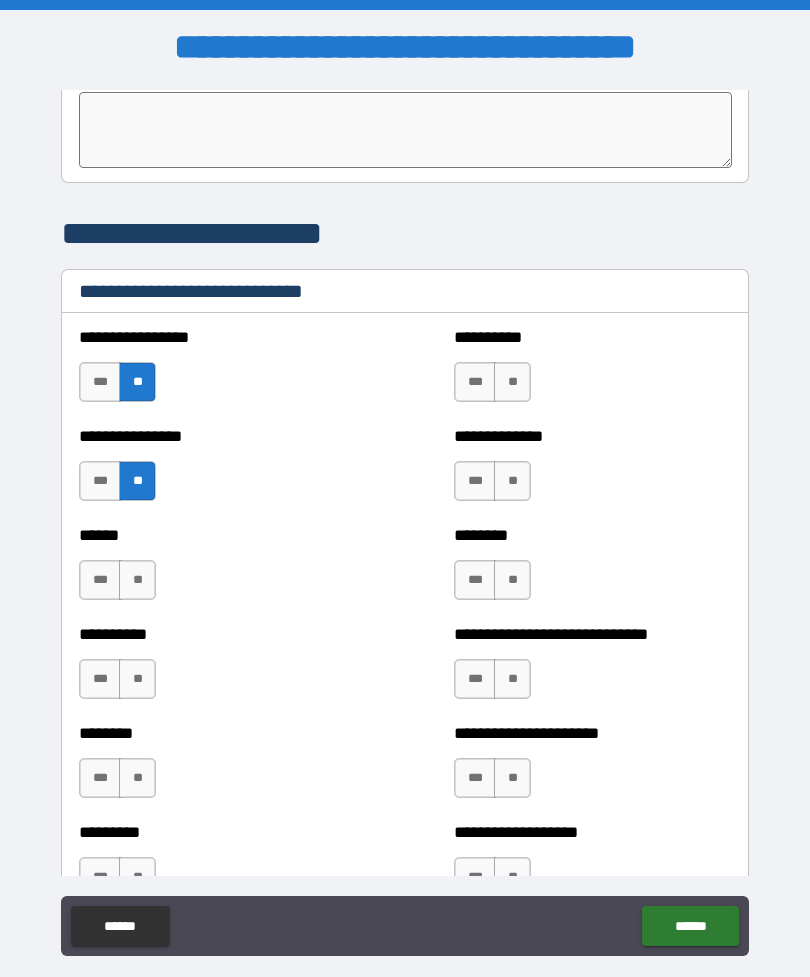 click on "**" at bounding box center [137, 580] 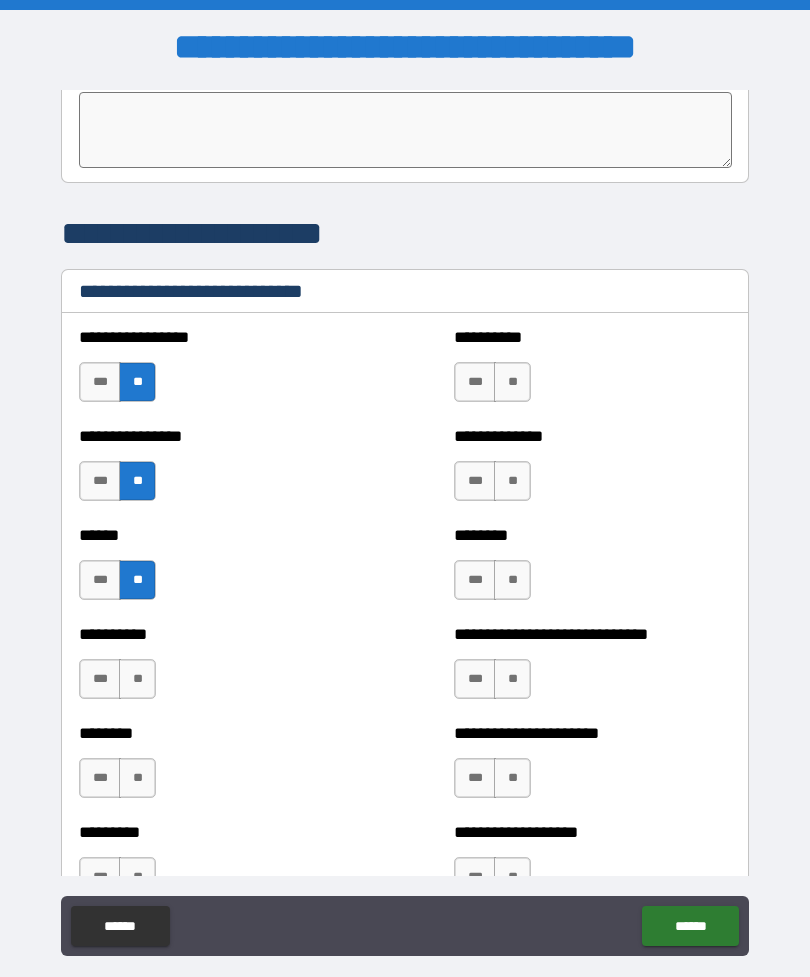 click on "**" at bounding box center [137, 679] 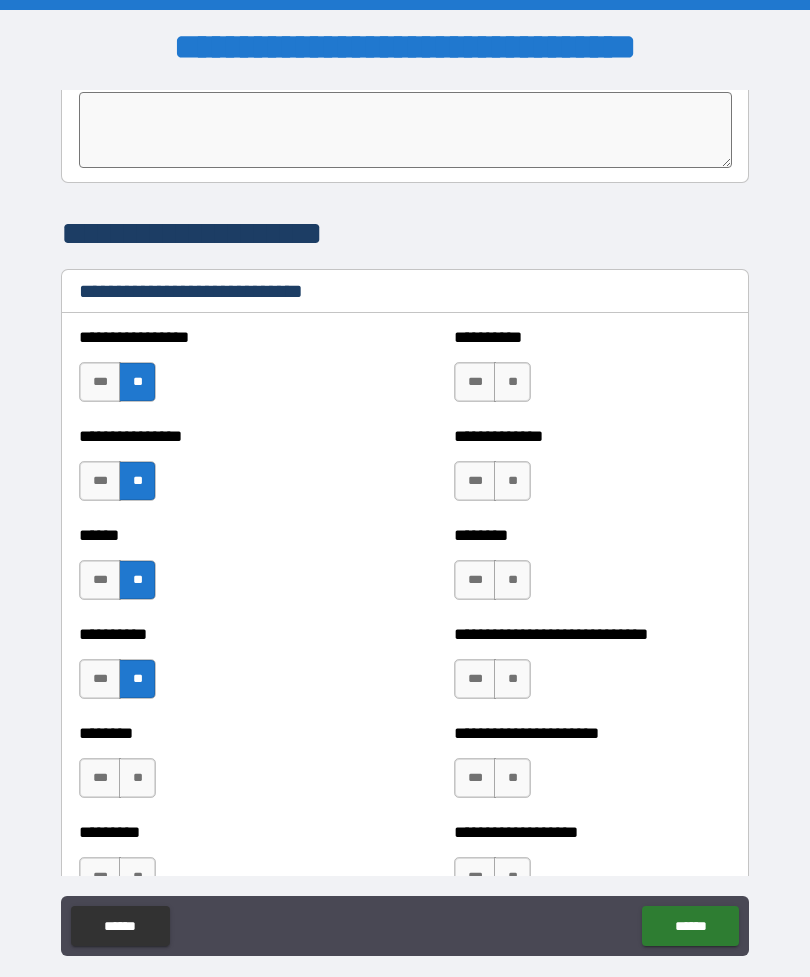 click on "**" at bounding box center (512, 382) 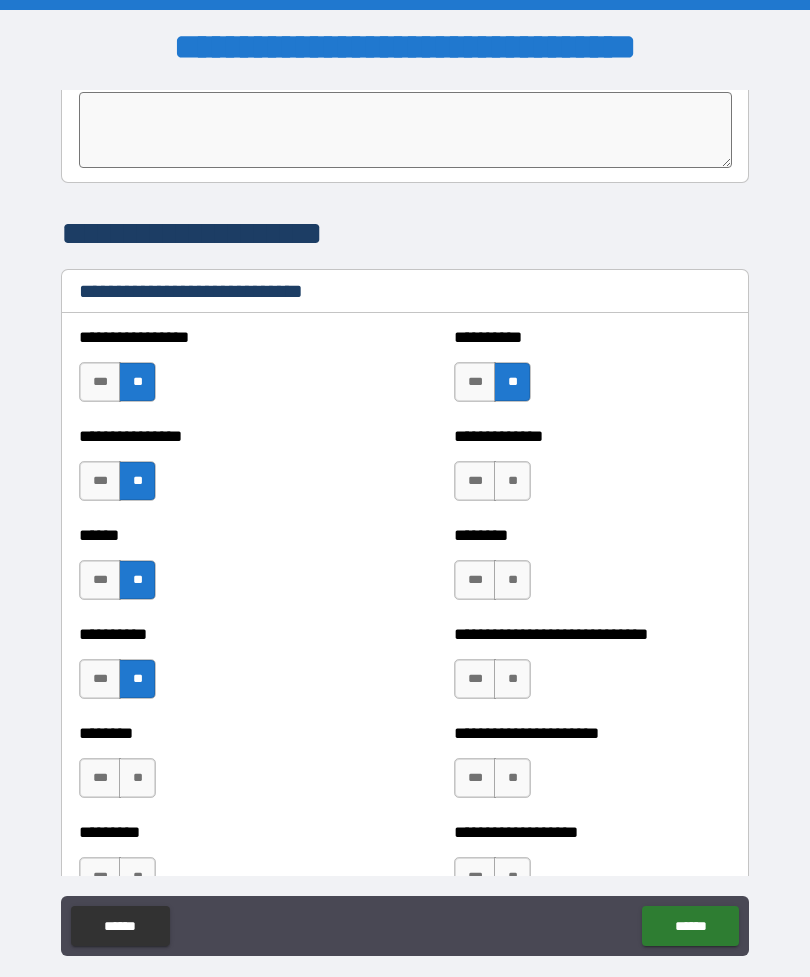 click on "**" at bounding box center [512, 481] 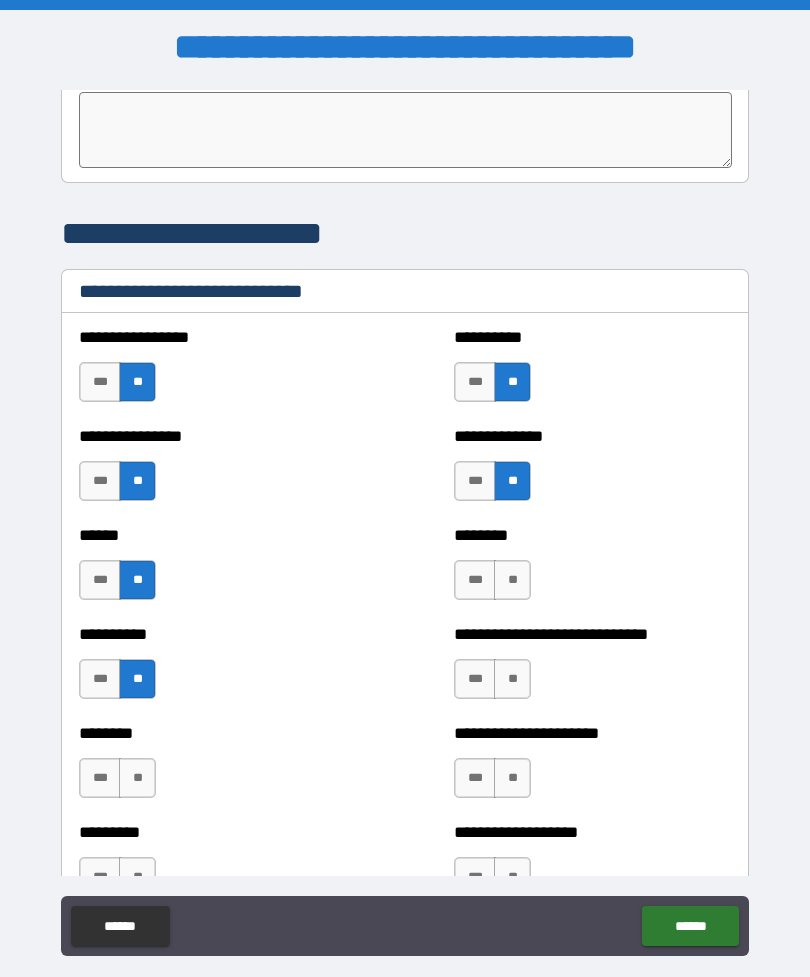 click on "**" at bounding box center [512, 580] 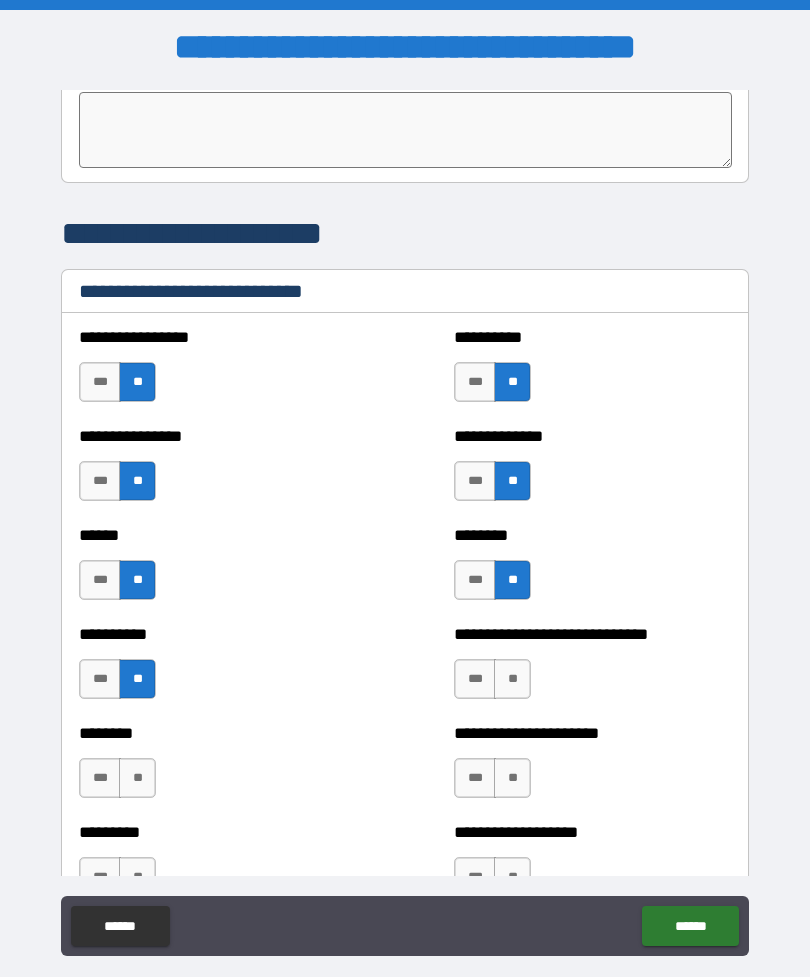 click on "***" at bounding box center (475, 580) 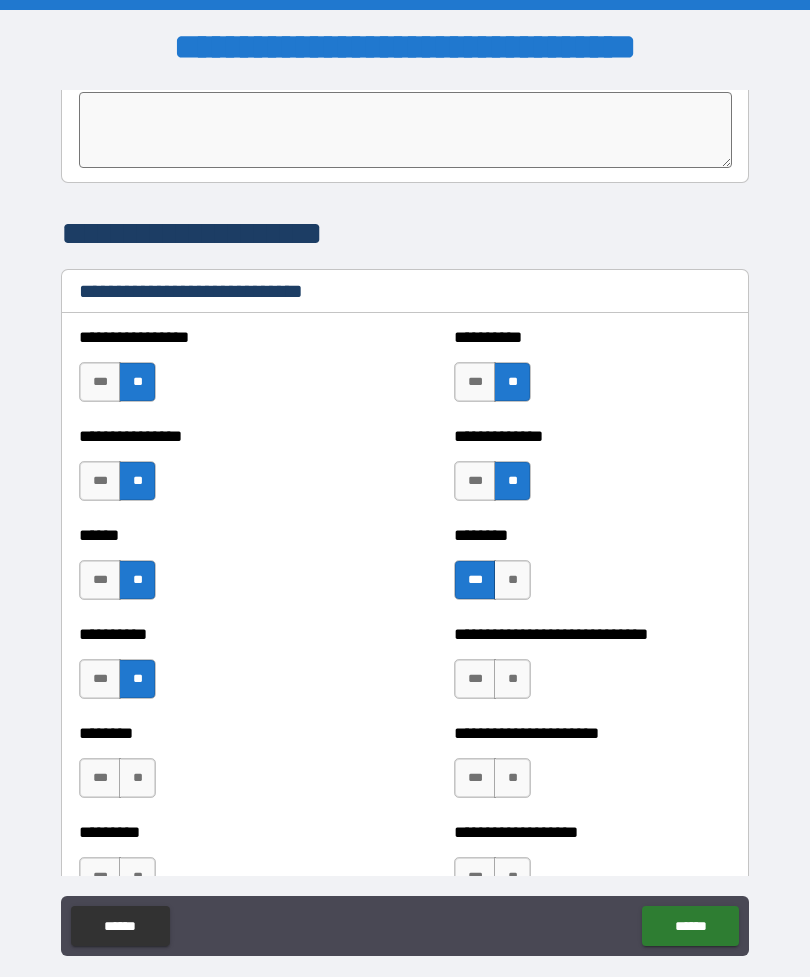 click on "**" at bounding box center (512, 580) 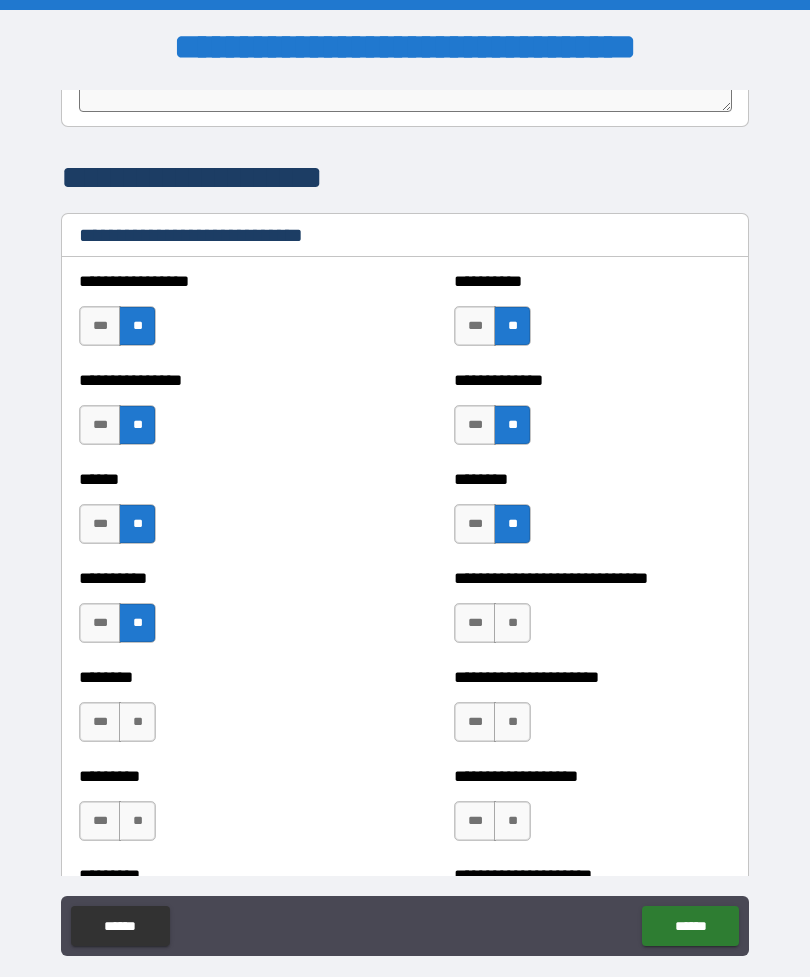 click on "***" at bounding box center [475, 425] 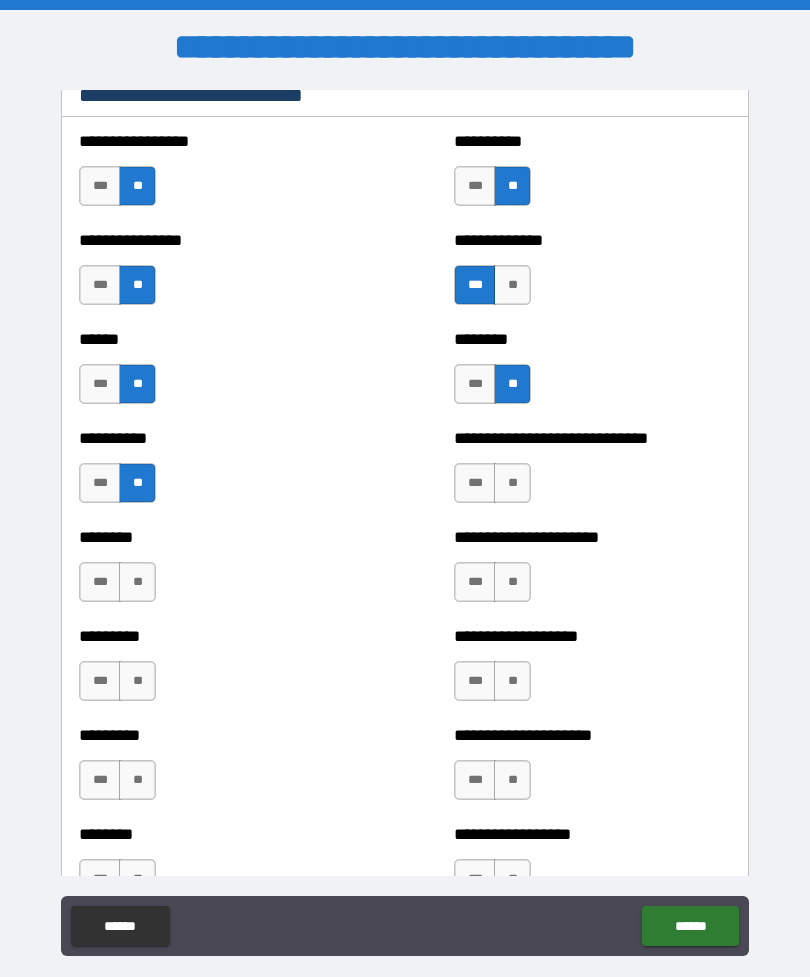 scroll, scrollTop: 6704, scrollLeft: 0, axis: vertical 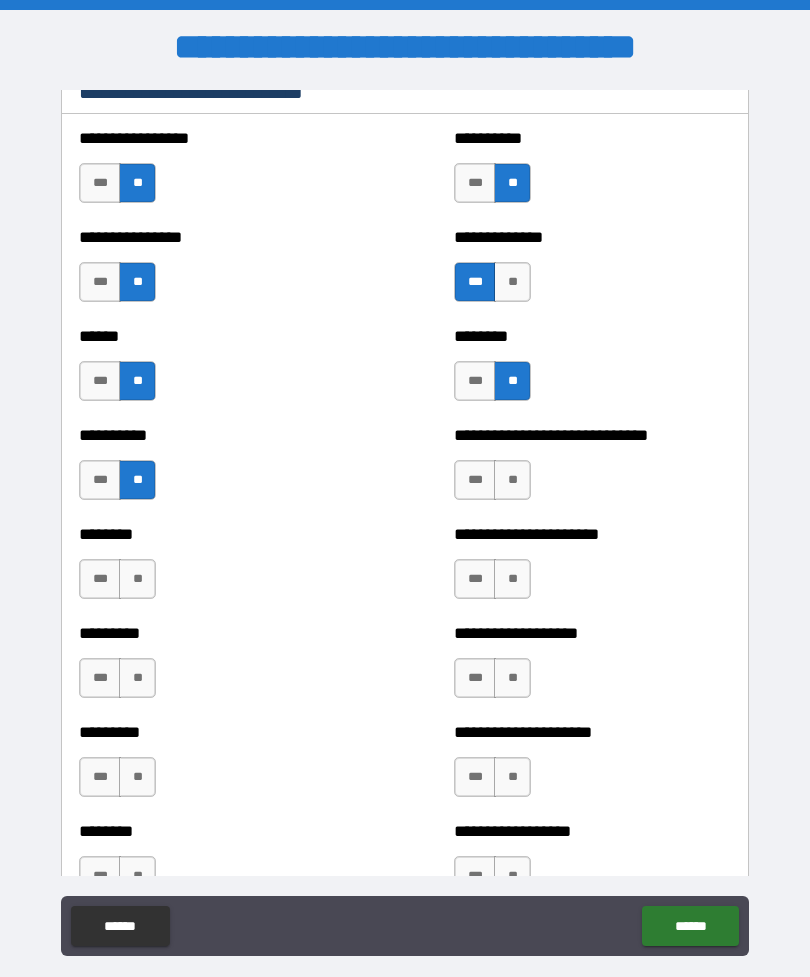 click on "**" at bounding box center [512, 480] 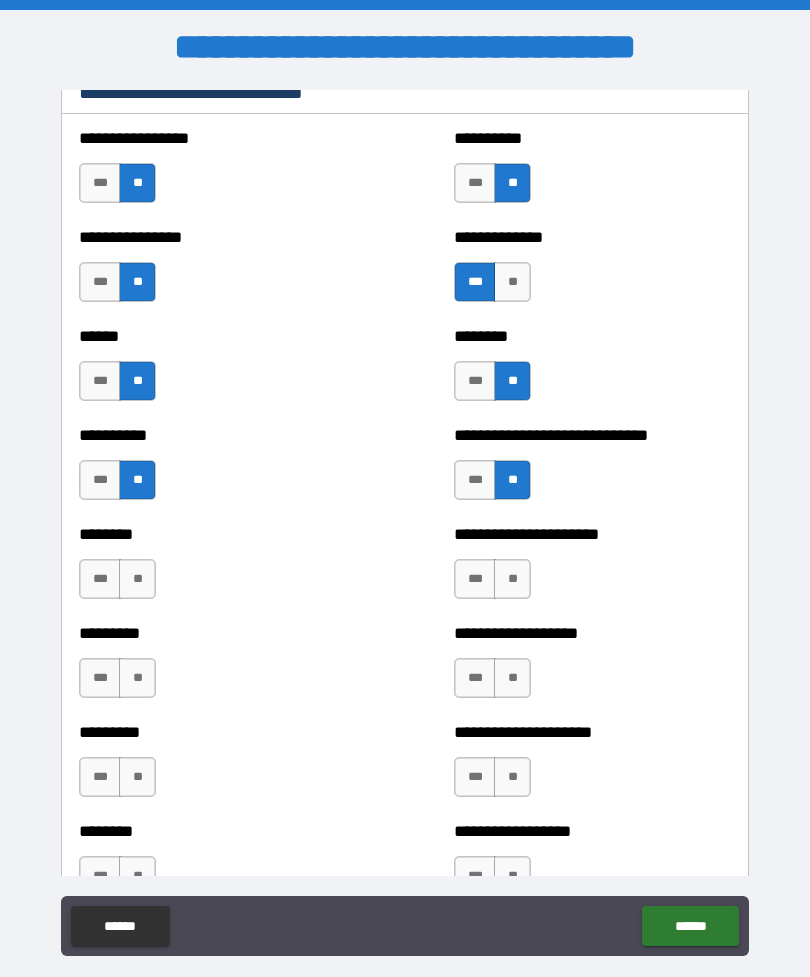 click on "***" at bounding box center [475, 480] 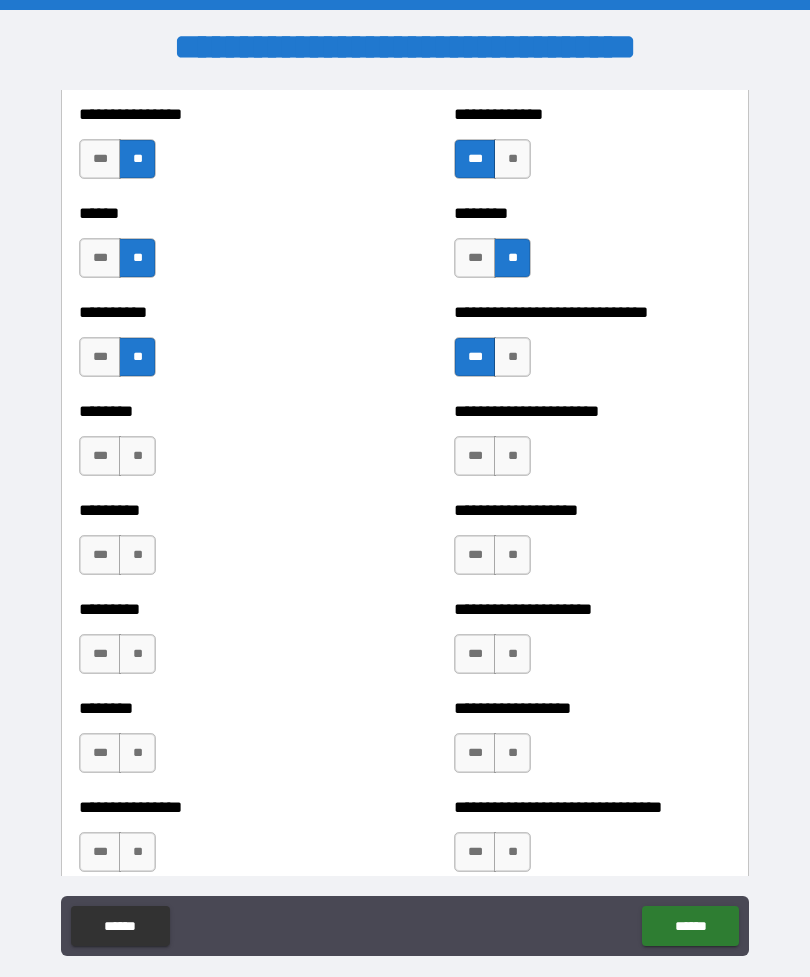 scroll, scrollTop: 6838, scrollLeft: 0, axis: vertical 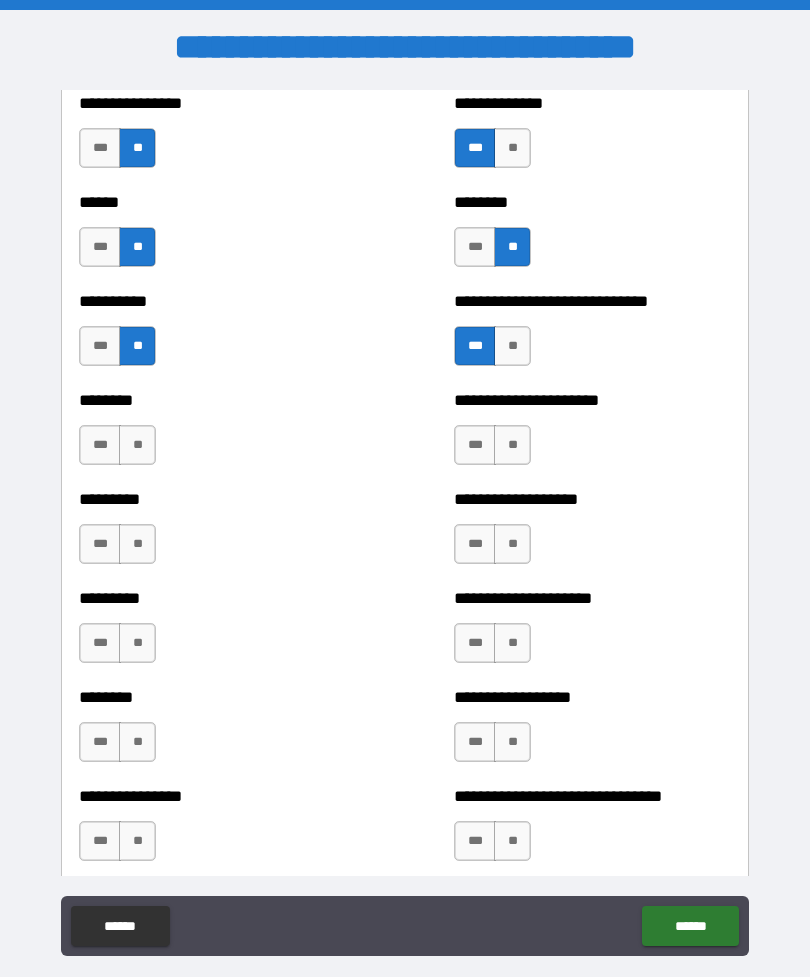 click on "***" at bounding box center [475, 445] 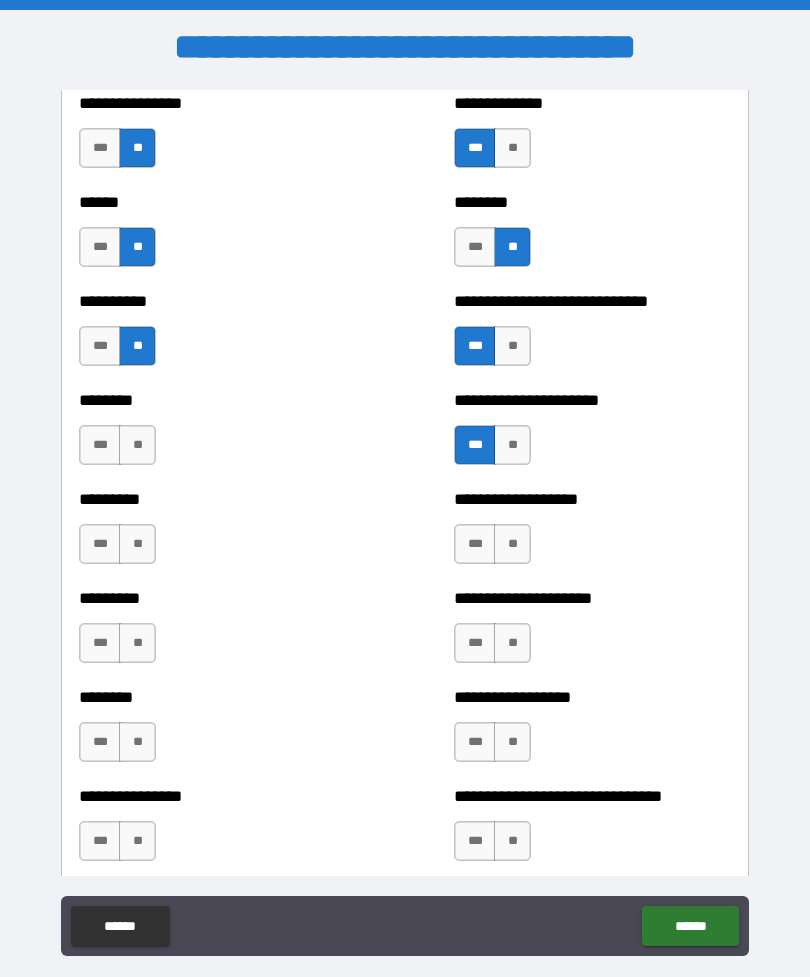 click on "**" at bounding box center [512, 544] 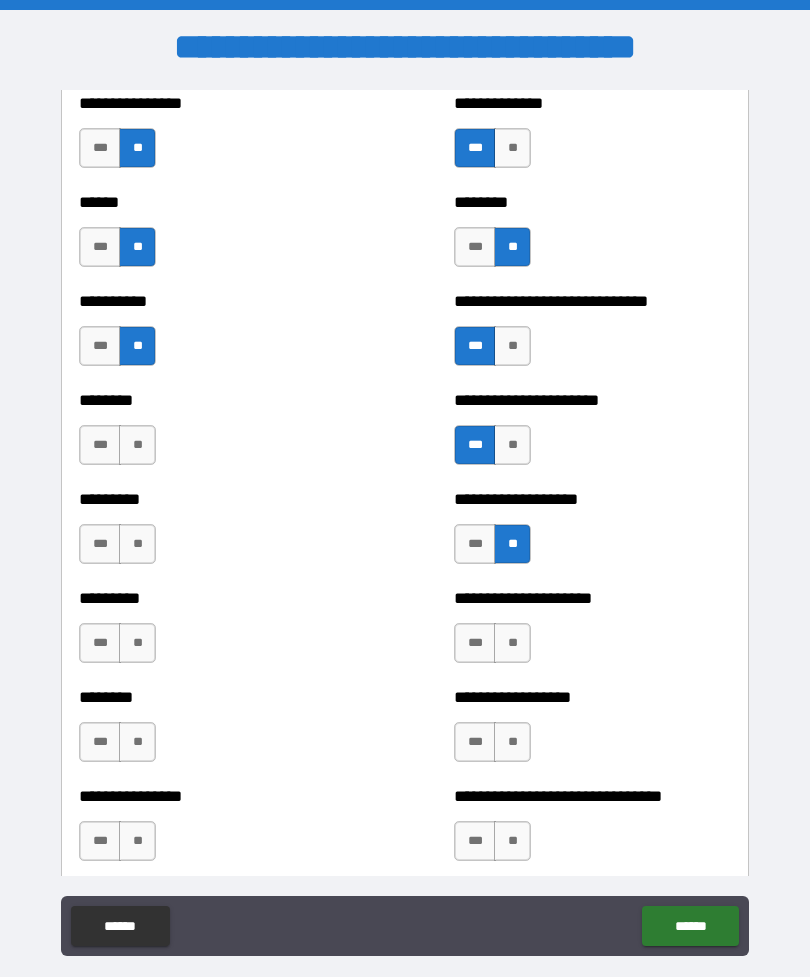 click on "**" at bounding box center (512, 643) 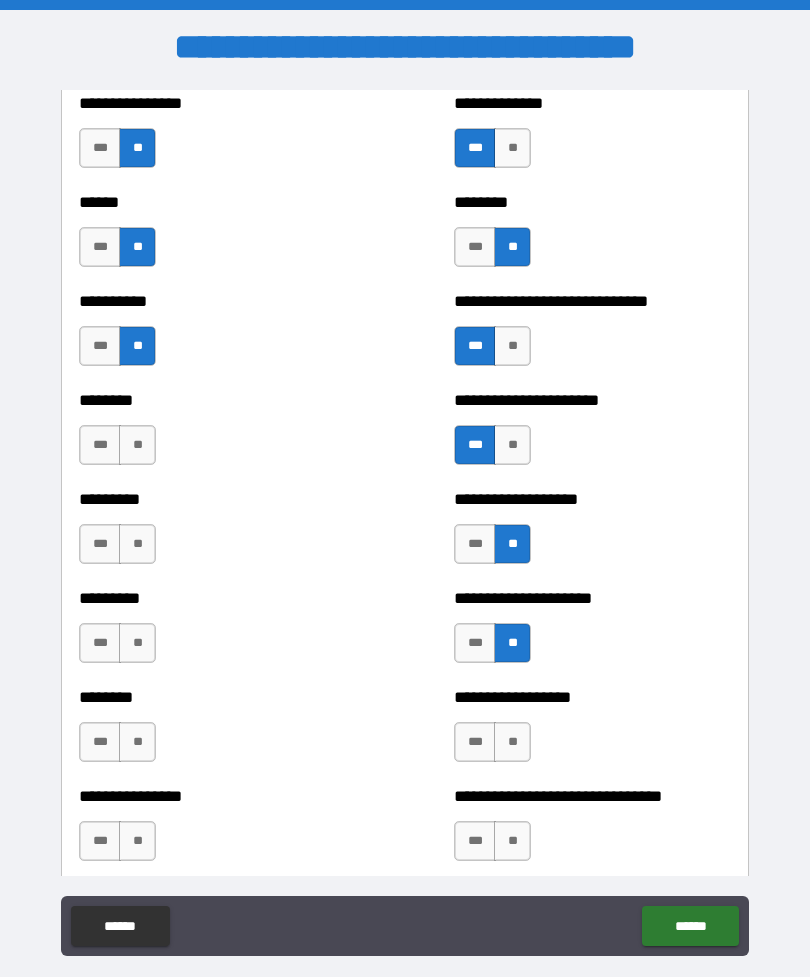 click on "**" at bounding box center [512, 742] 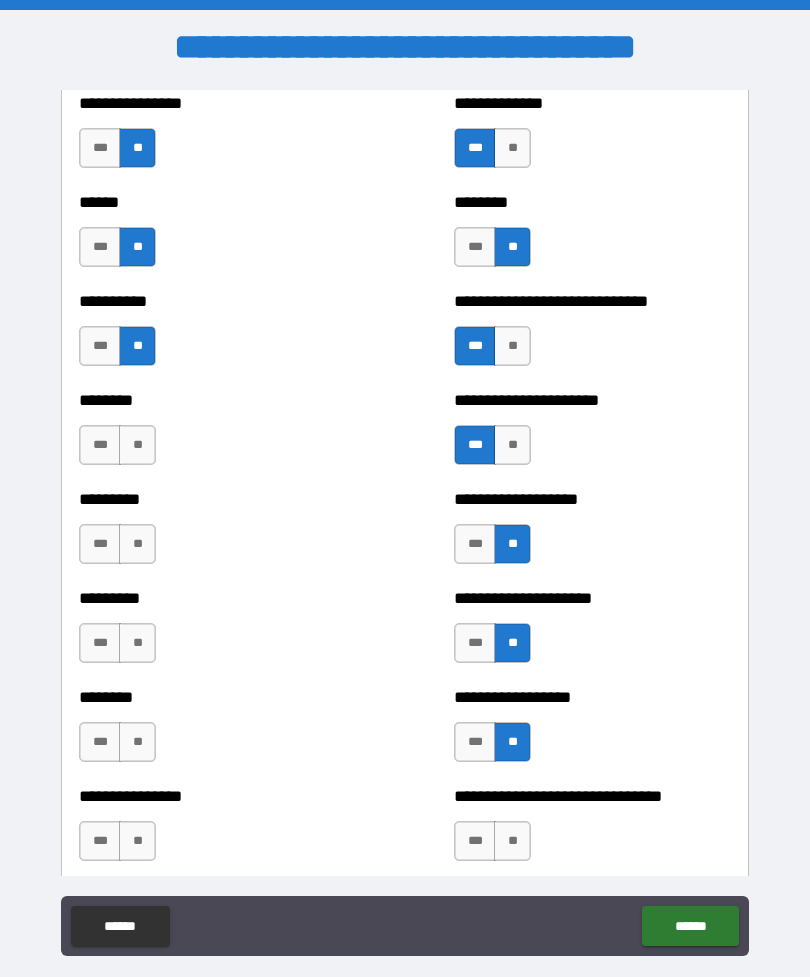 click on "**" at bounding box center [137, 841] 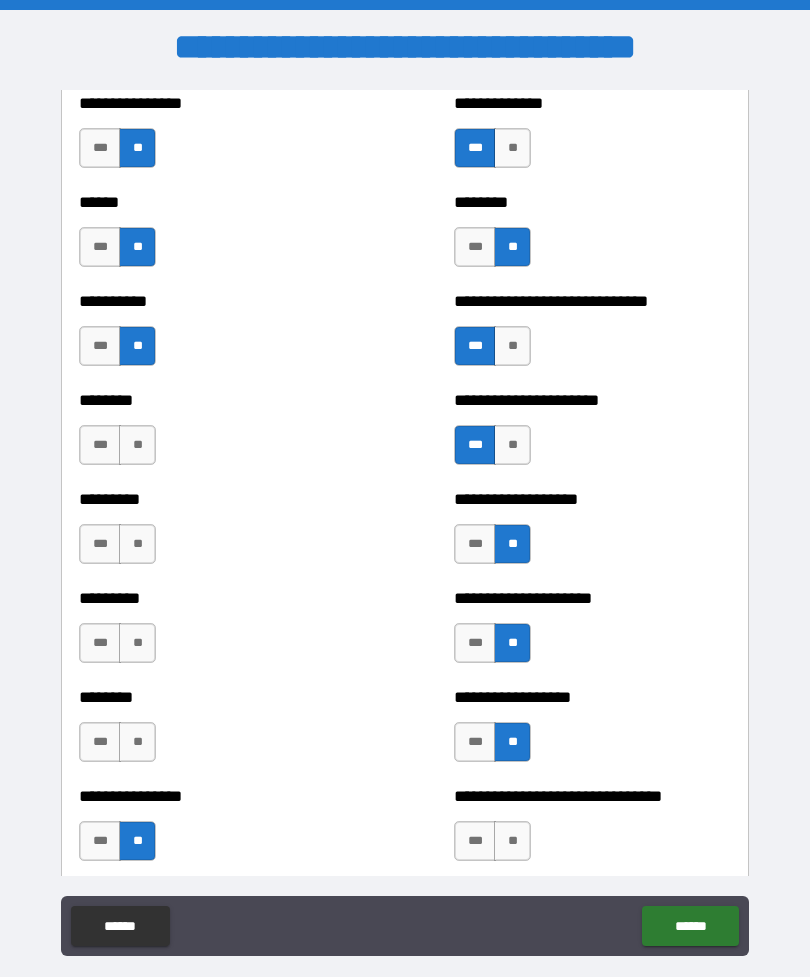 click on "**" at bounding box center (137, 742) 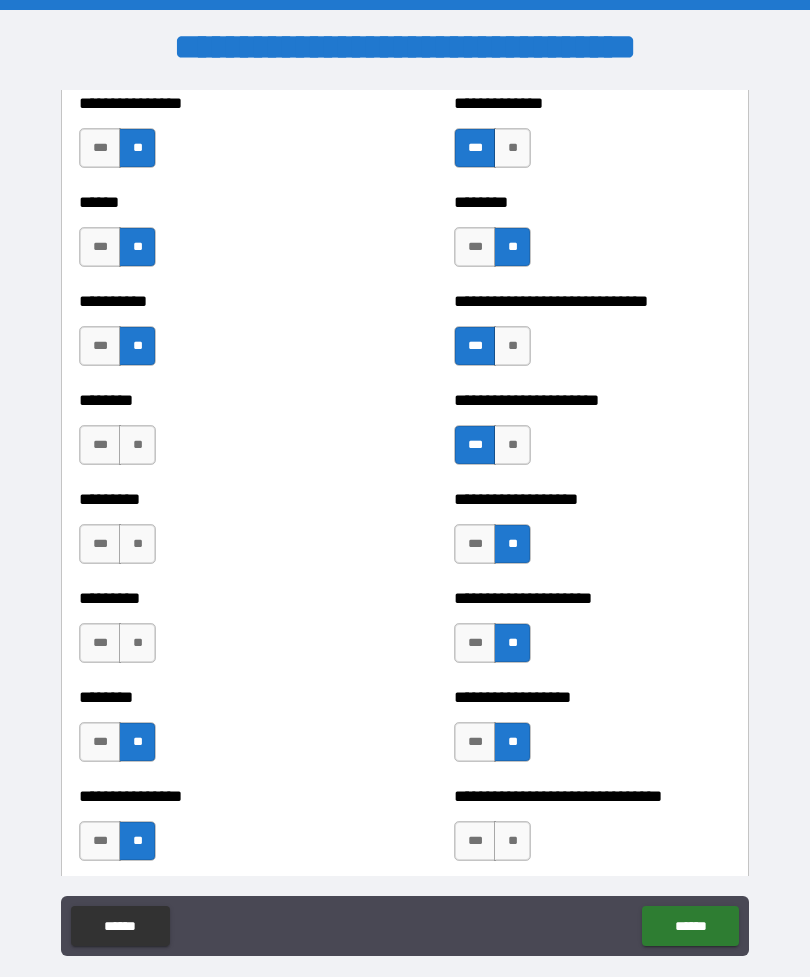 click on "**" at bounding box center (137, 643) 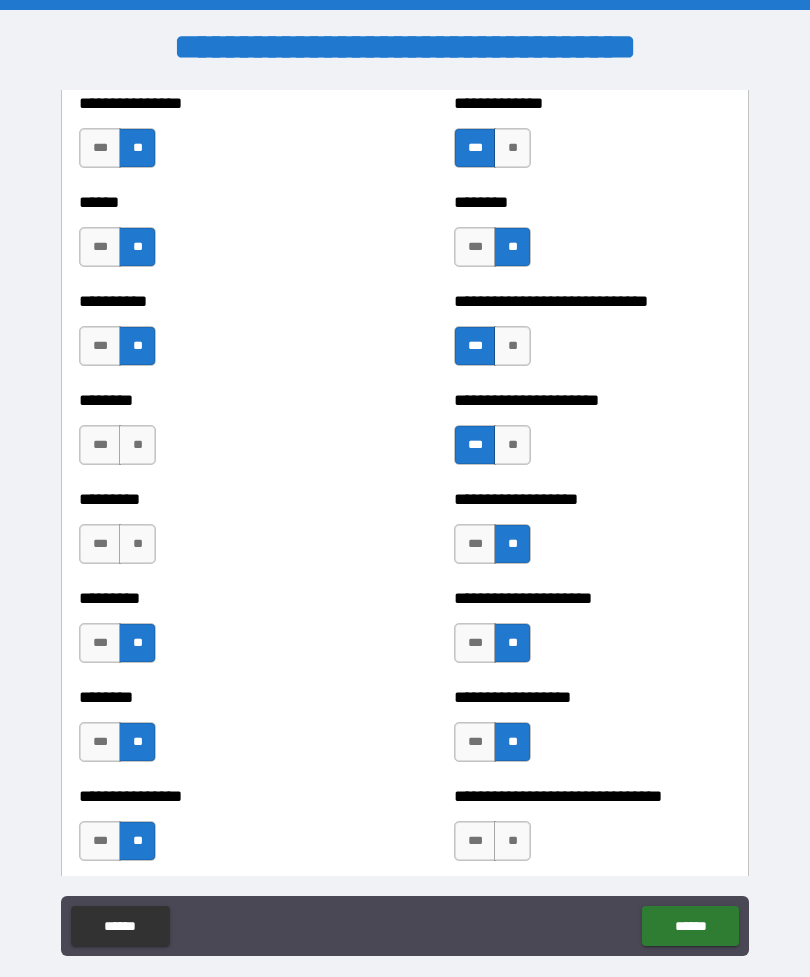 click on "**" at bounding box center [137, 544] 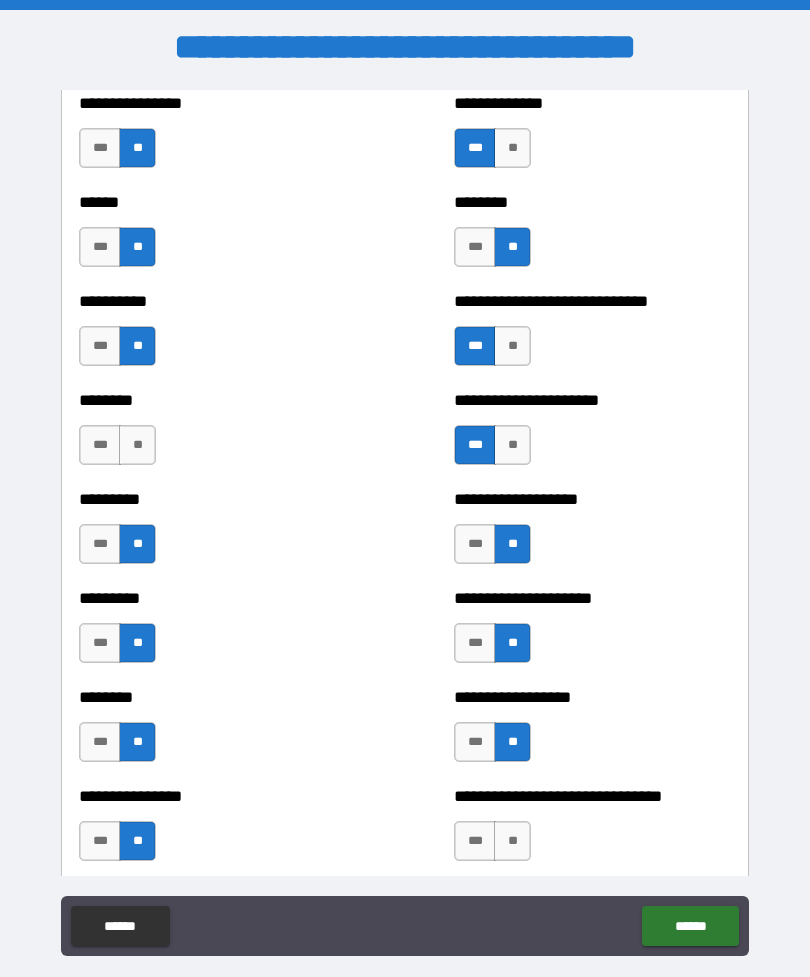 click on "**" at bounding box center [137, 445] 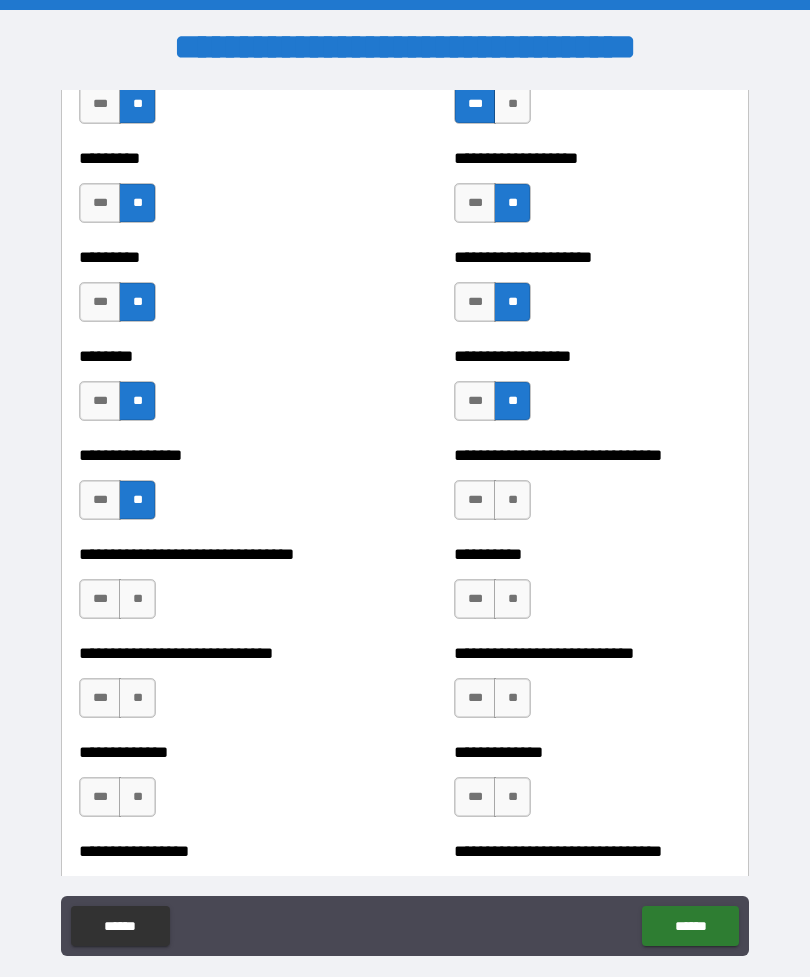scroll, scrollTop: 7181, scrollLeft: 0, axis: vertical 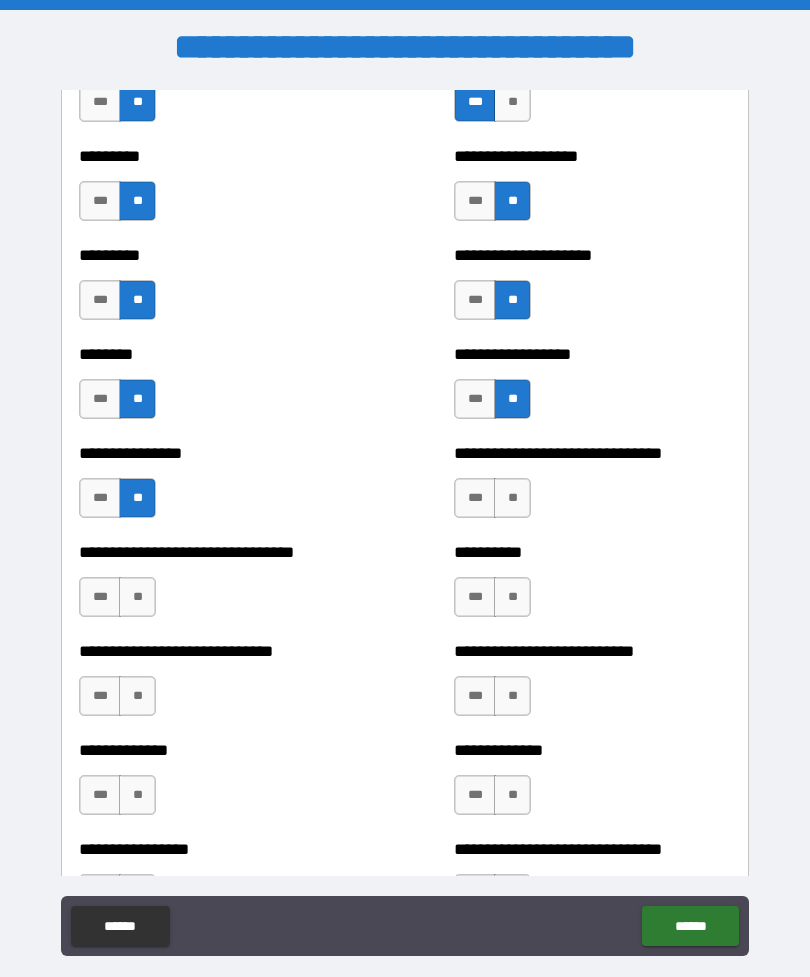 click on "**" at bounding box center (137, 597) 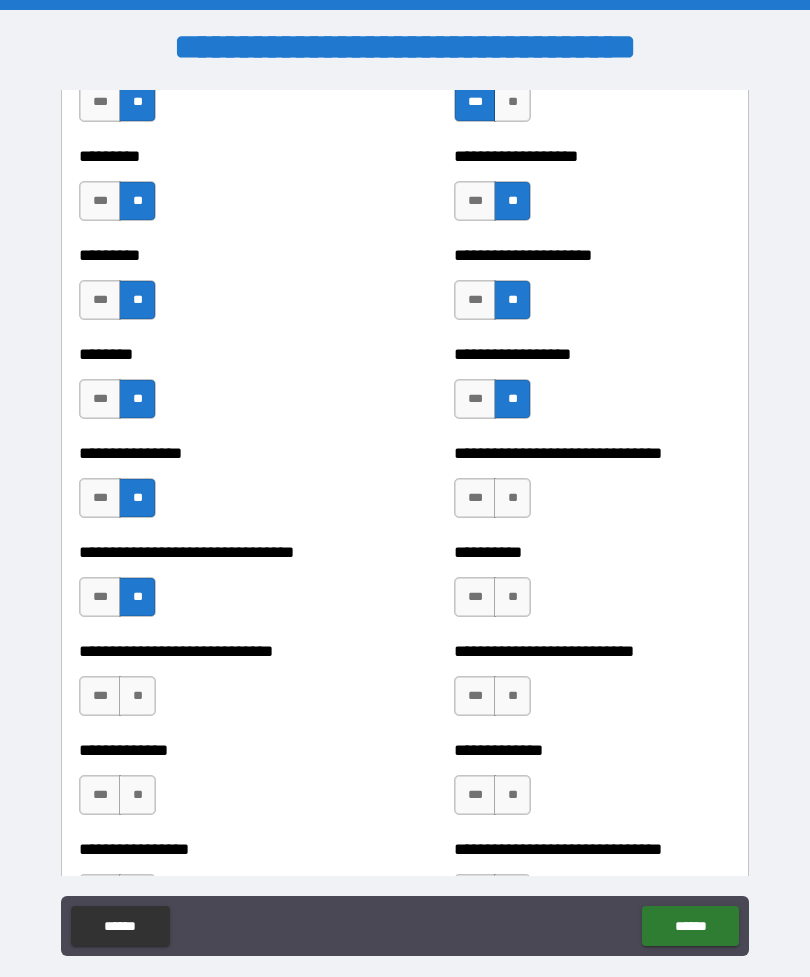click on "**" at bounding box center [137, 696] 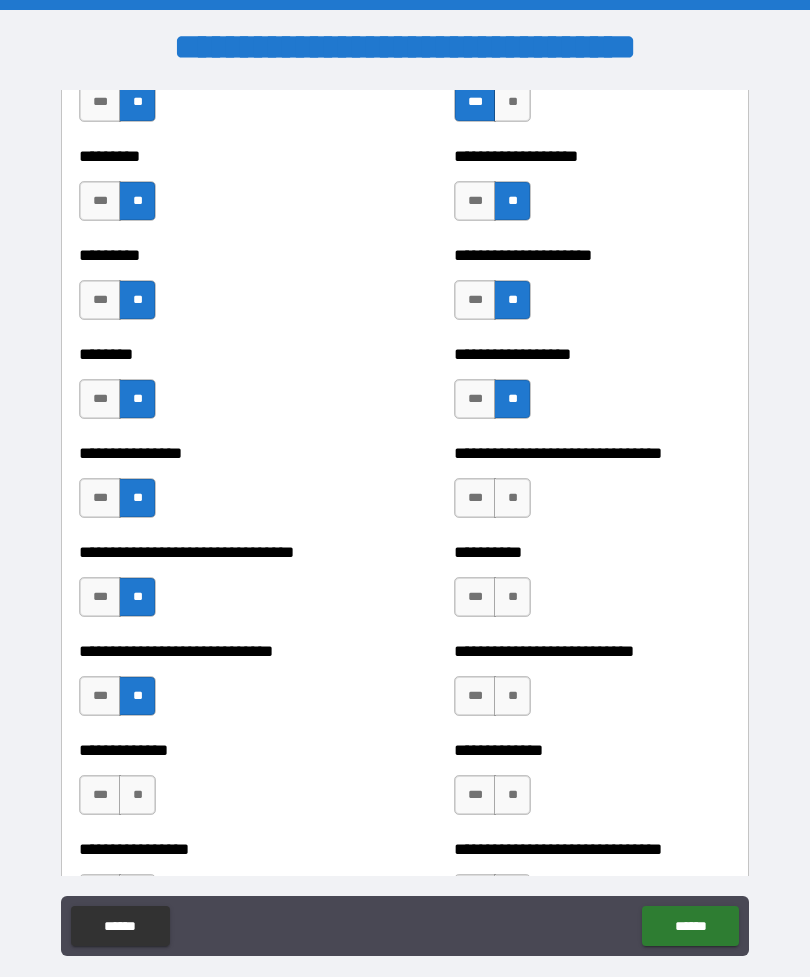 click on "**" at bounding box center (512, 597) 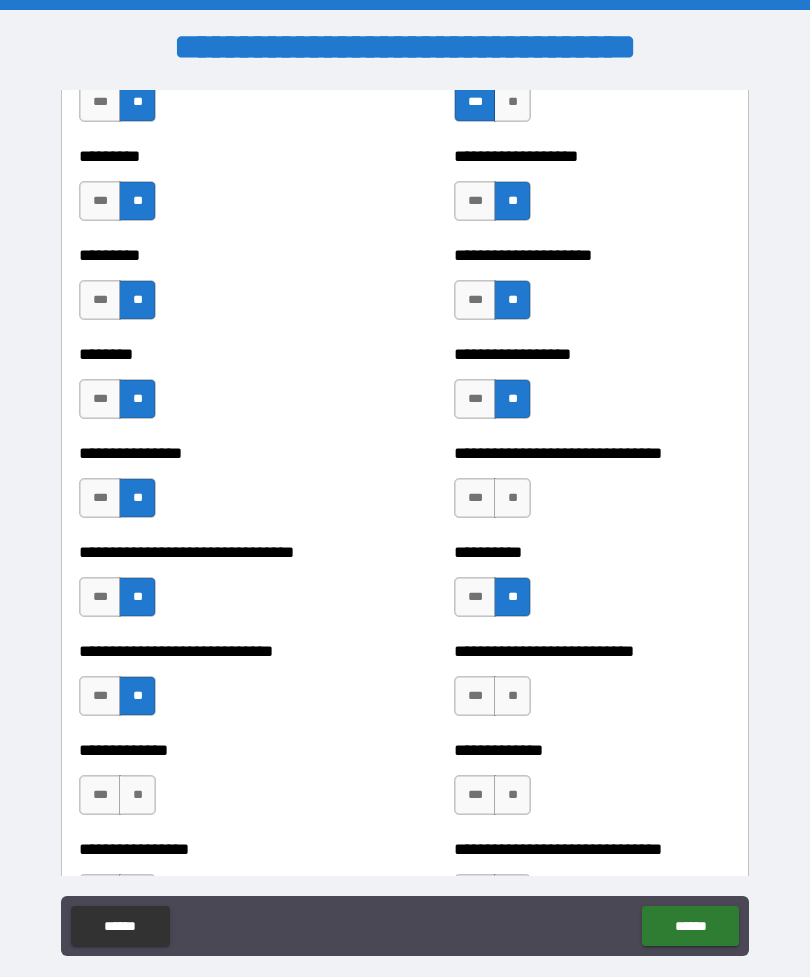 click on "**" at bounding box center [512, 498] 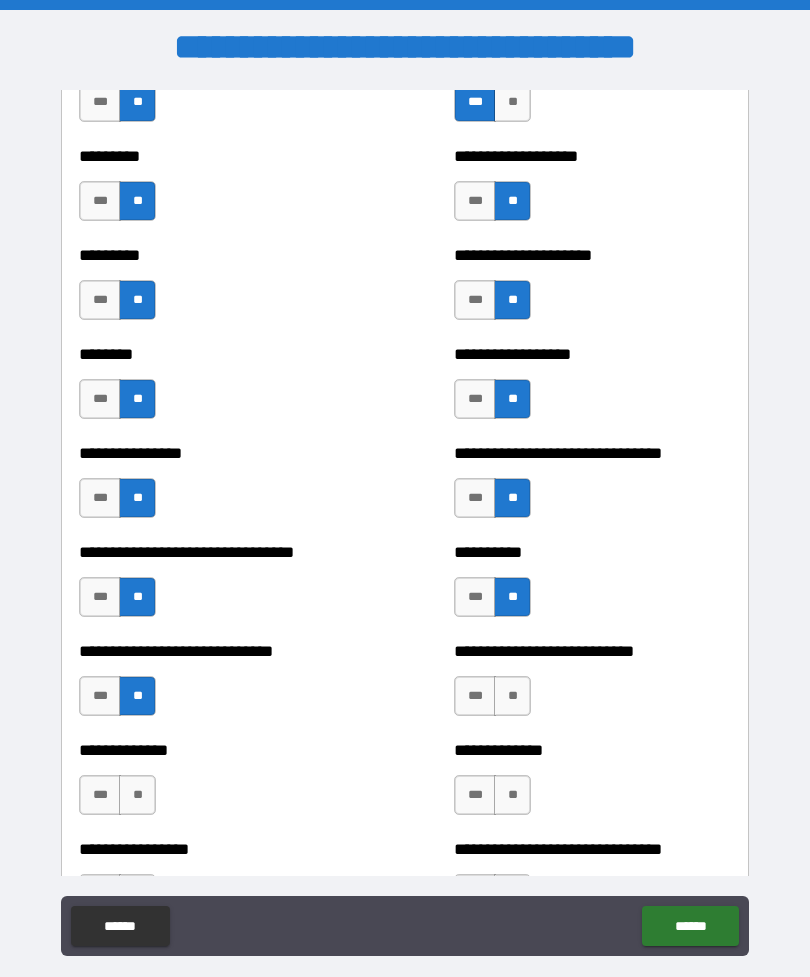 click on "**" at bounding box center [512, 696] 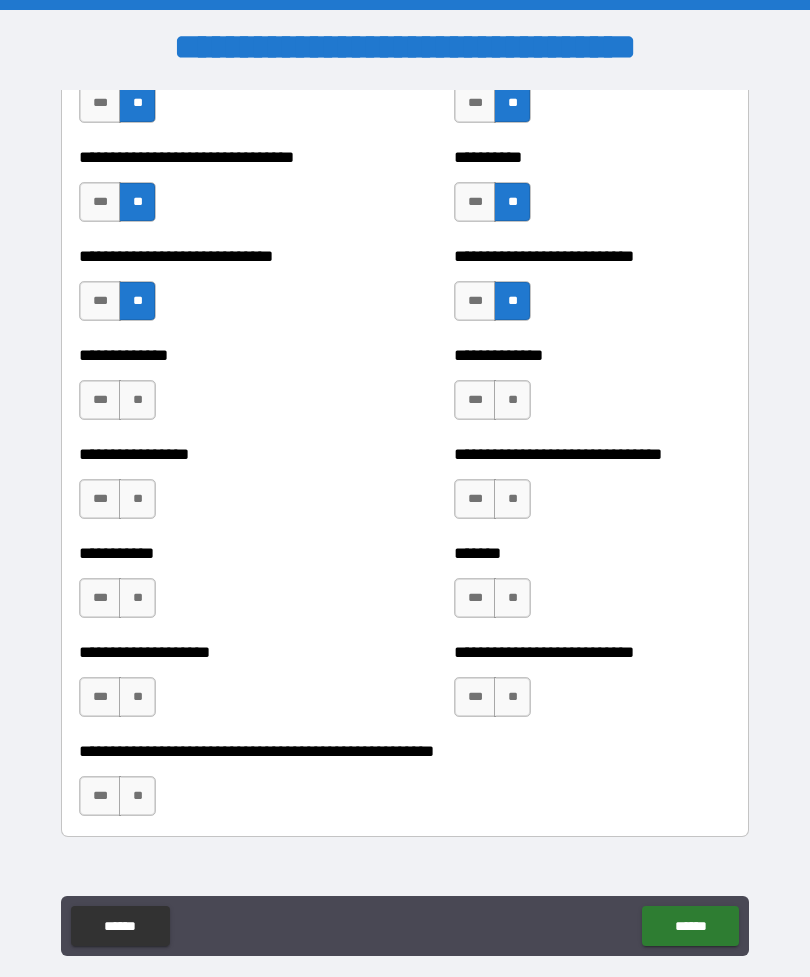 scroll, scrollTop: 7577, scrollLeft: 0, axis: vertical 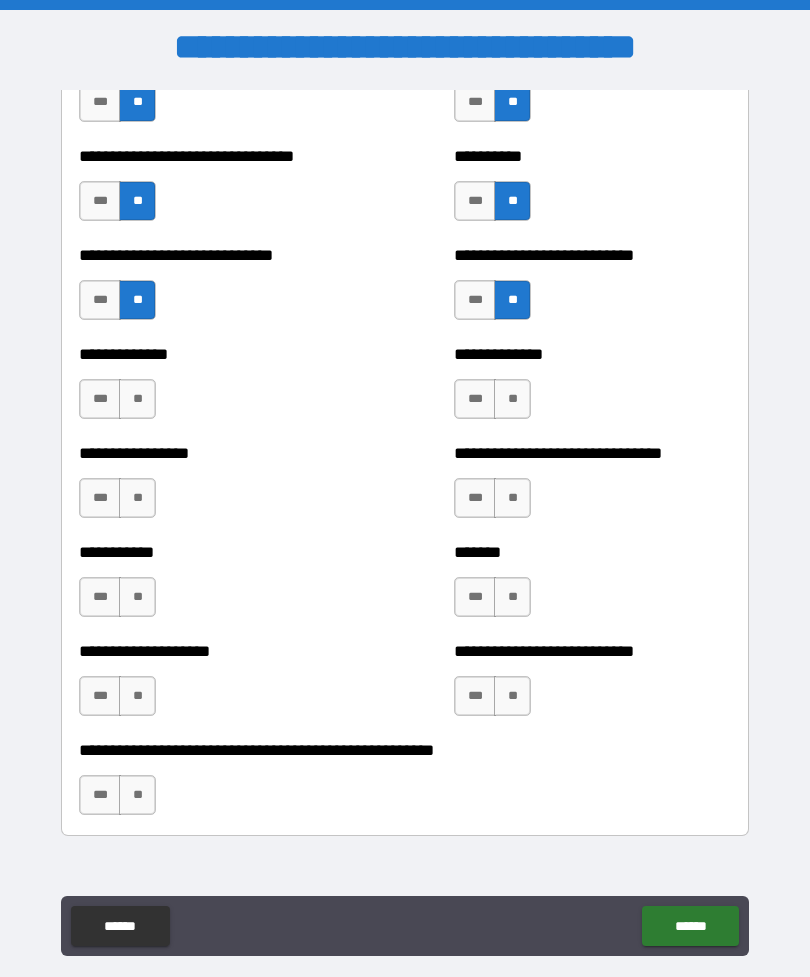 click on "**" at bounding box center (512, 696) 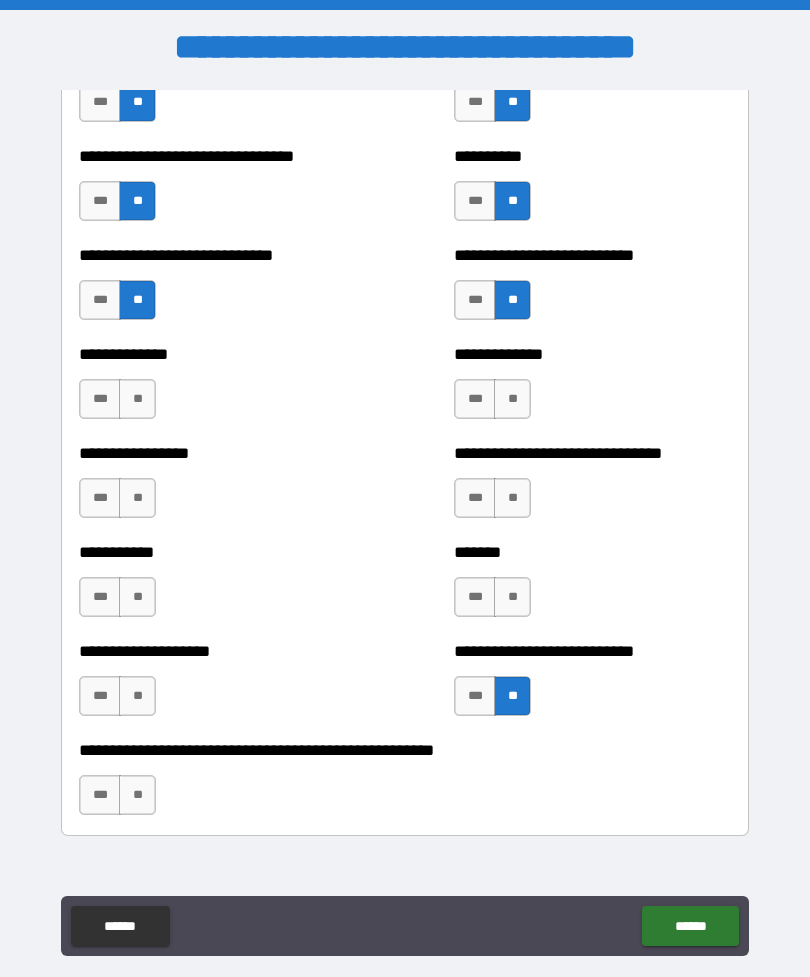 click on "******* *** **" at bounding box center [592, 587] 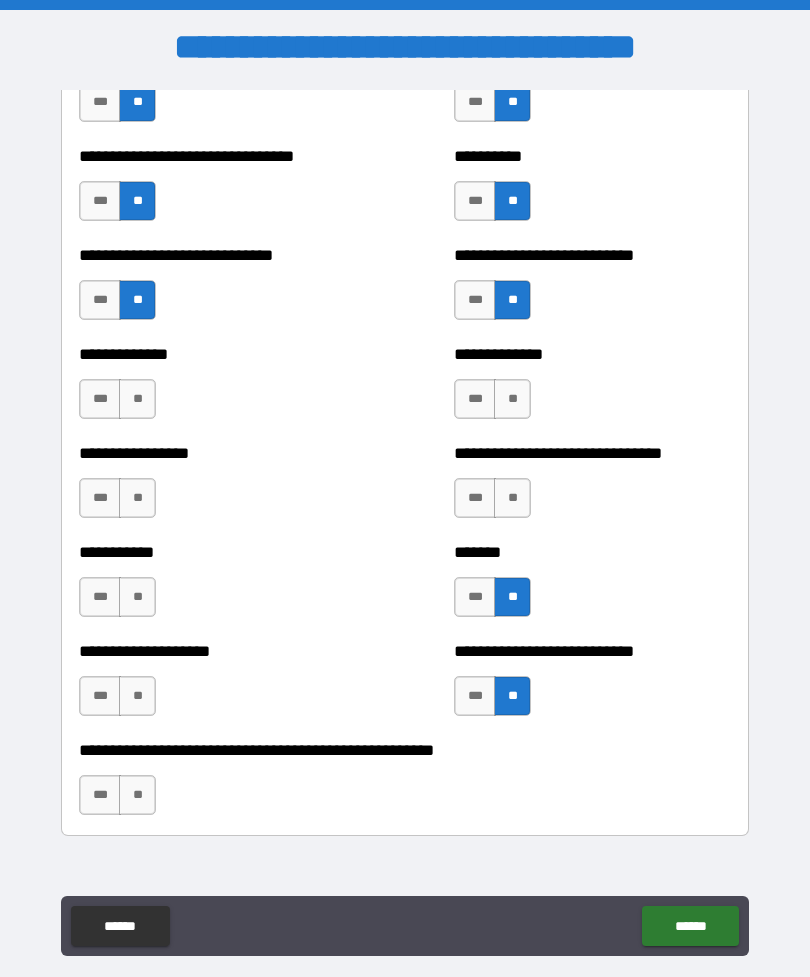 click on "**" at bounding box center [512, 498] 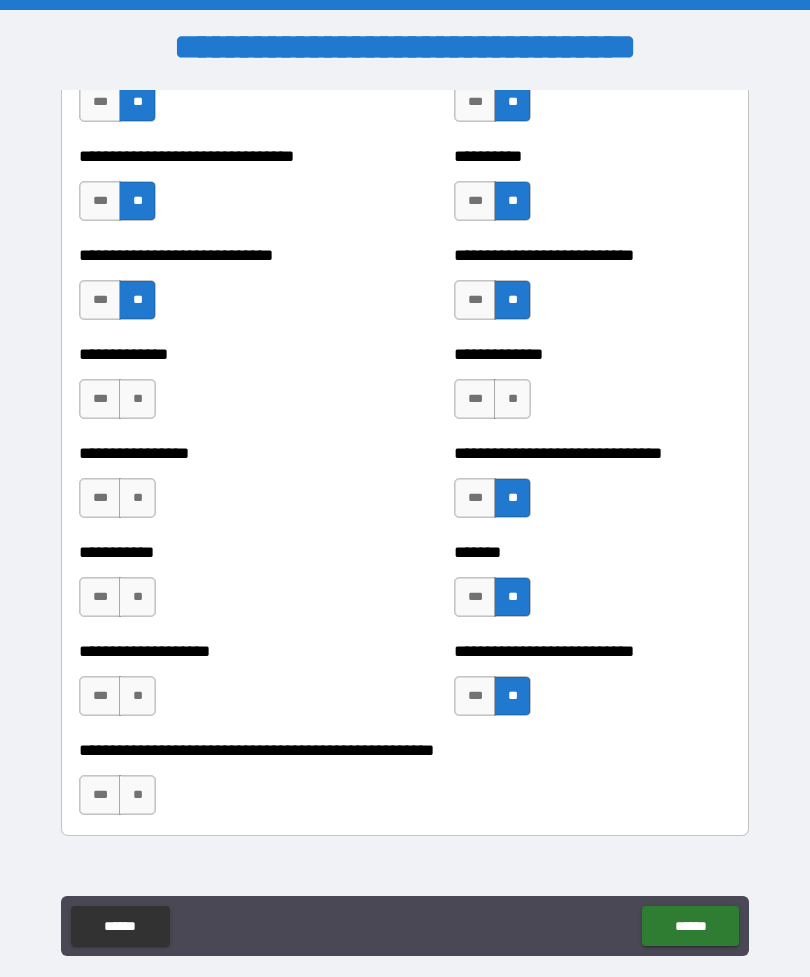 click on "**" at bounding box center [512, 399] 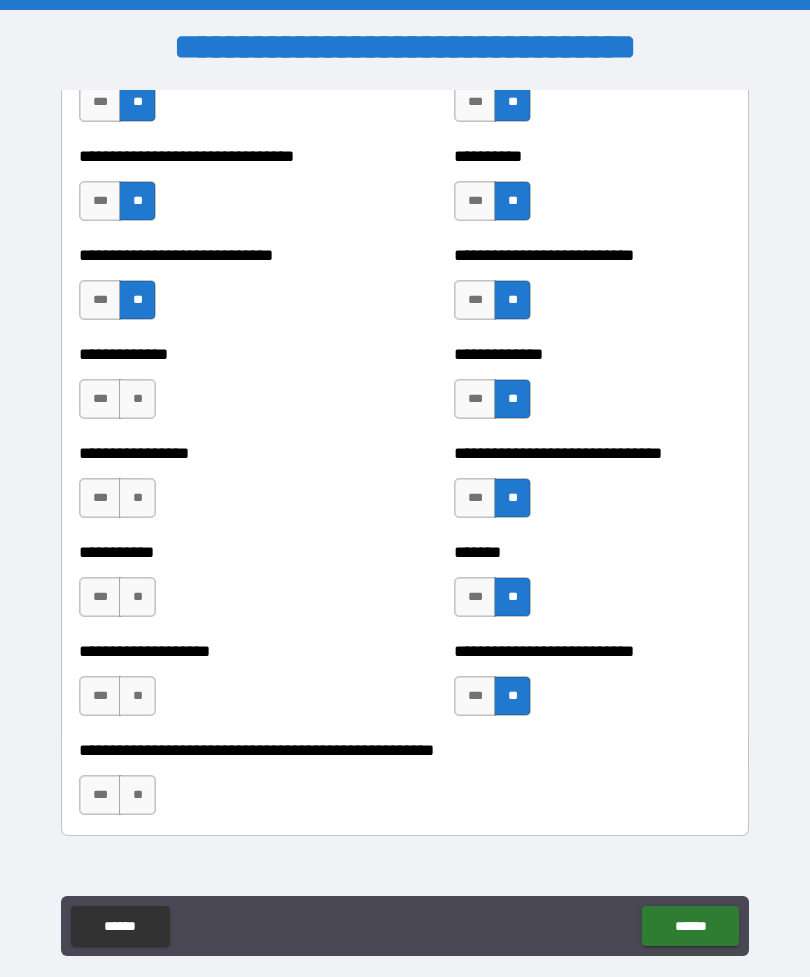 click on "**" at bounding box center [137, 399] 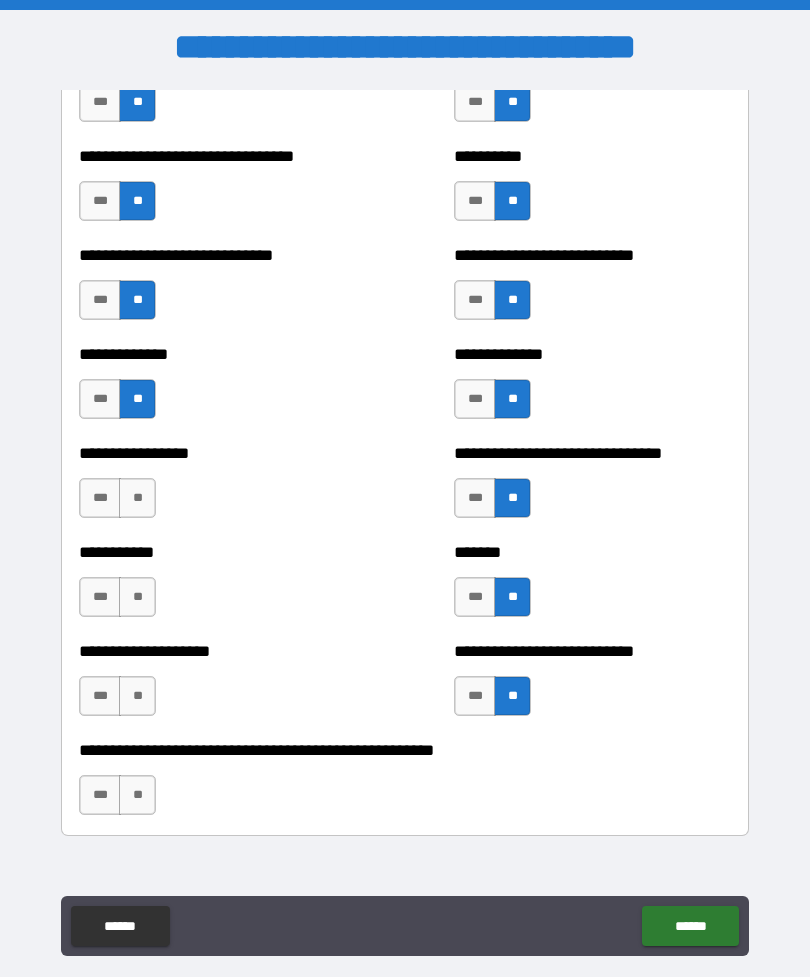 click on "**" at bounding box center [137, 498] 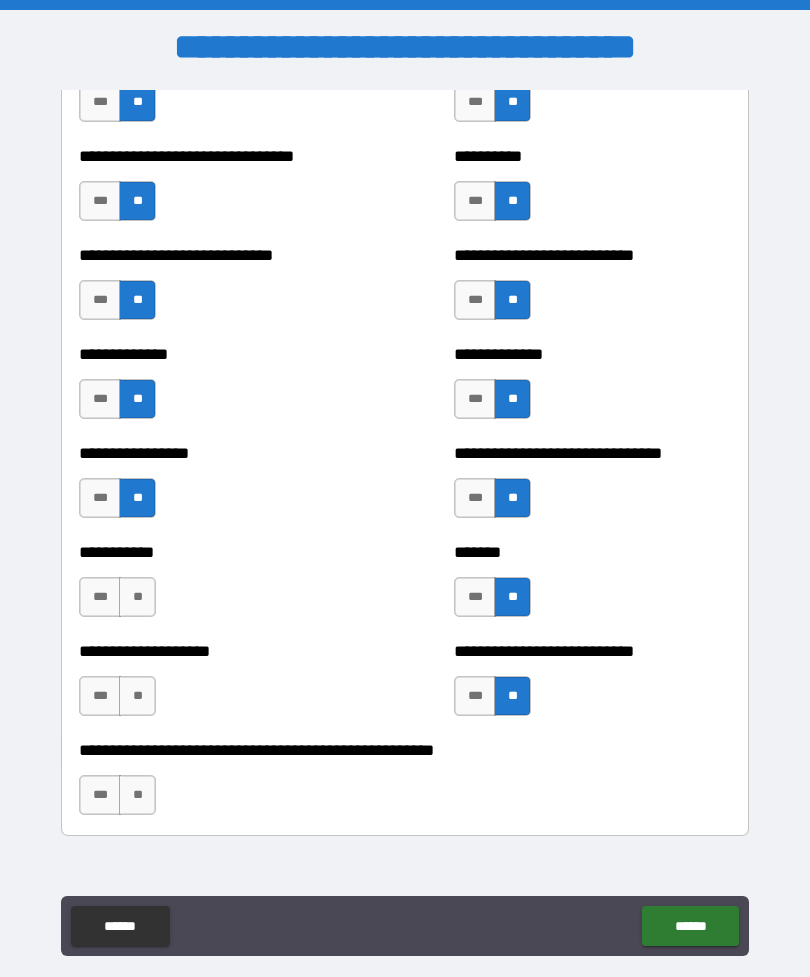 click on "**" at bounding box center (137, 597) 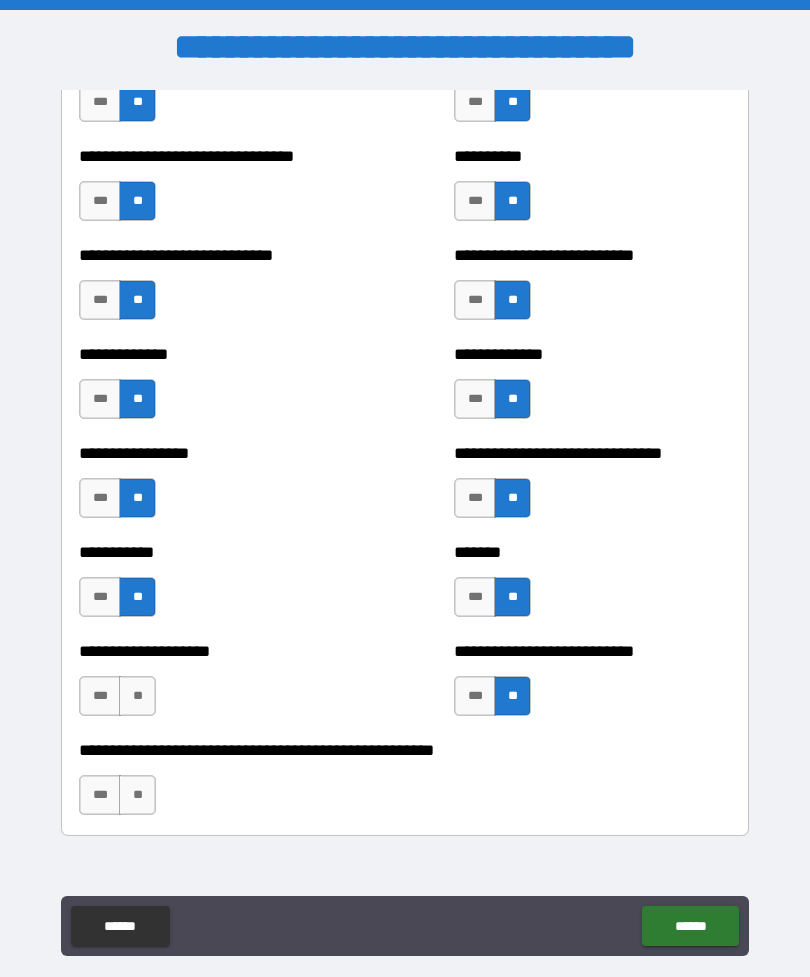 click on "**" at bounding box center (137, 696) 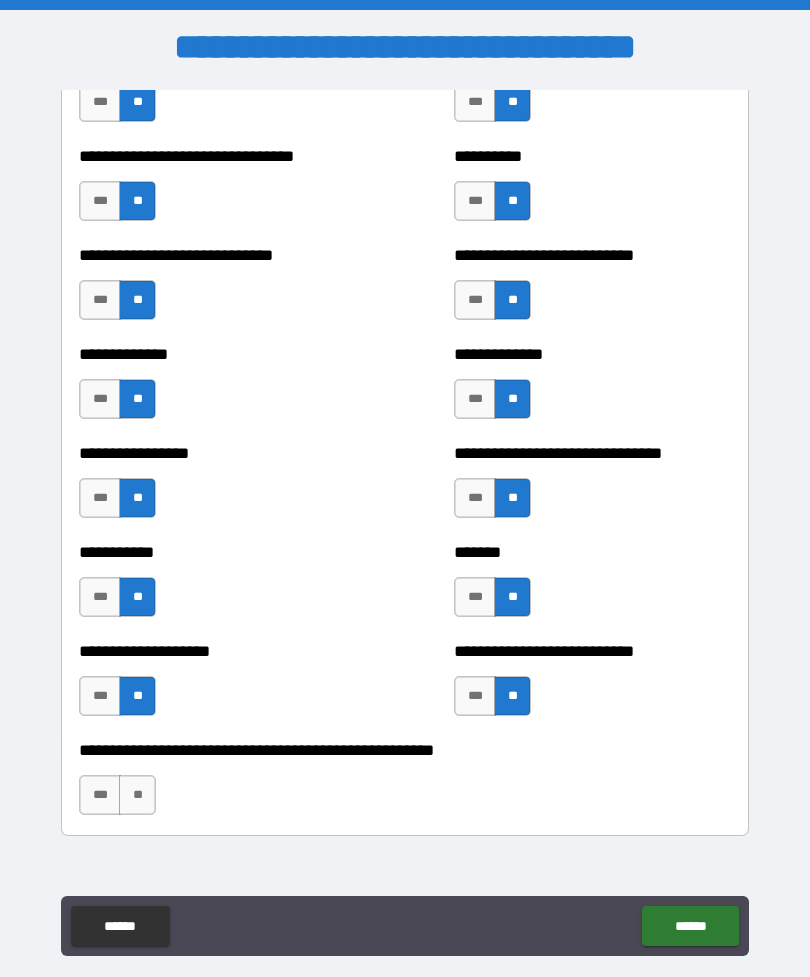 click on "**" at bounding box center (137, 795) 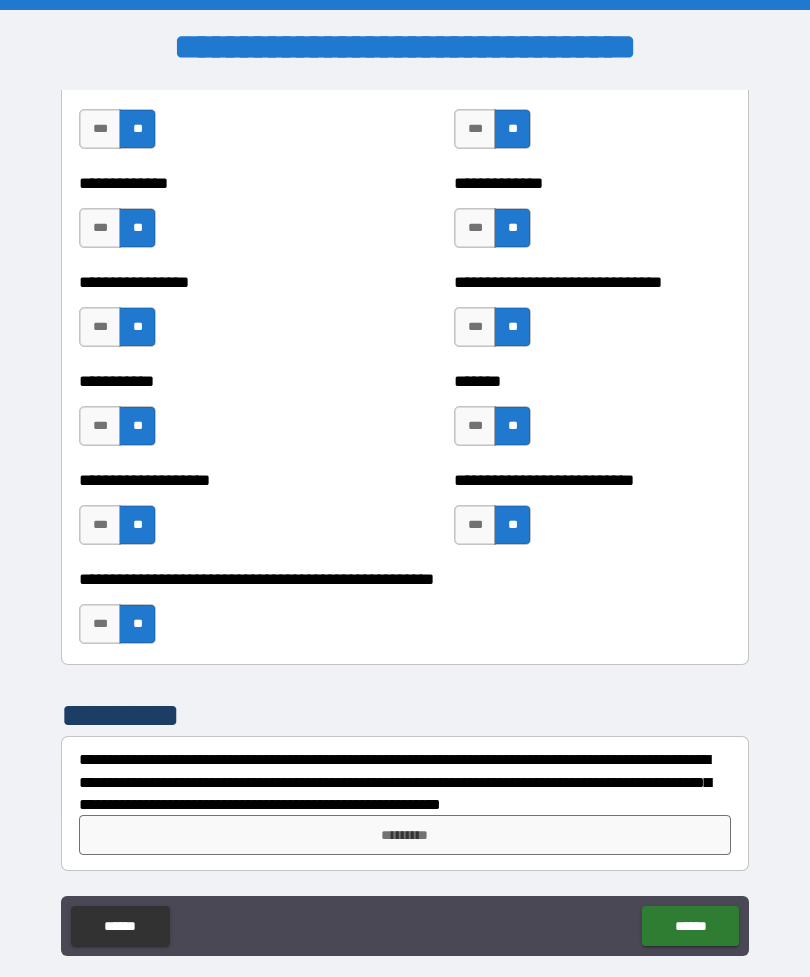 scroll, scrollTop: 7748, scrollLeft: 0, axis: vertical 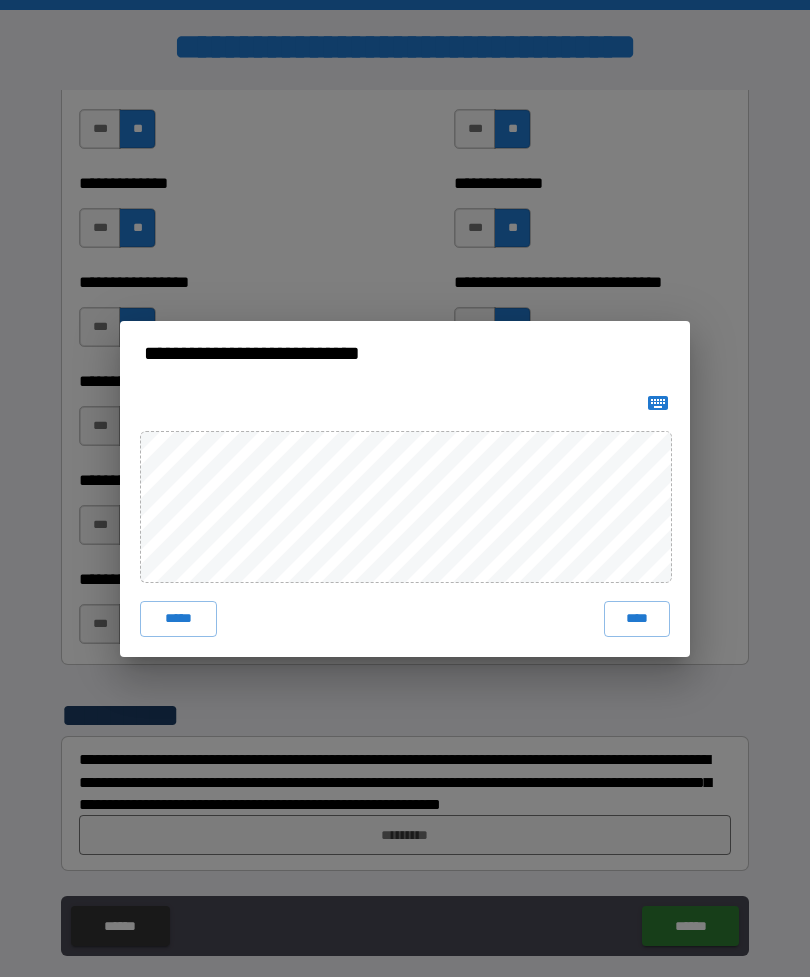 click on "****" at bounding box center [637, 619] 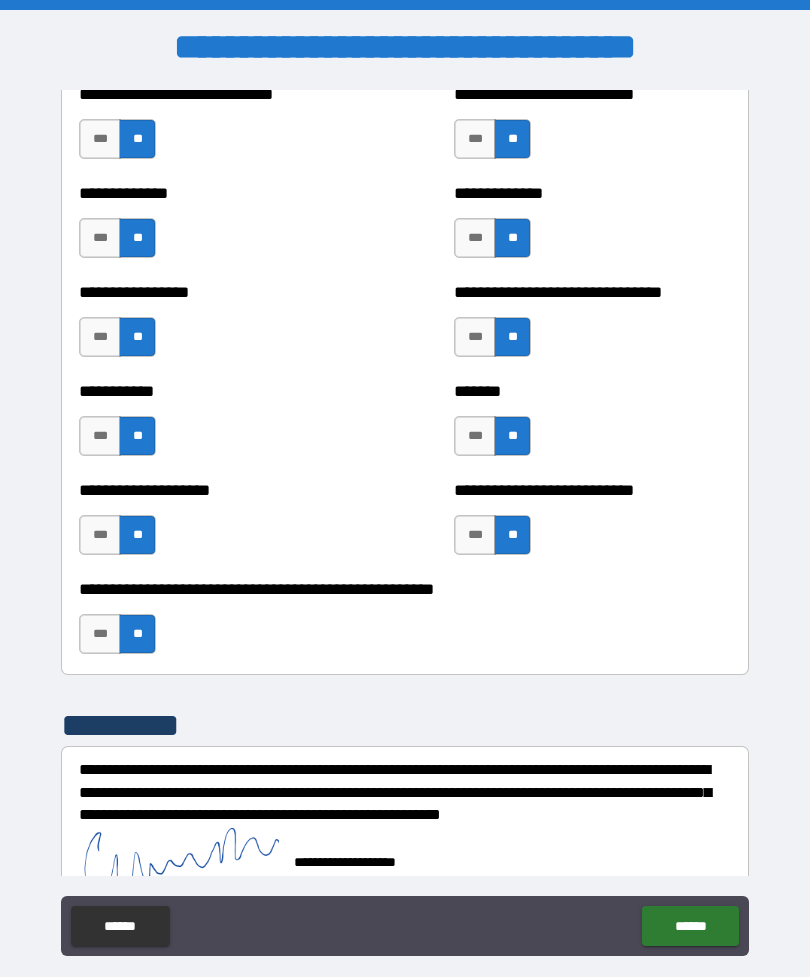 click on "******" at bounding box center (690, 926) 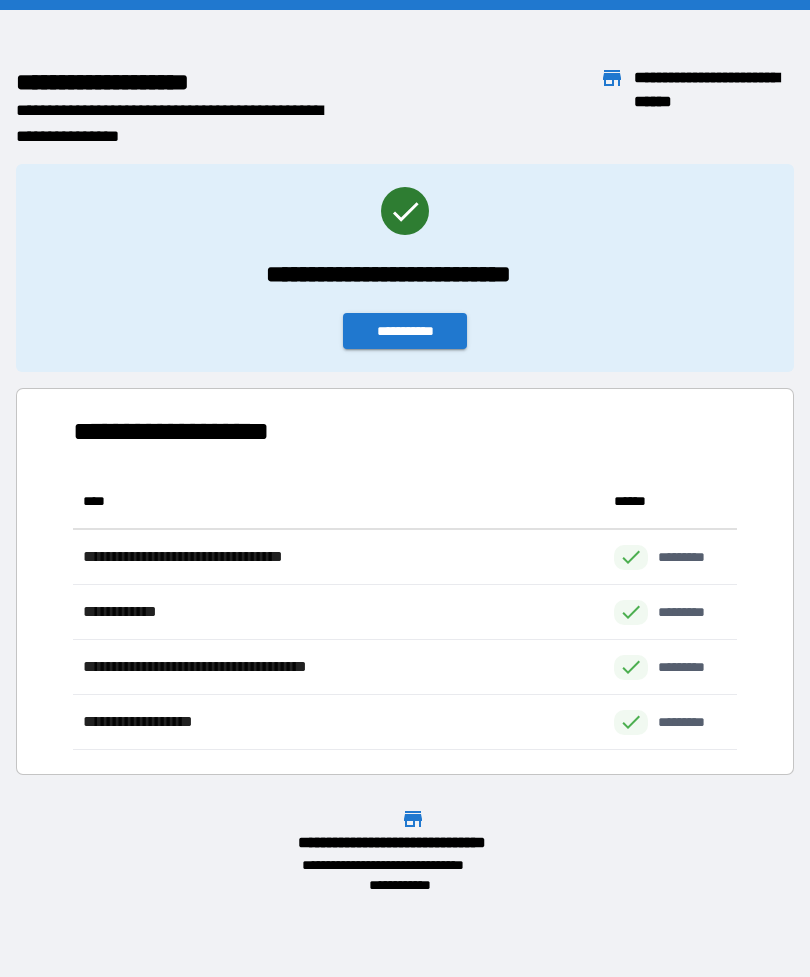 scroll, scrollTop: 276, scrollLeft: 664, axis: both 